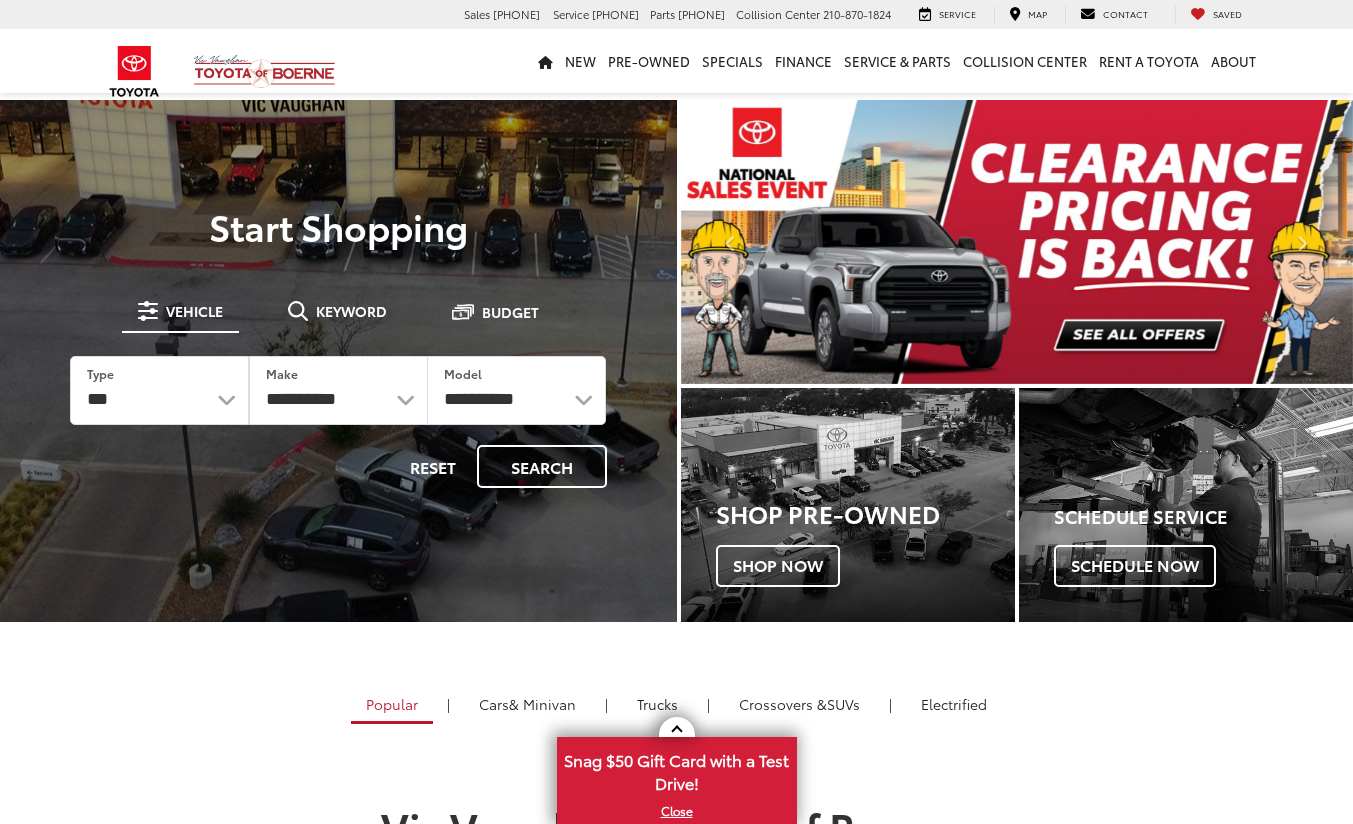 scroll, scrollTop: 0, scrollLeft: 0, axis: both 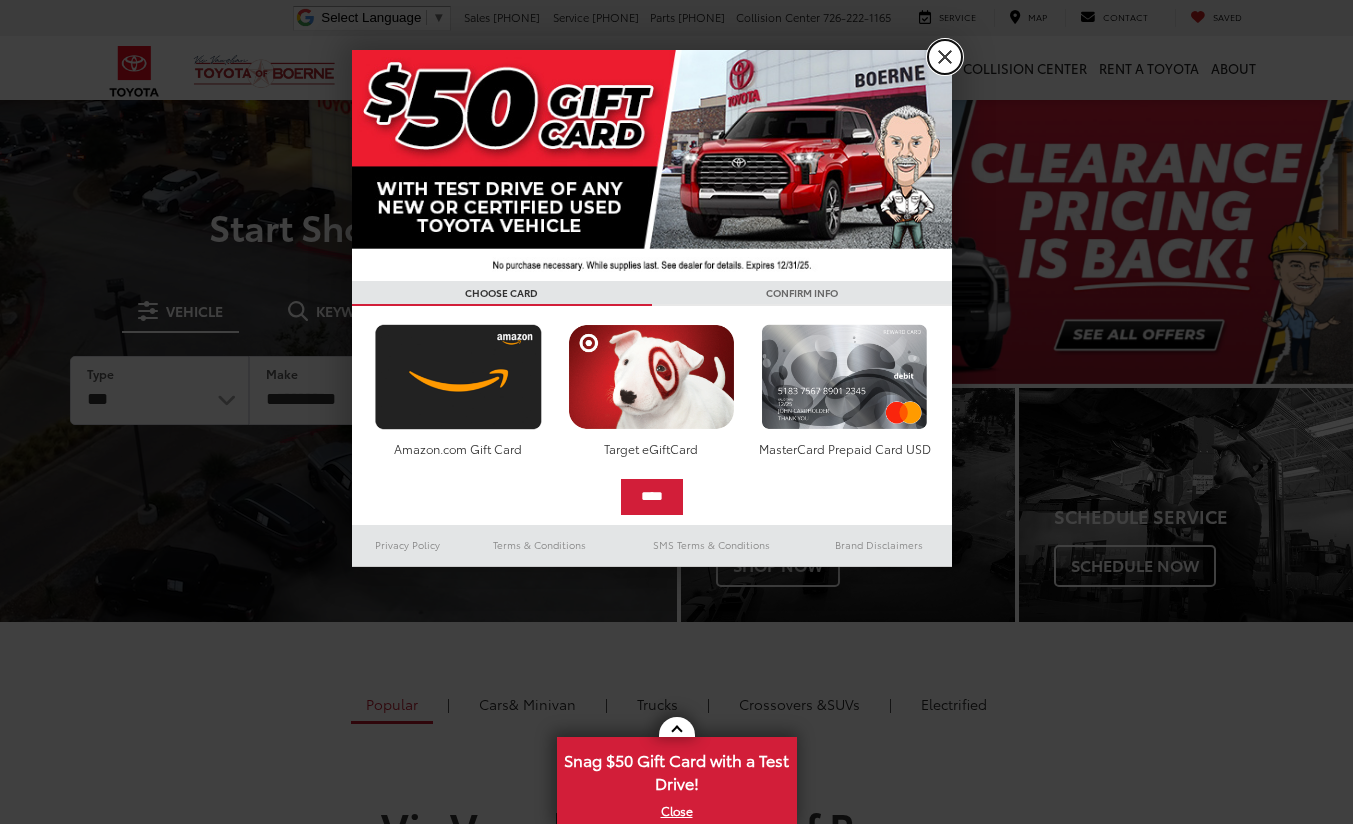 click on "X" at bounding box center [945, 57] 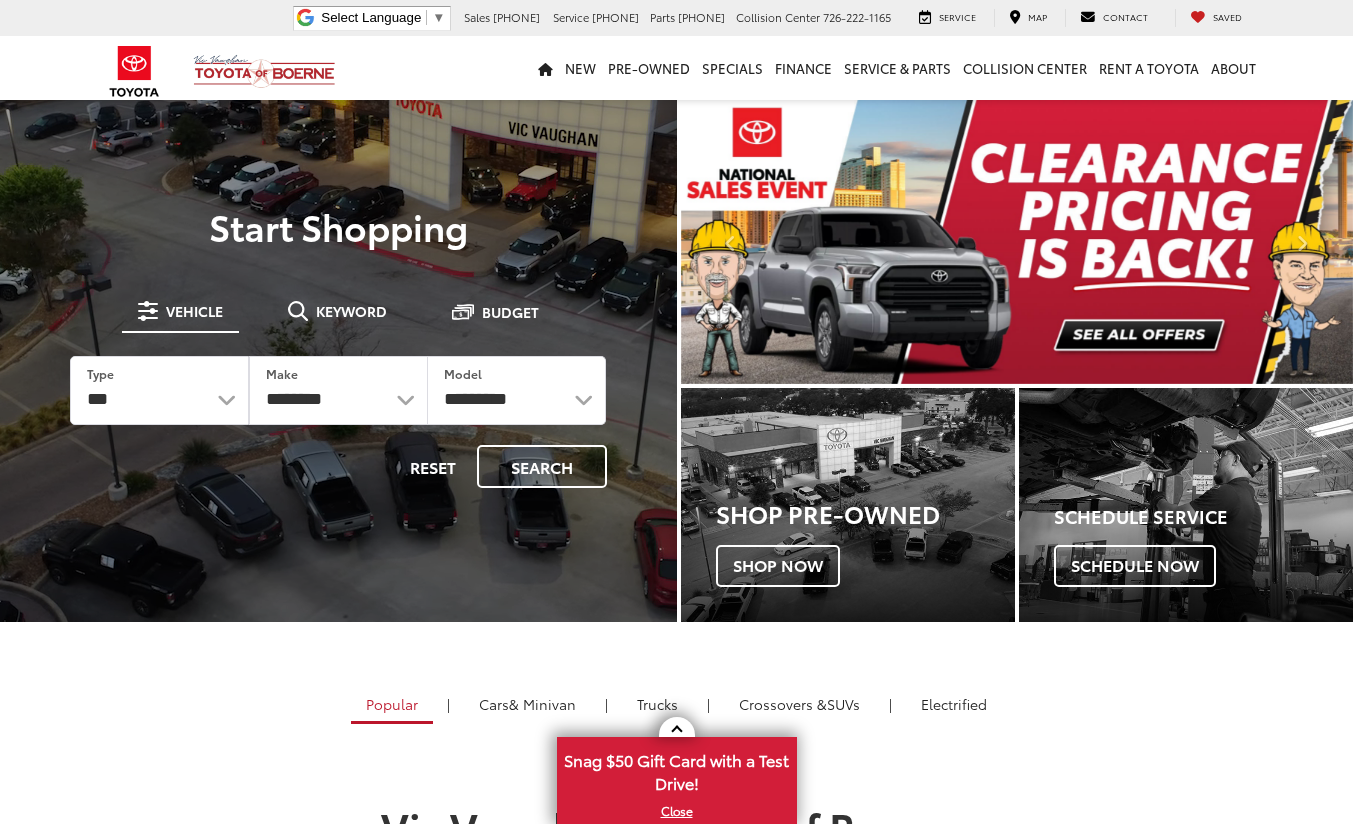 scroll, scrollTop: 0, scrollLeft: 0, axis: both 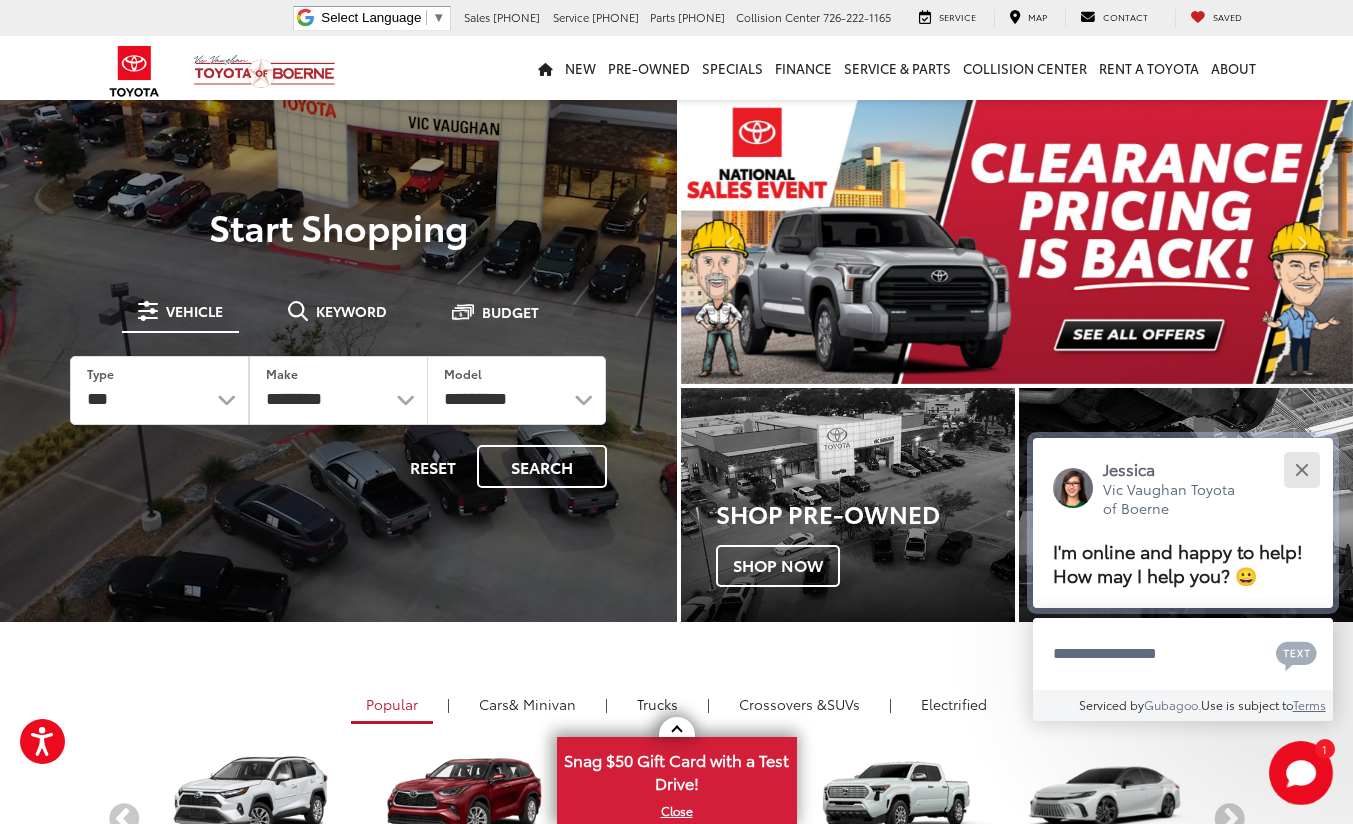 click at bounding box center [1301, 469] 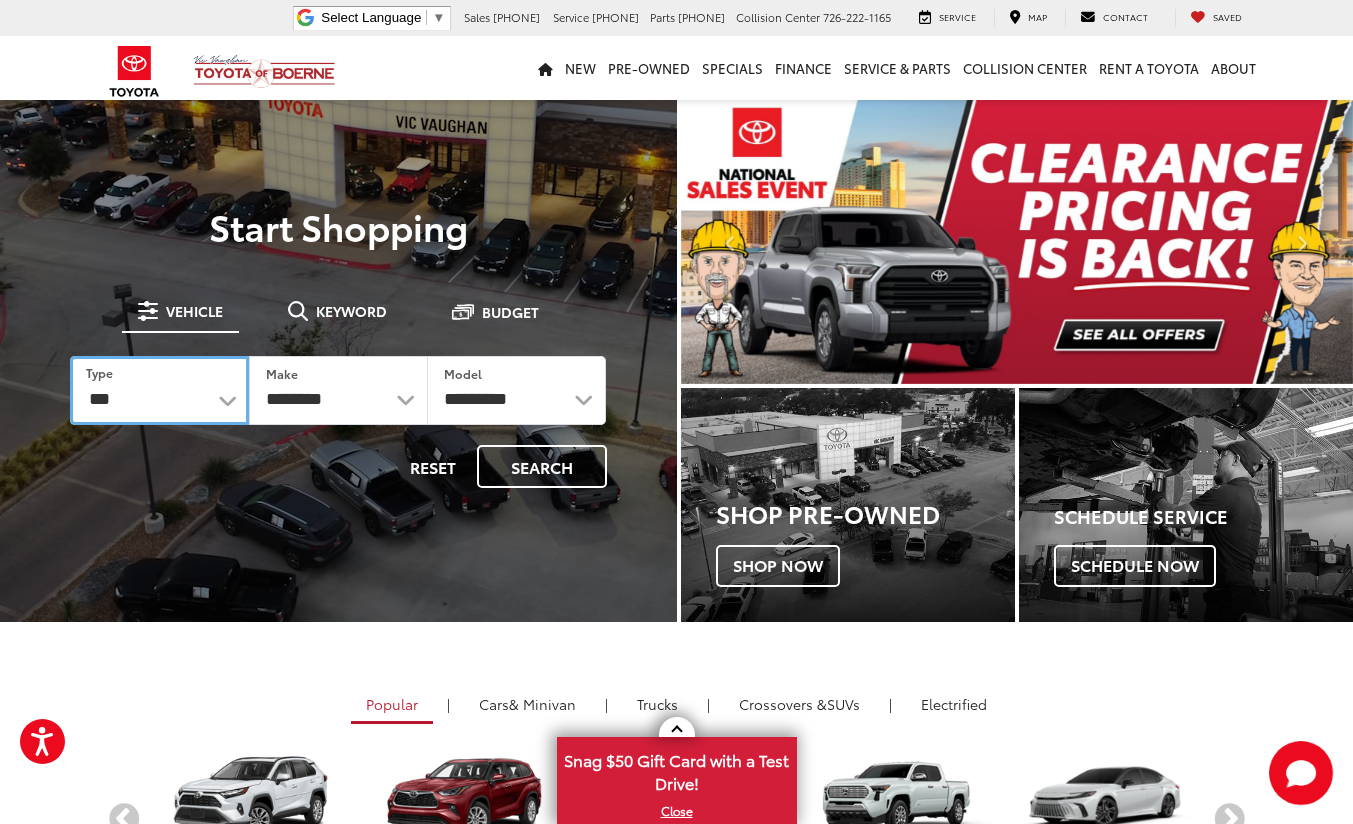 click on "***
***
****
*********" at bounding box center (159, 390) 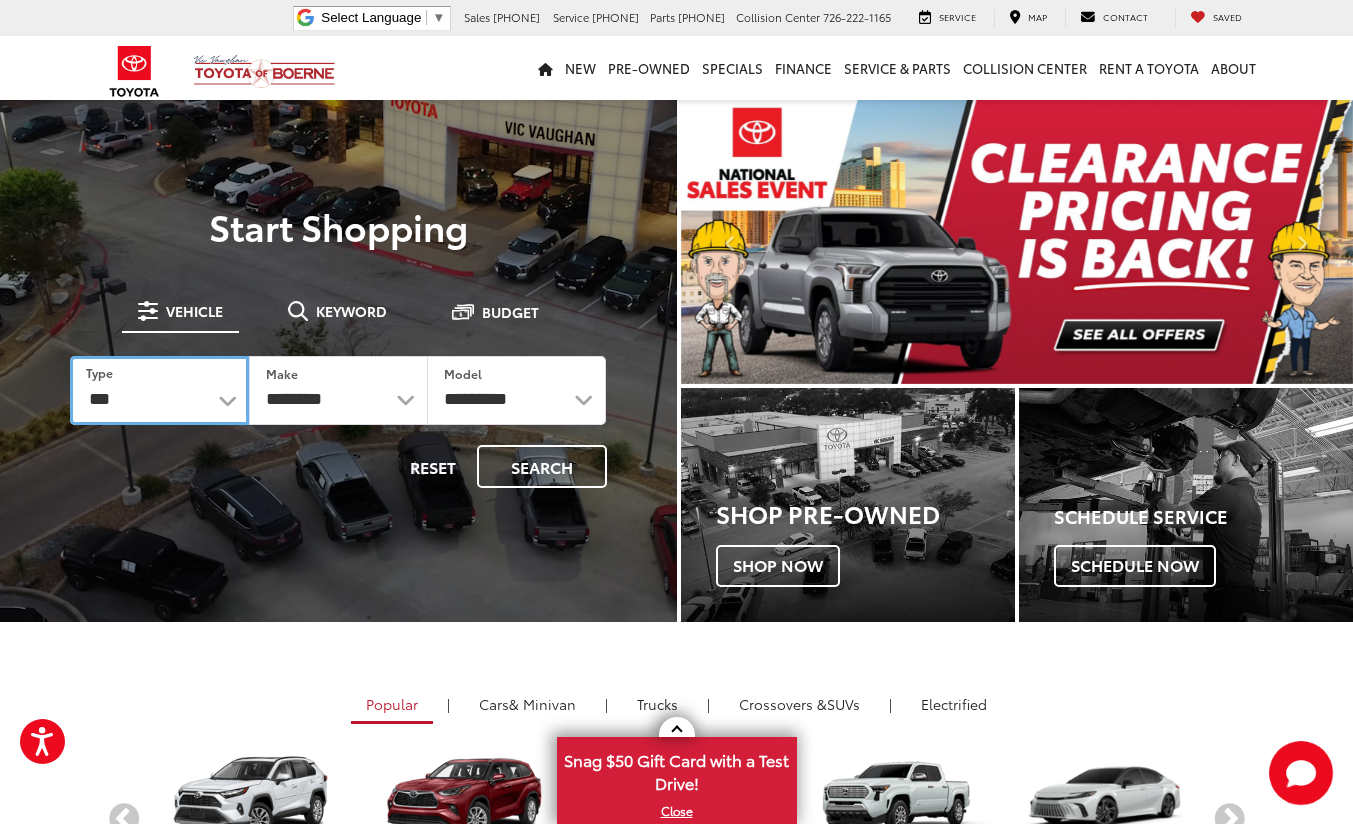 select on "******" 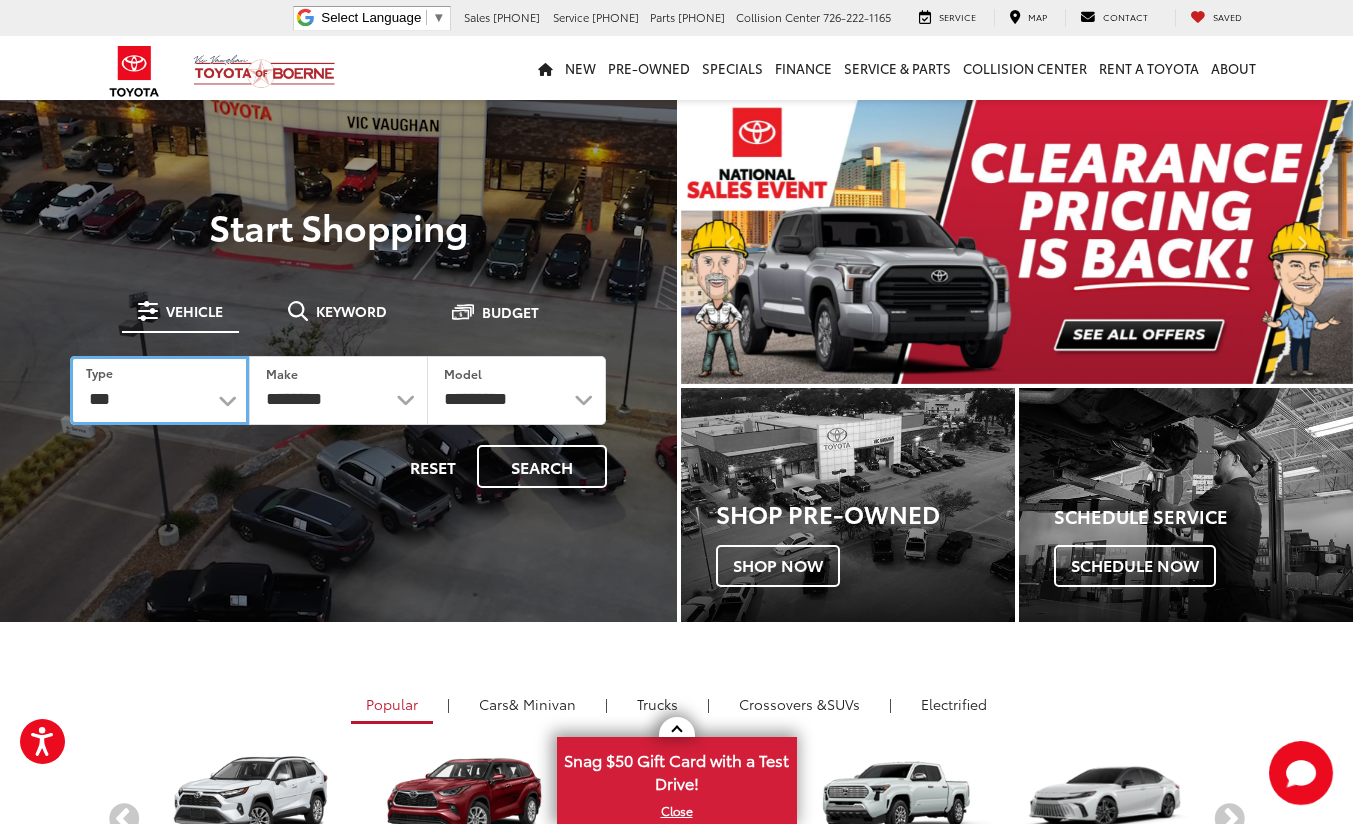 click on "***
***
****
*********" at bounding box center [159, 390] 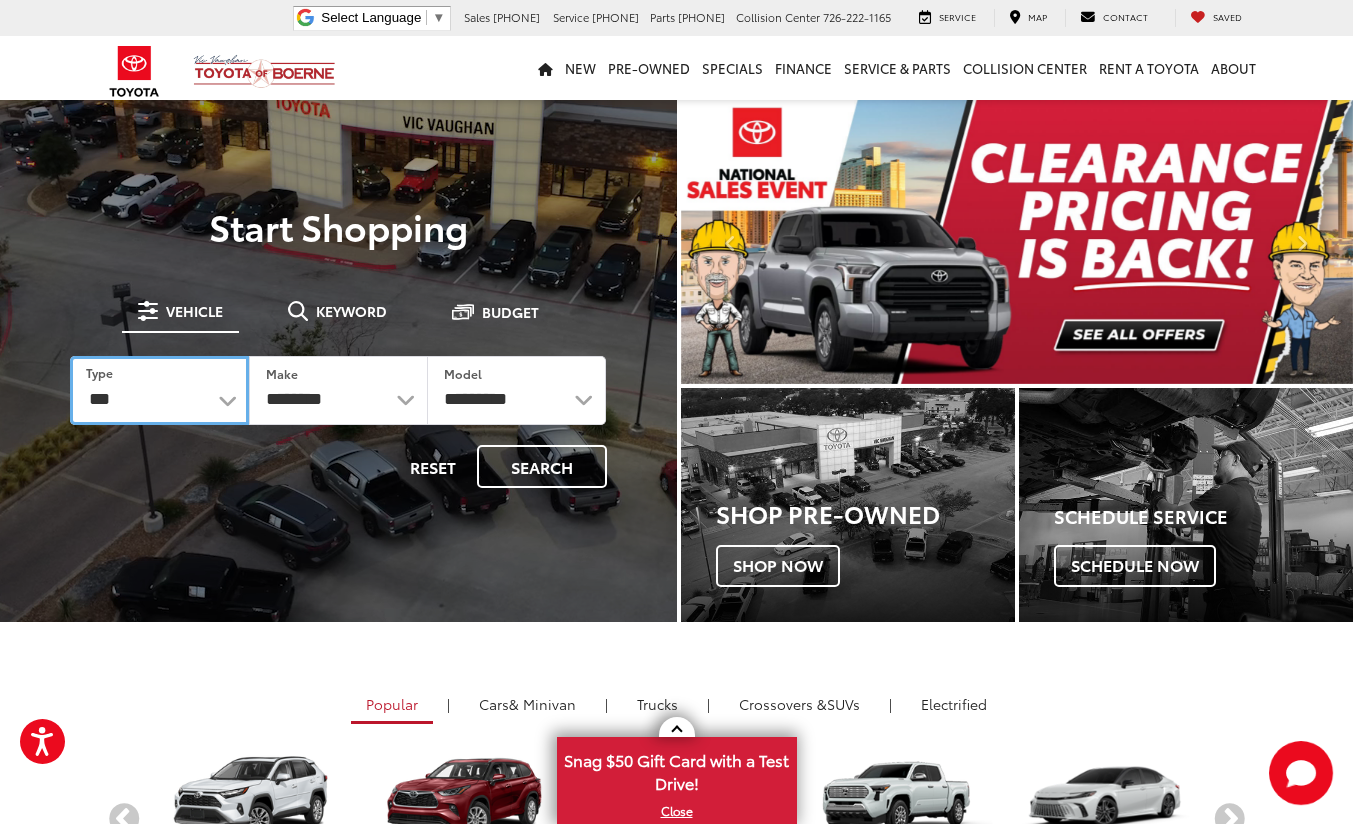 select 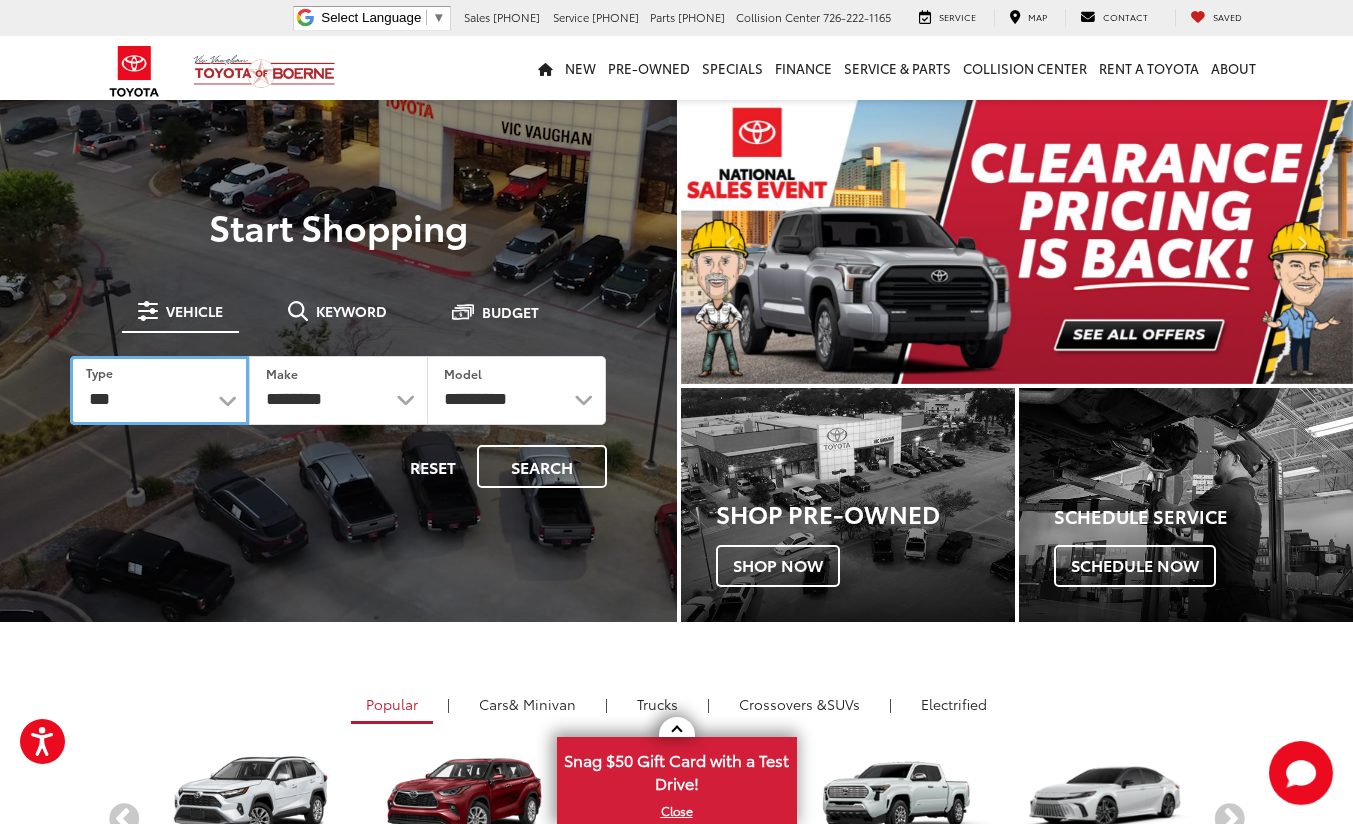select 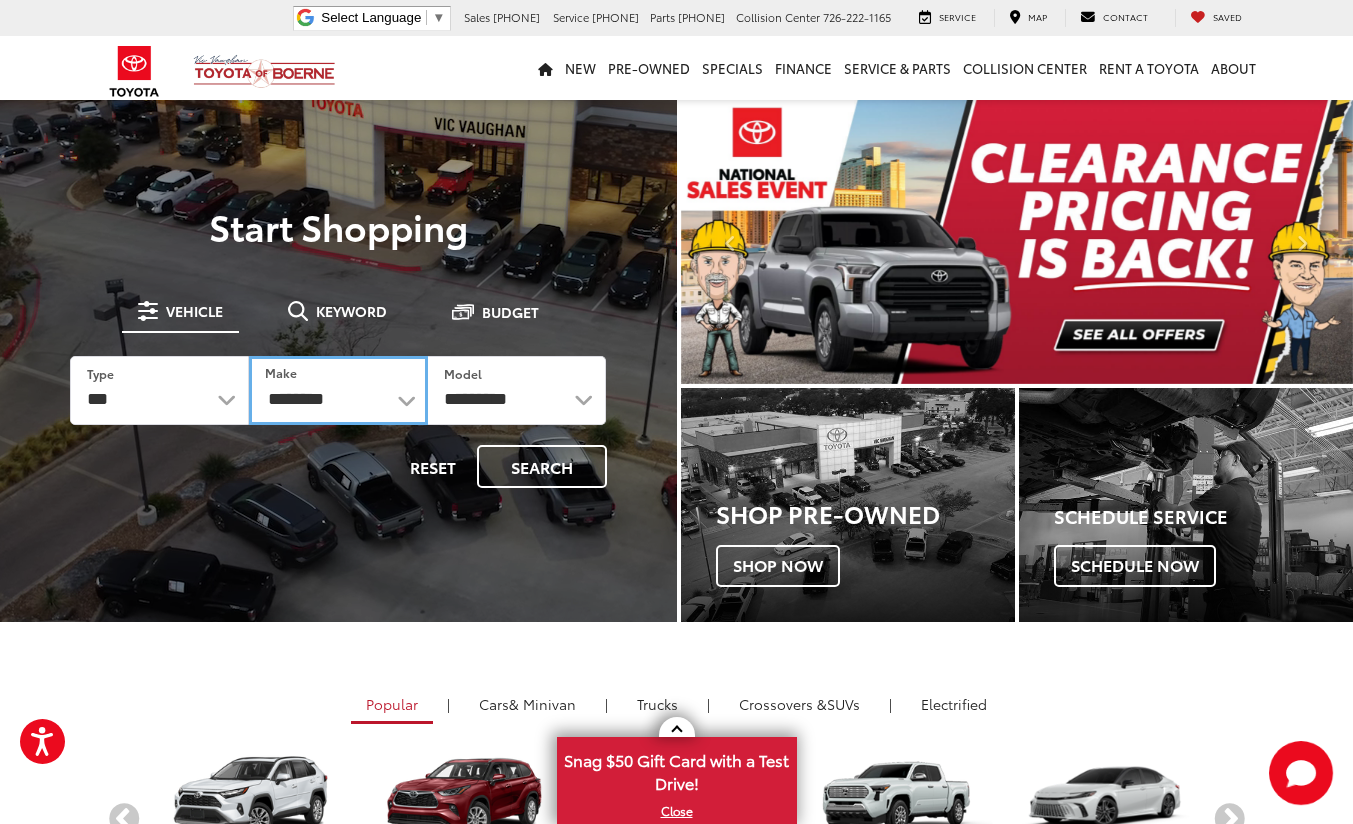 click on "**********" at bounding box center (338, 390) 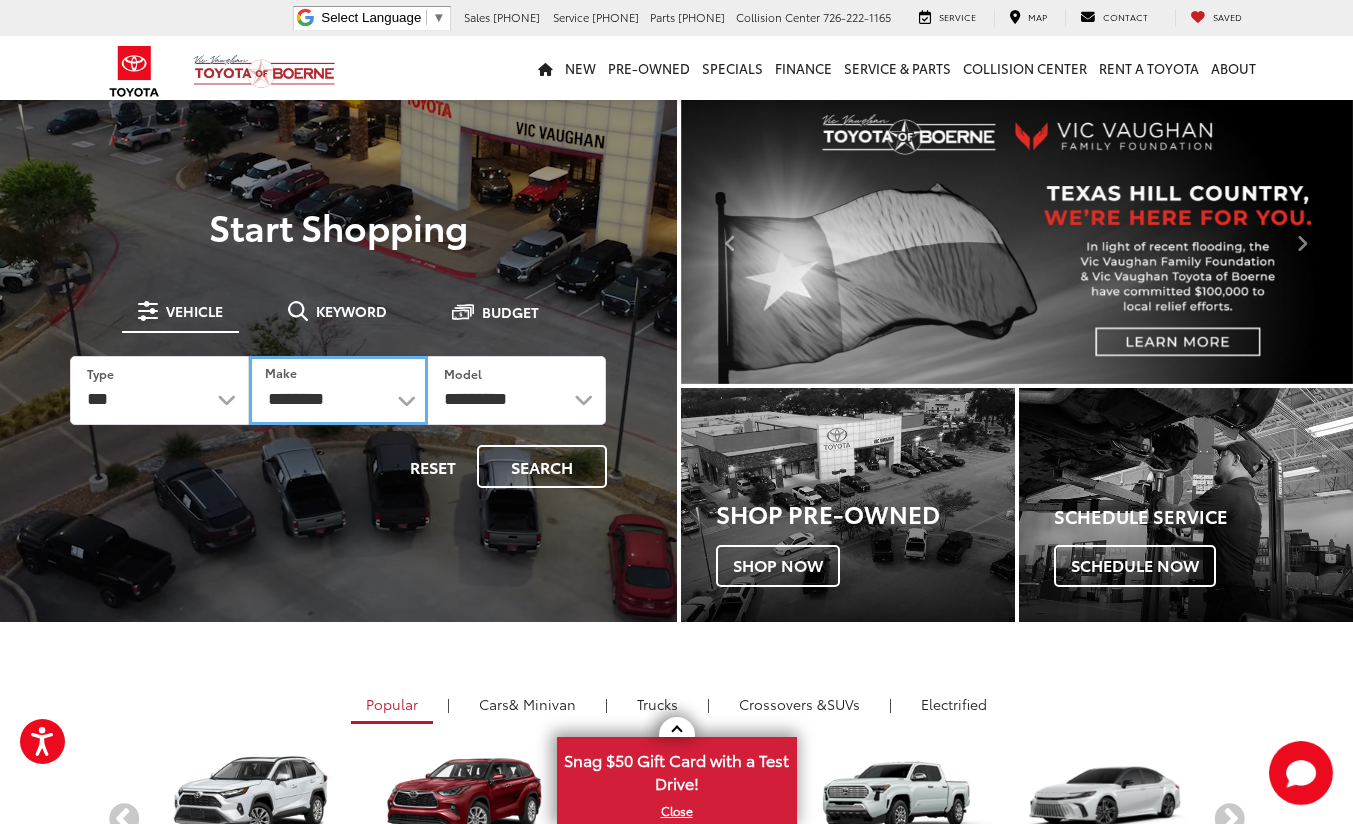 select on "*********" 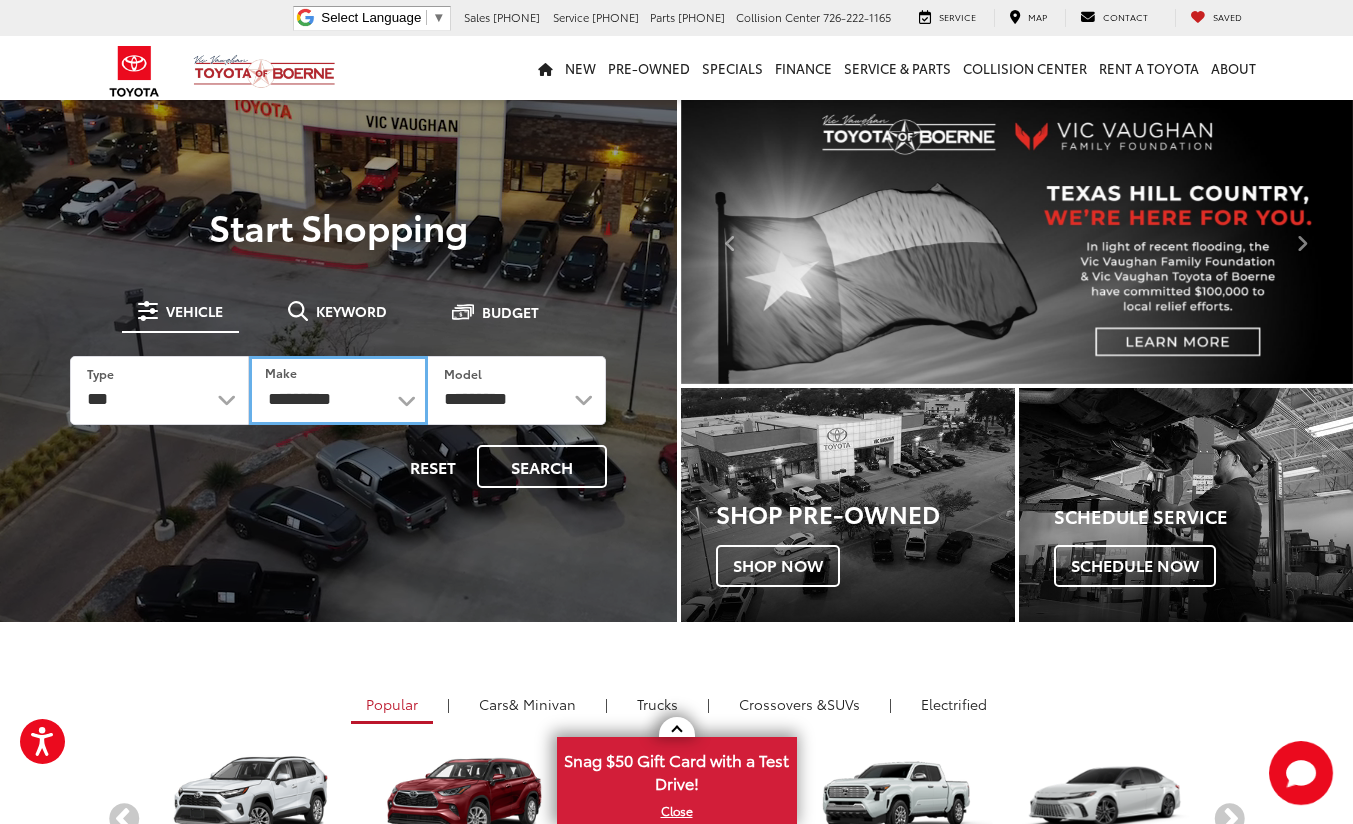 click on "**********" at bounding box center (338, 390) 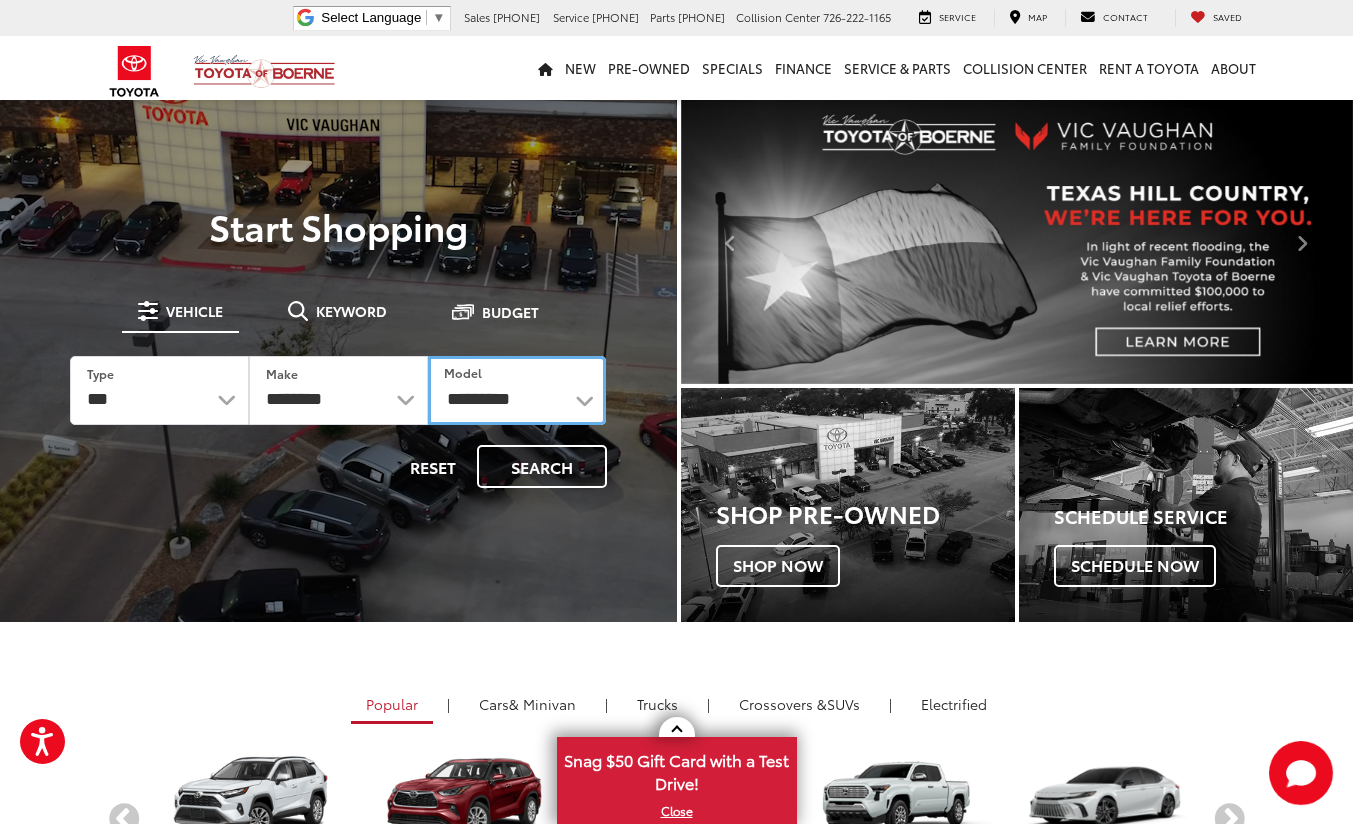 click on "**********" at bounding box center (517, 390) 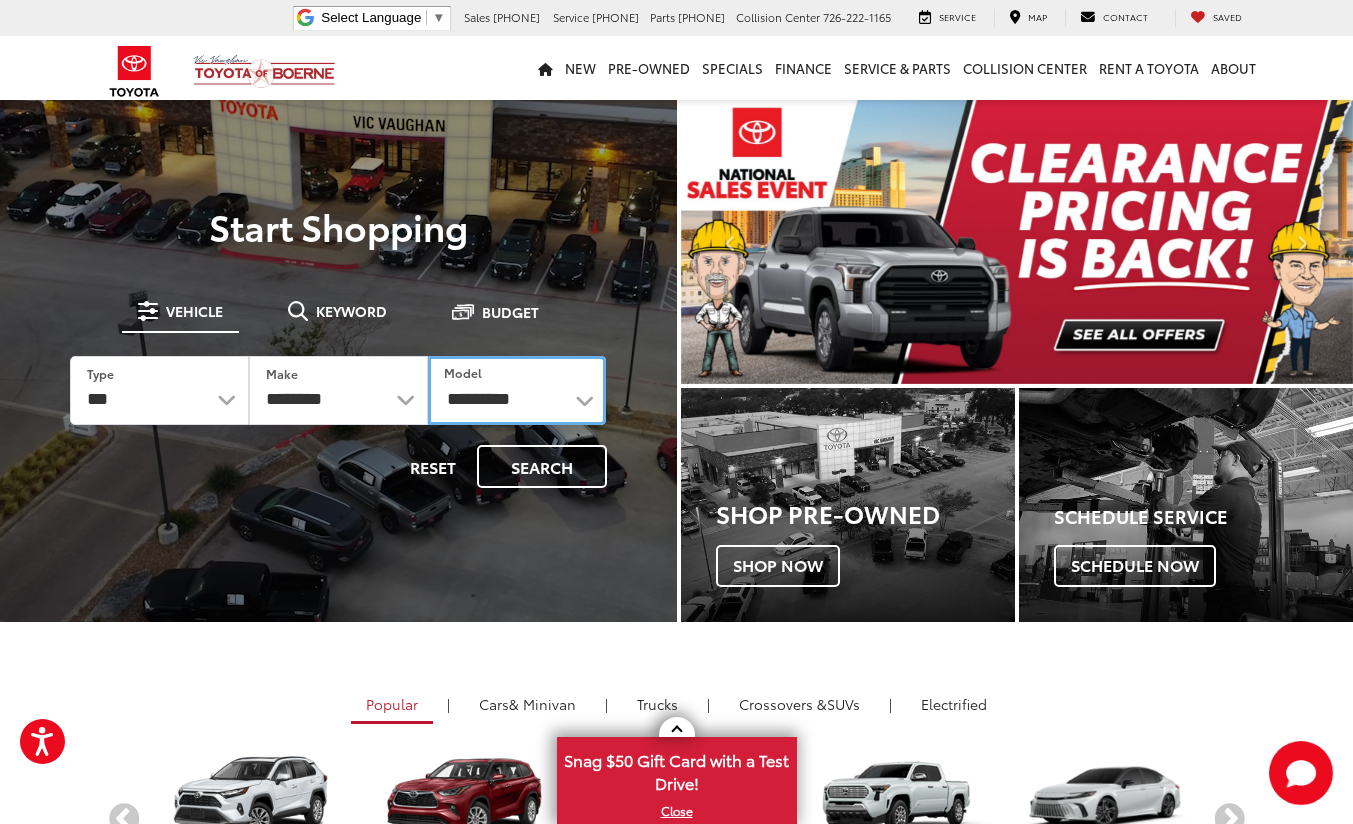 select on "**********" 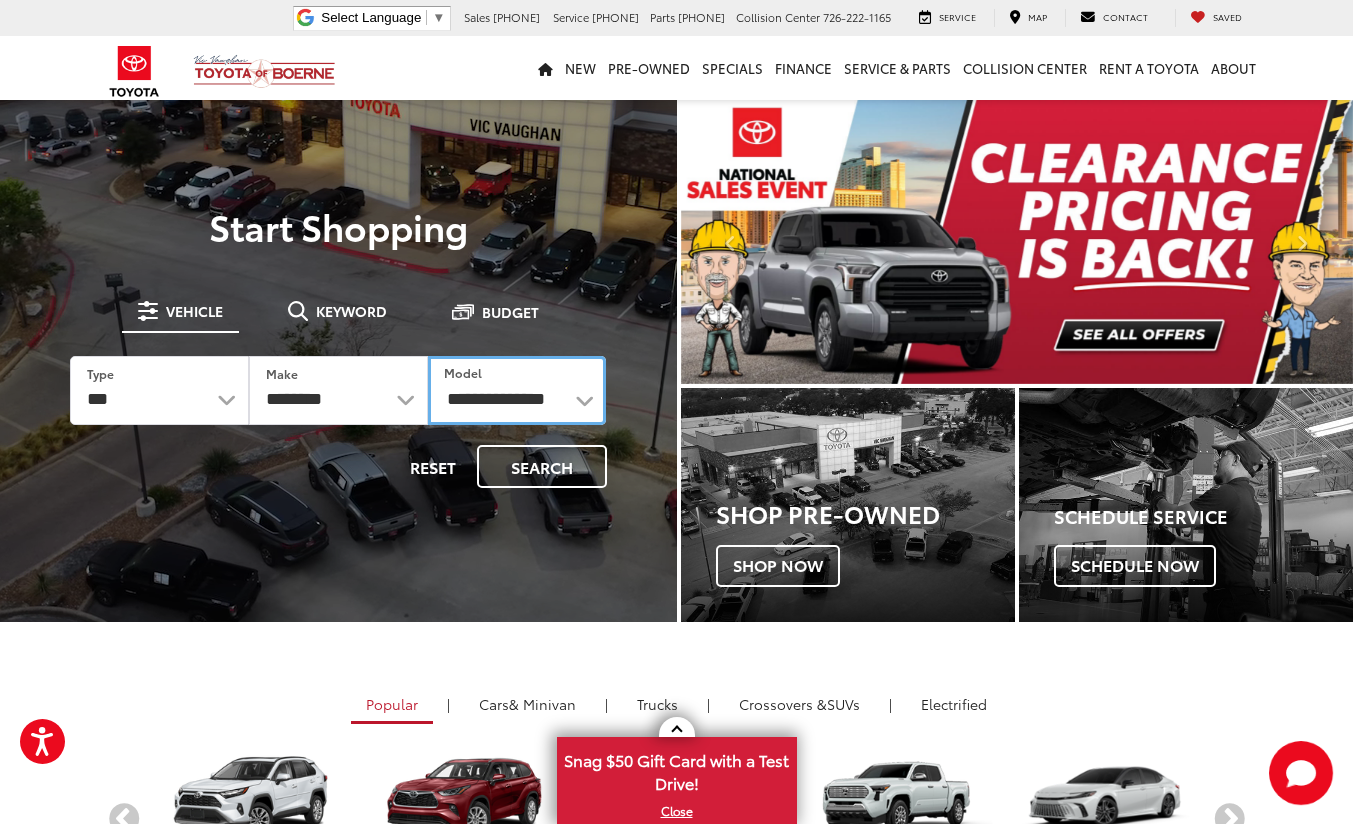 click on "**********" at bounding box center (517, 390) 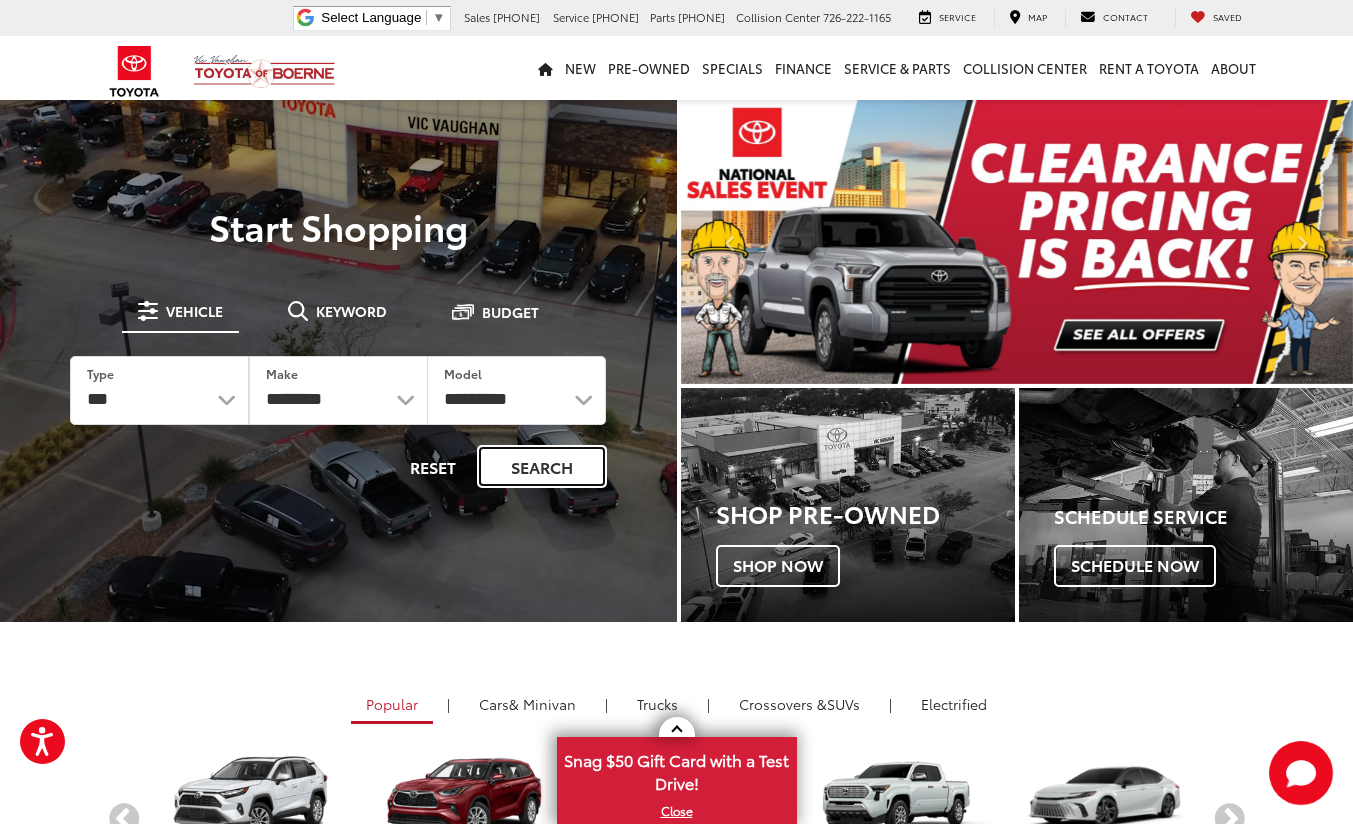click on "Search" at bounding box center [542, 466] 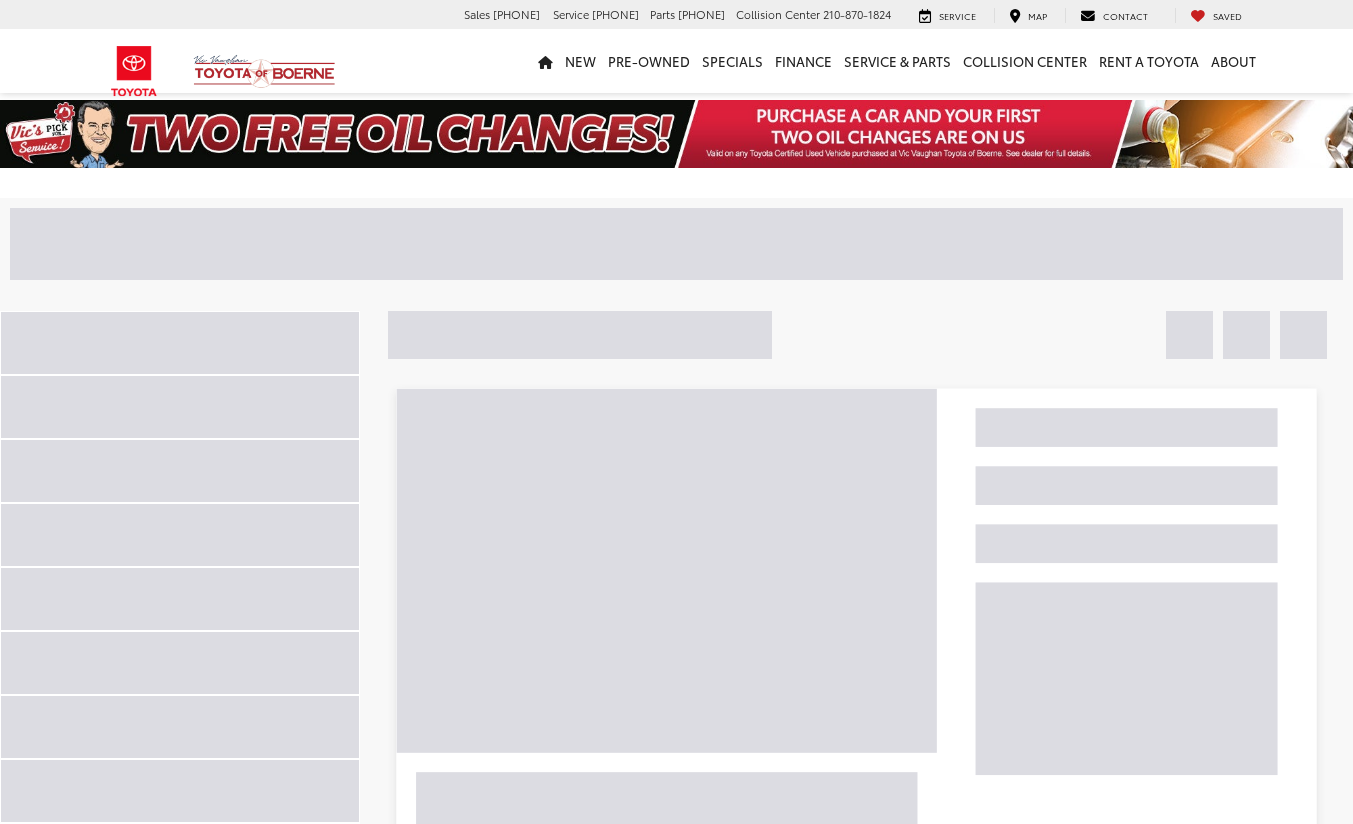 scroll, scrollTop: 0, scrollLeft: 0, axis: both 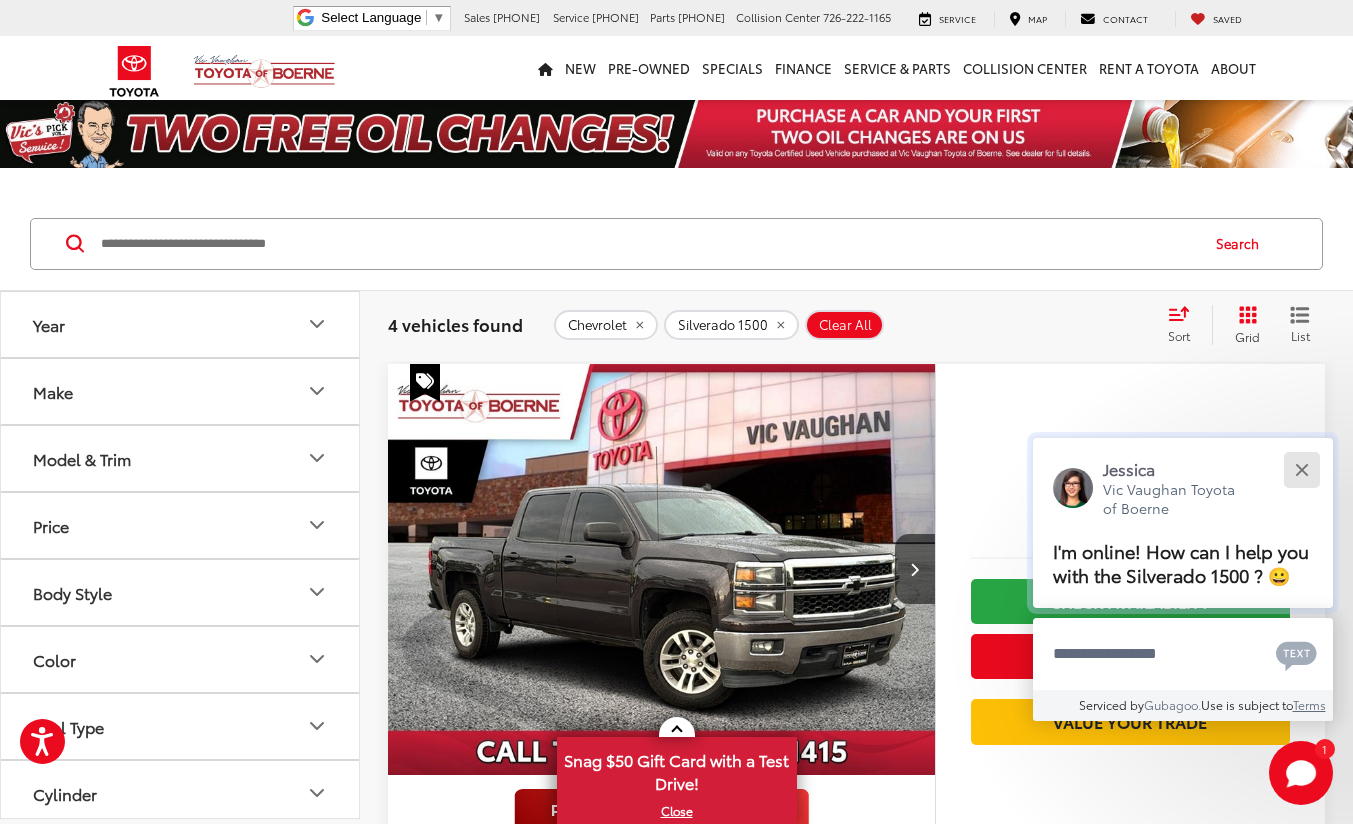 click at bounding box center (1301, 469) 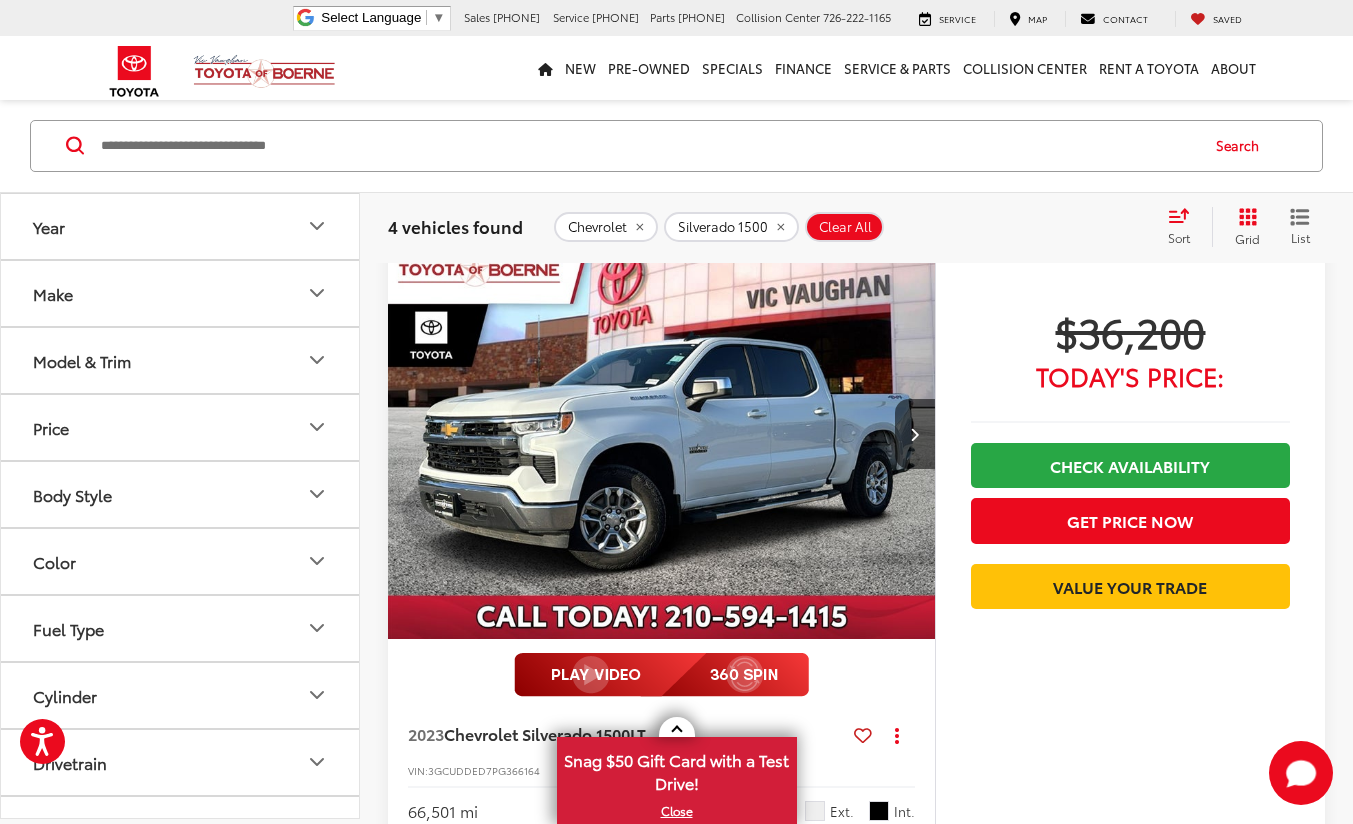 scroll, scrollTop: 1703, scrollLeft: 0, axis: vertical 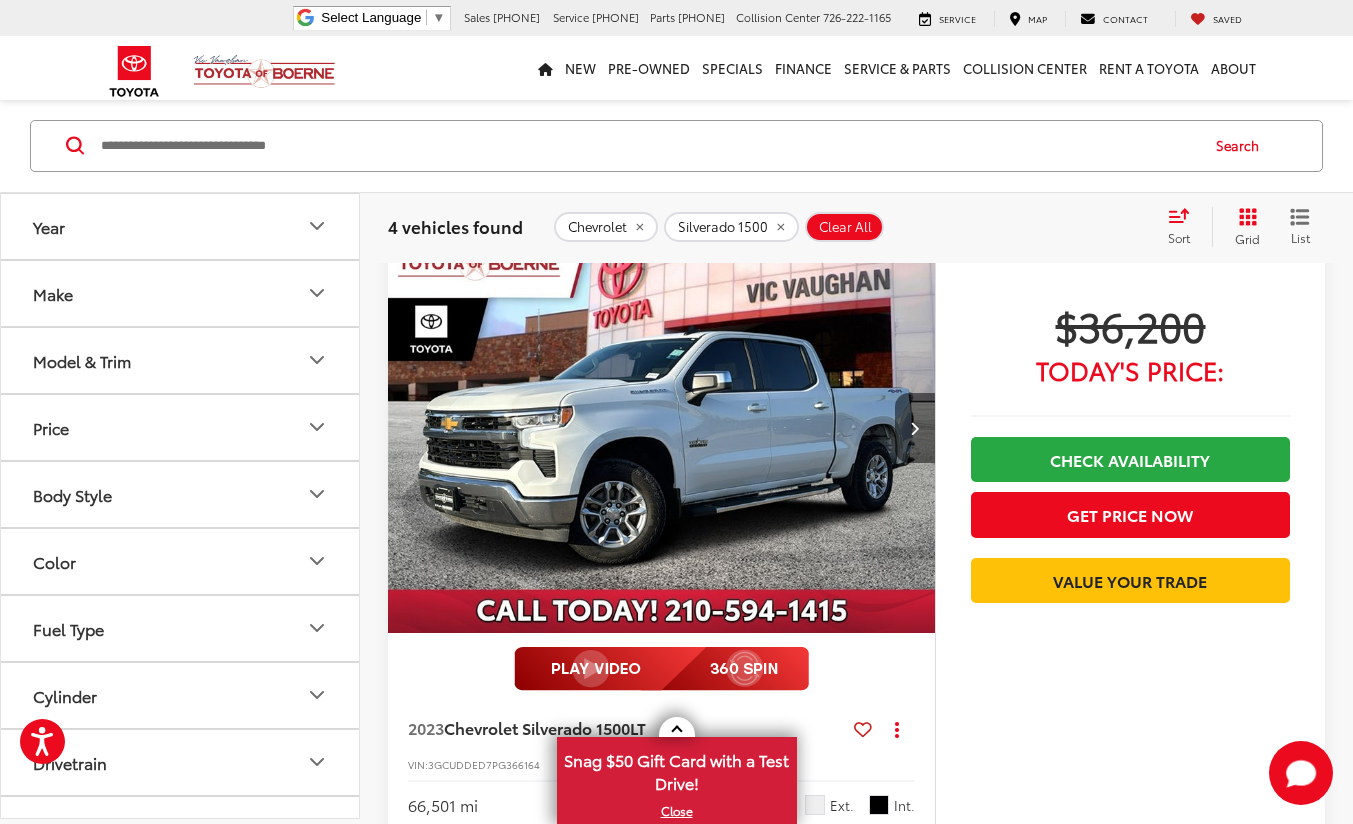click at bounding box center (915, 428) 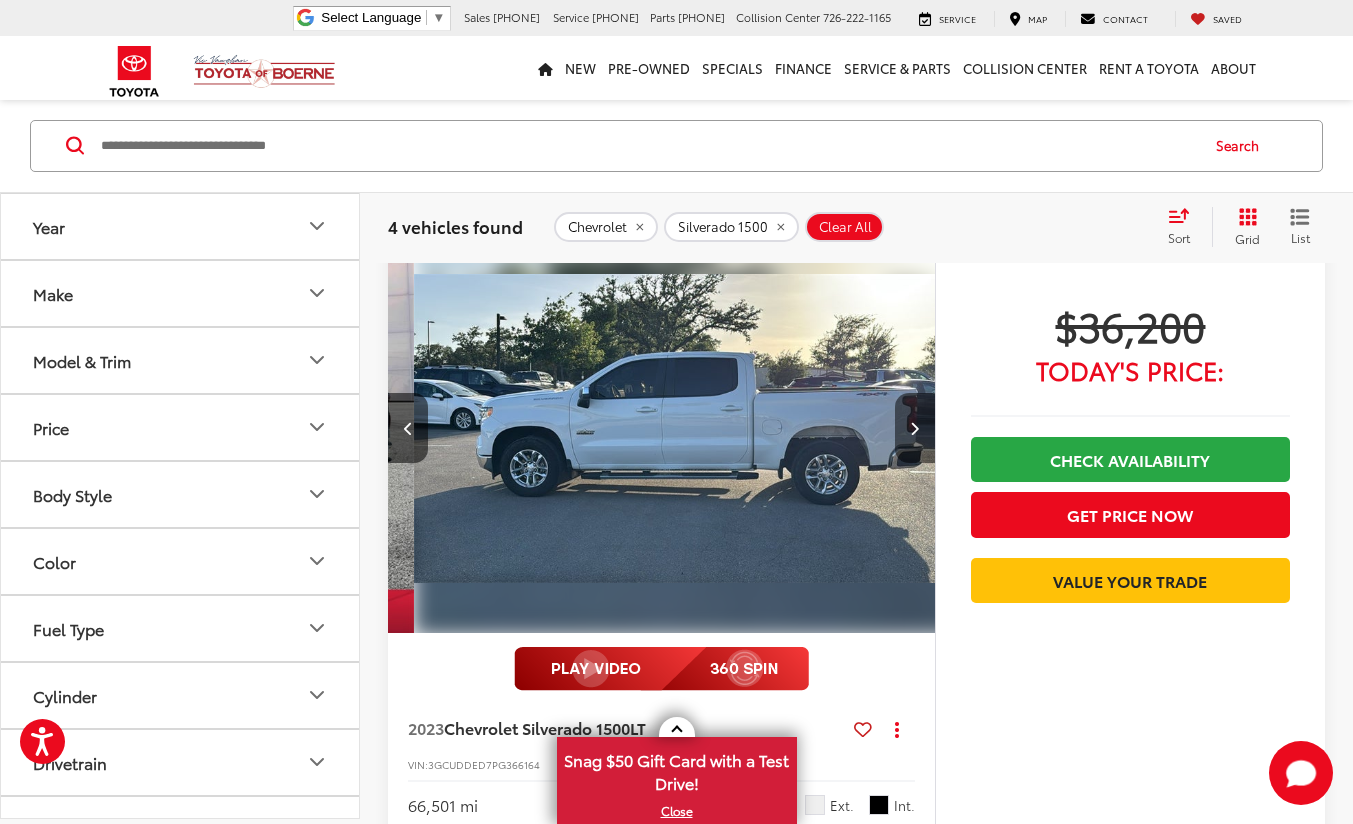 scroll, scrollTop: 0, scrollLeft: 550, axis: horizontal 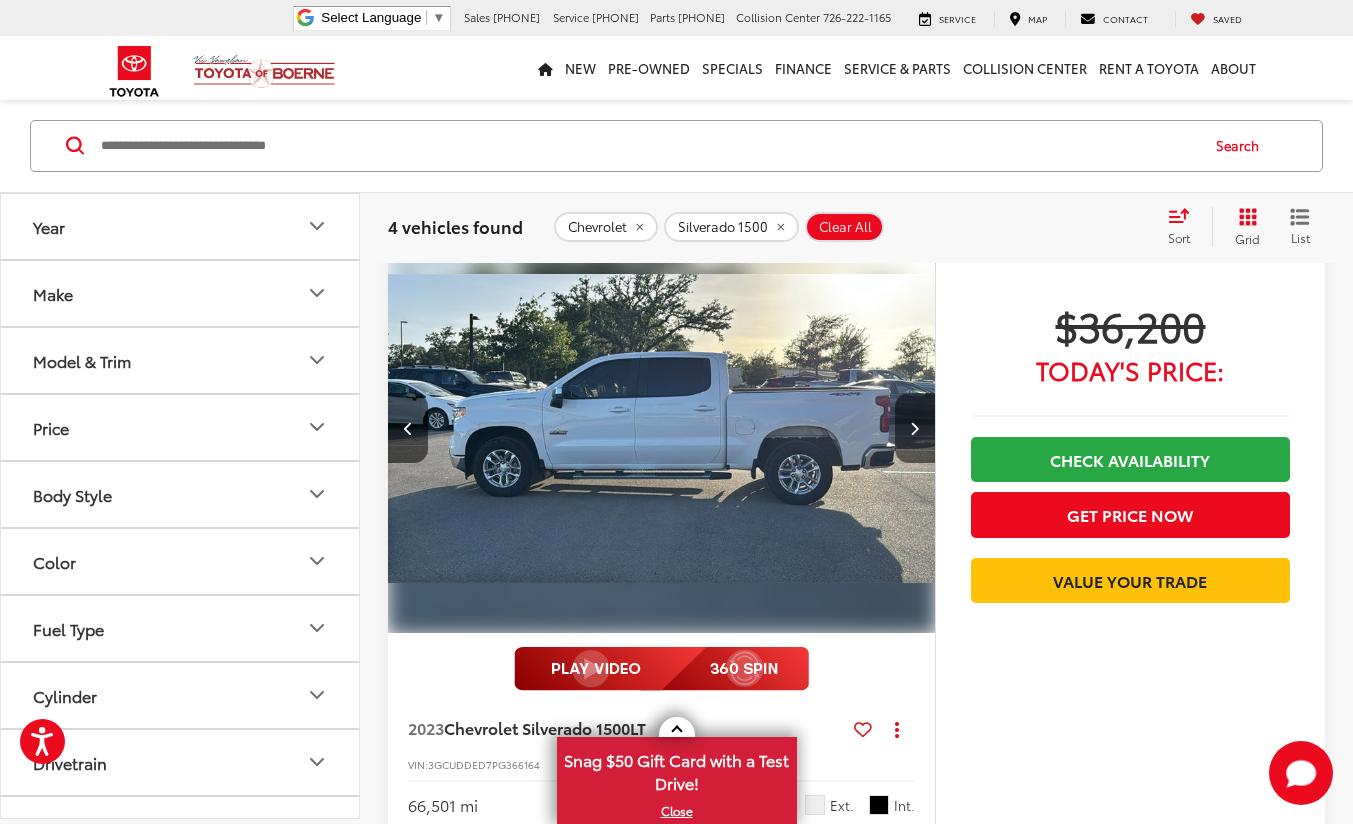 click at bounding box center (915, 428) 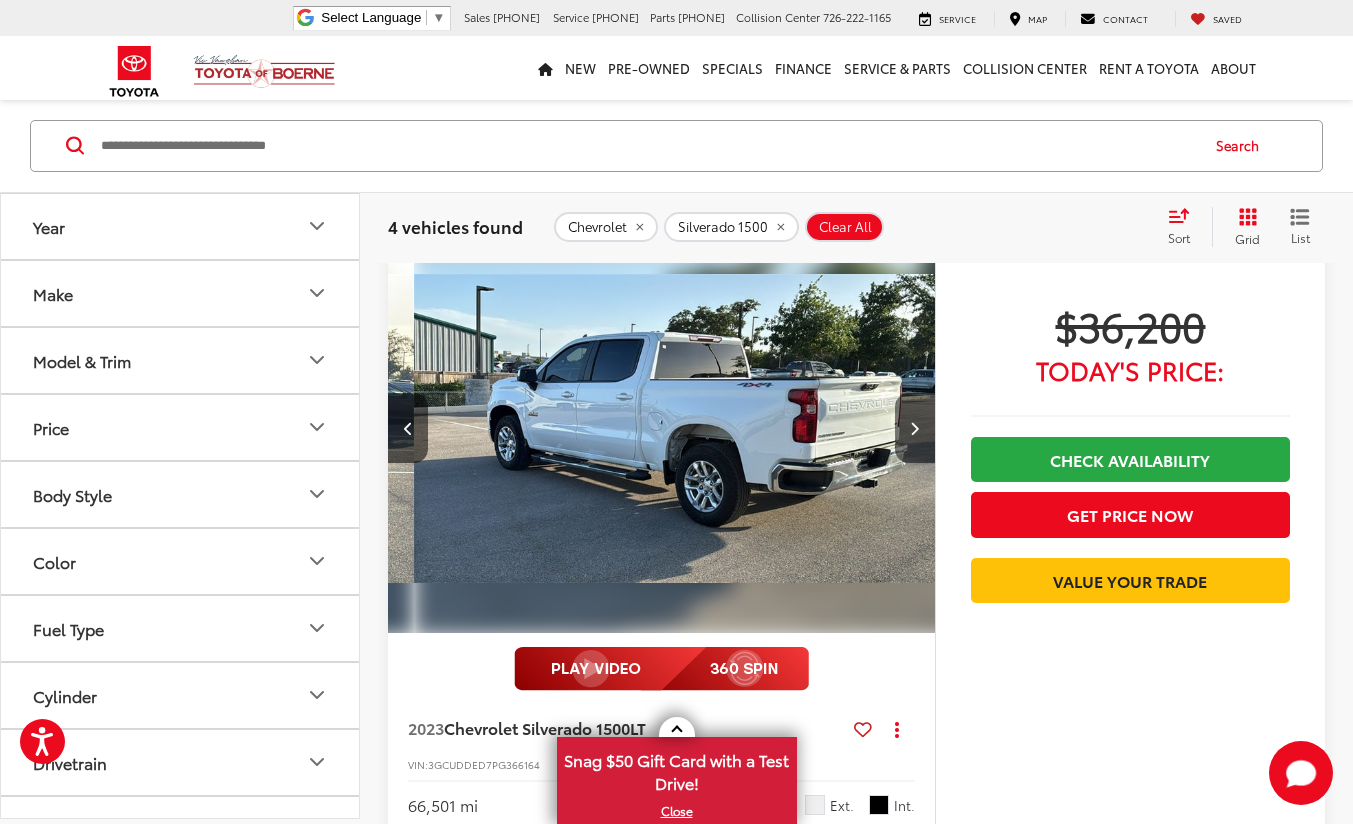 scroll, scrollTop: 0, scrollLeft: 1100, axis: horizontal 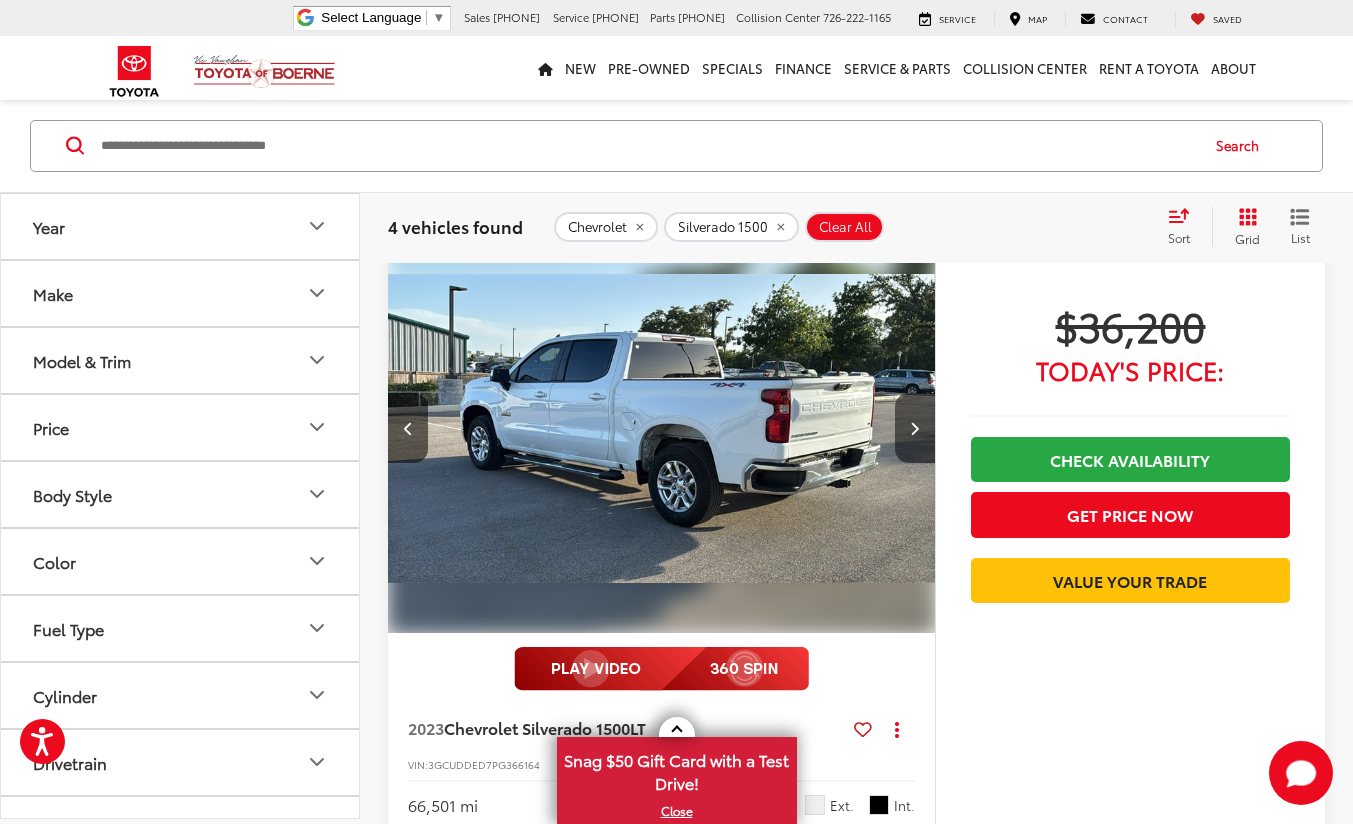 click at bounding box center [915, 428] 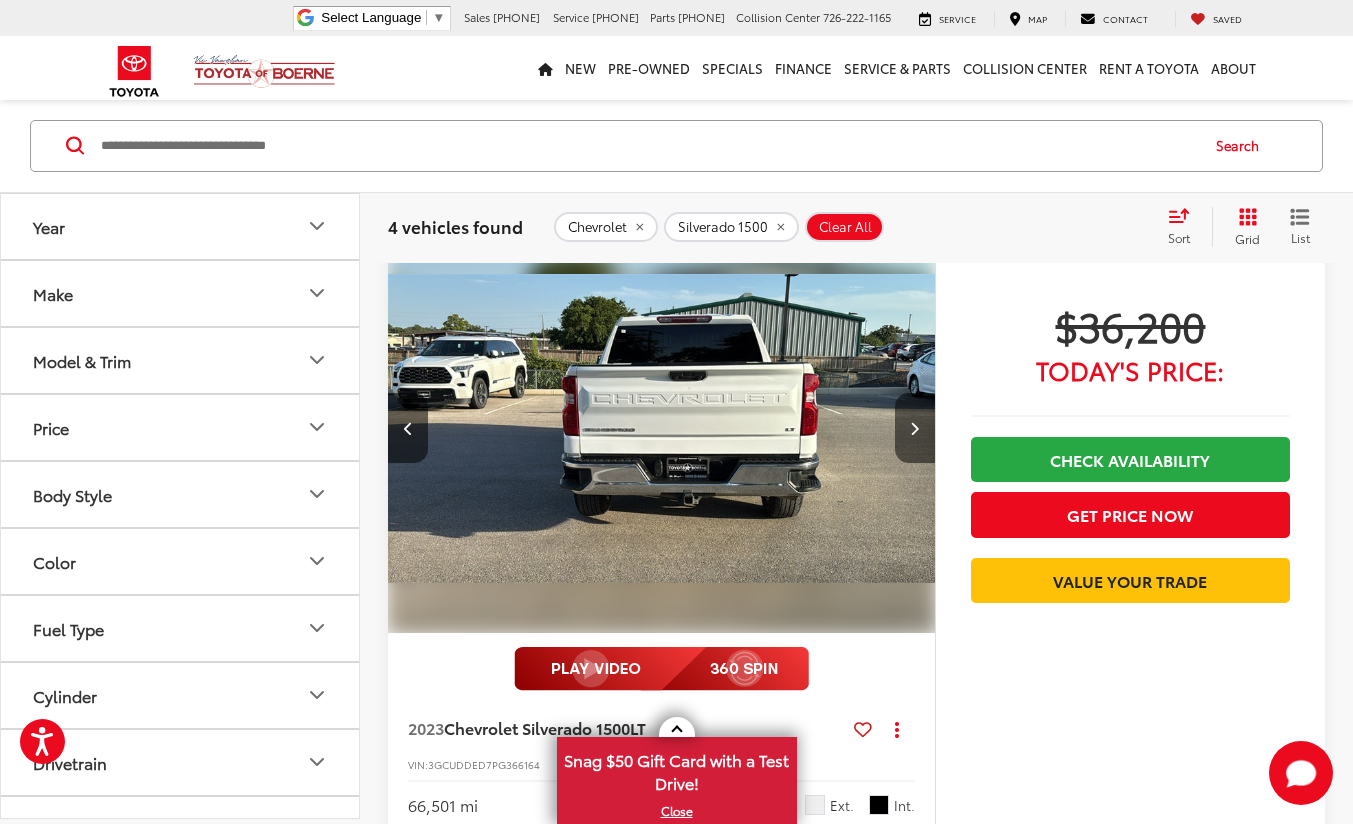 click at bounding box center [915, 428] 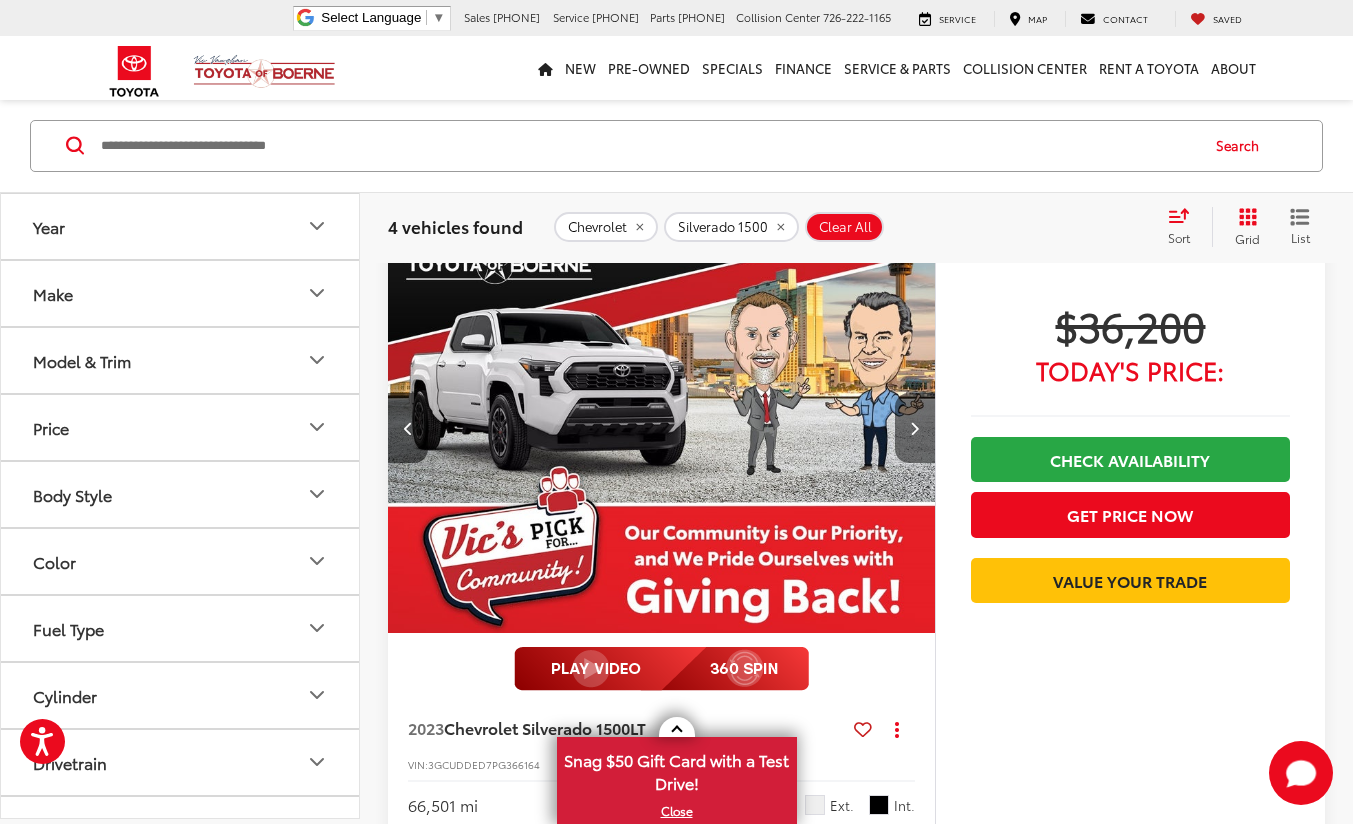 click at bounding box center [915, 428] 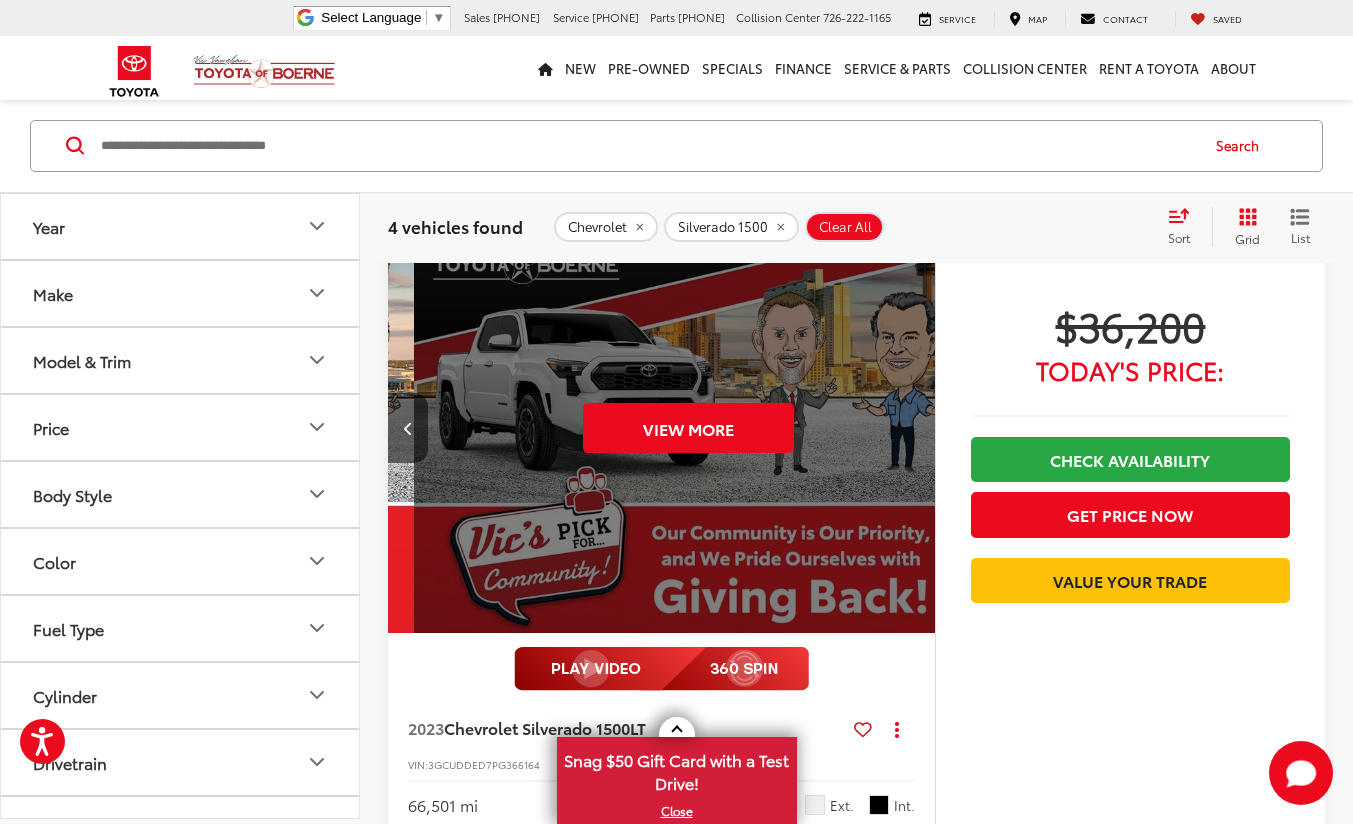 scroll, scrollTop: 0, scrollLeft: 2750, axis: horizontal 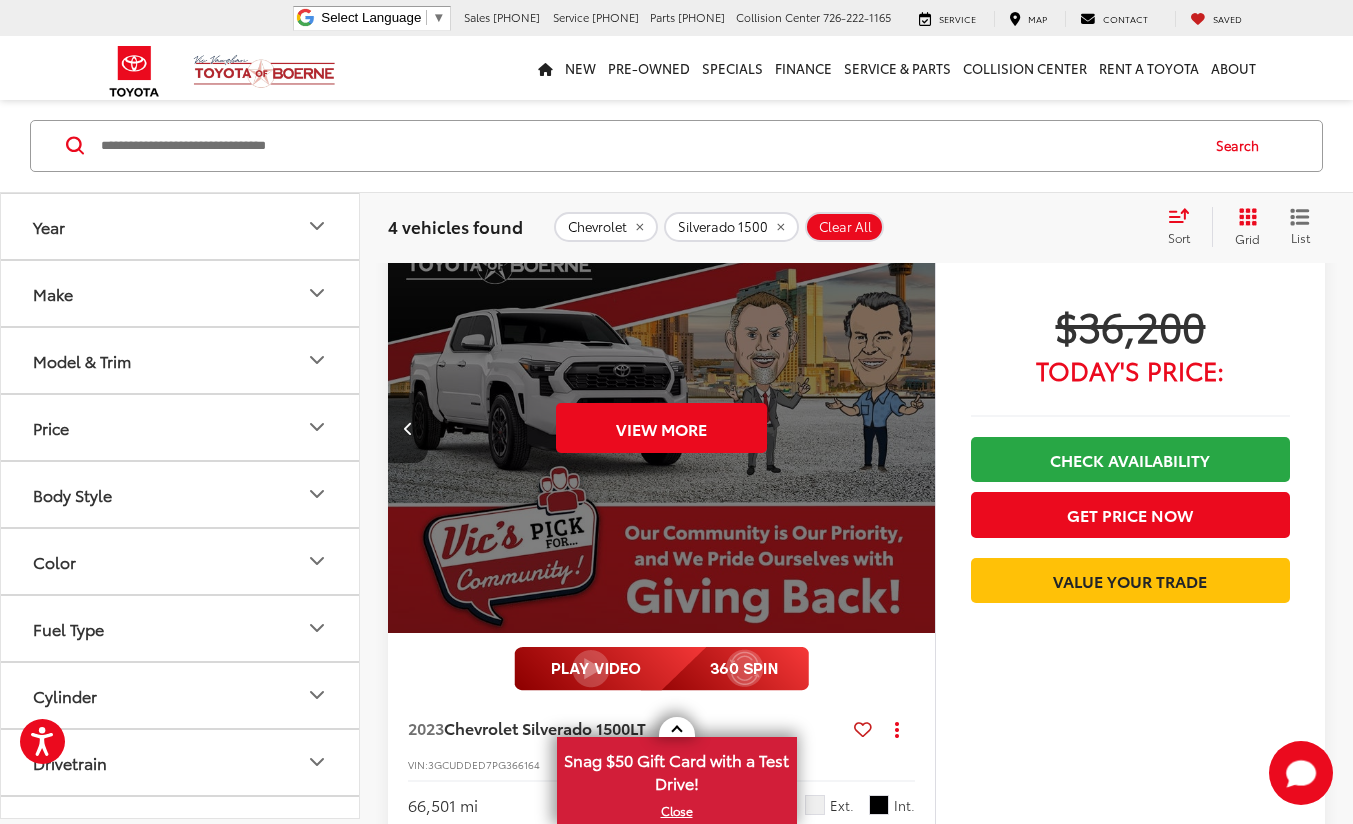 click on "View More" at bounding box center (662, 428) 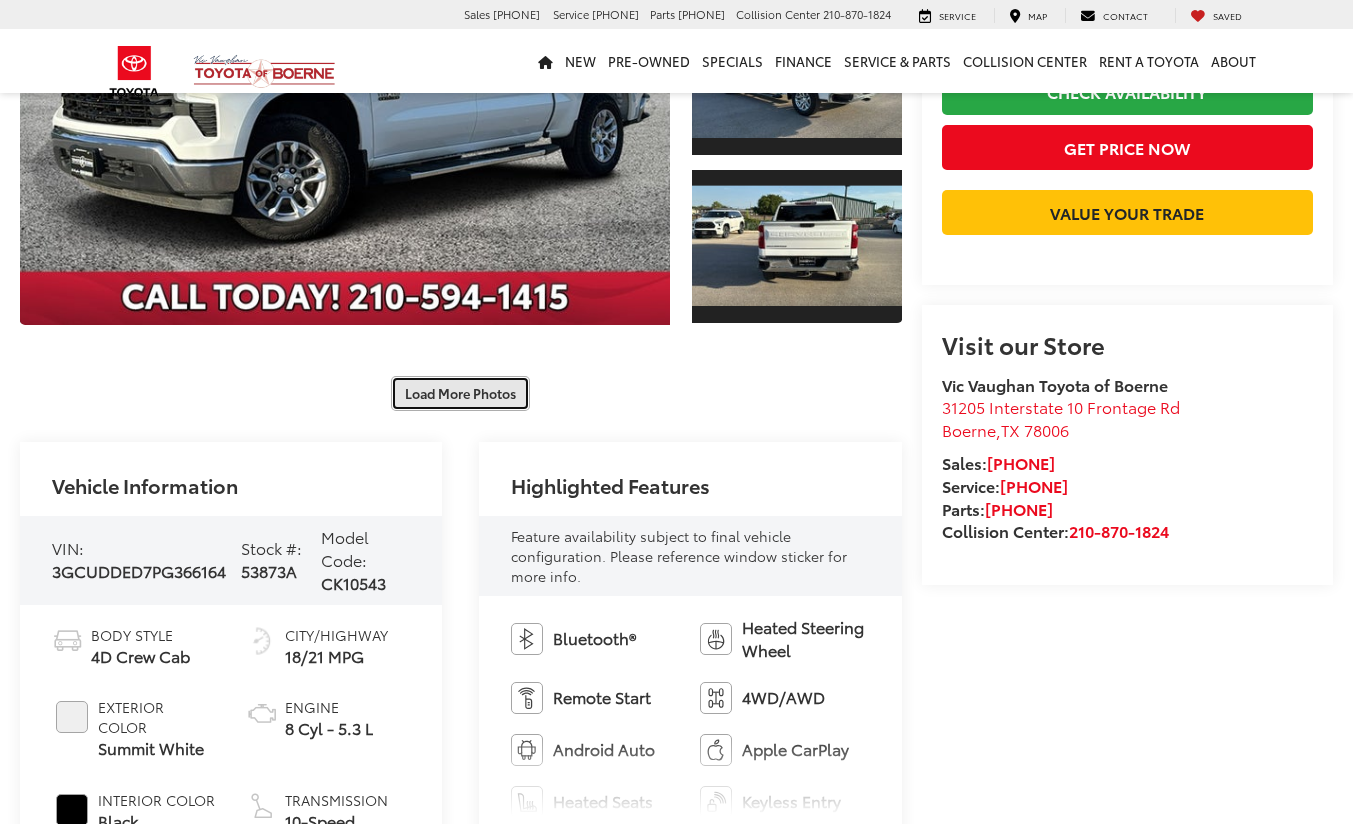 click on "Load More Photos" at bounding box center (460, 393) 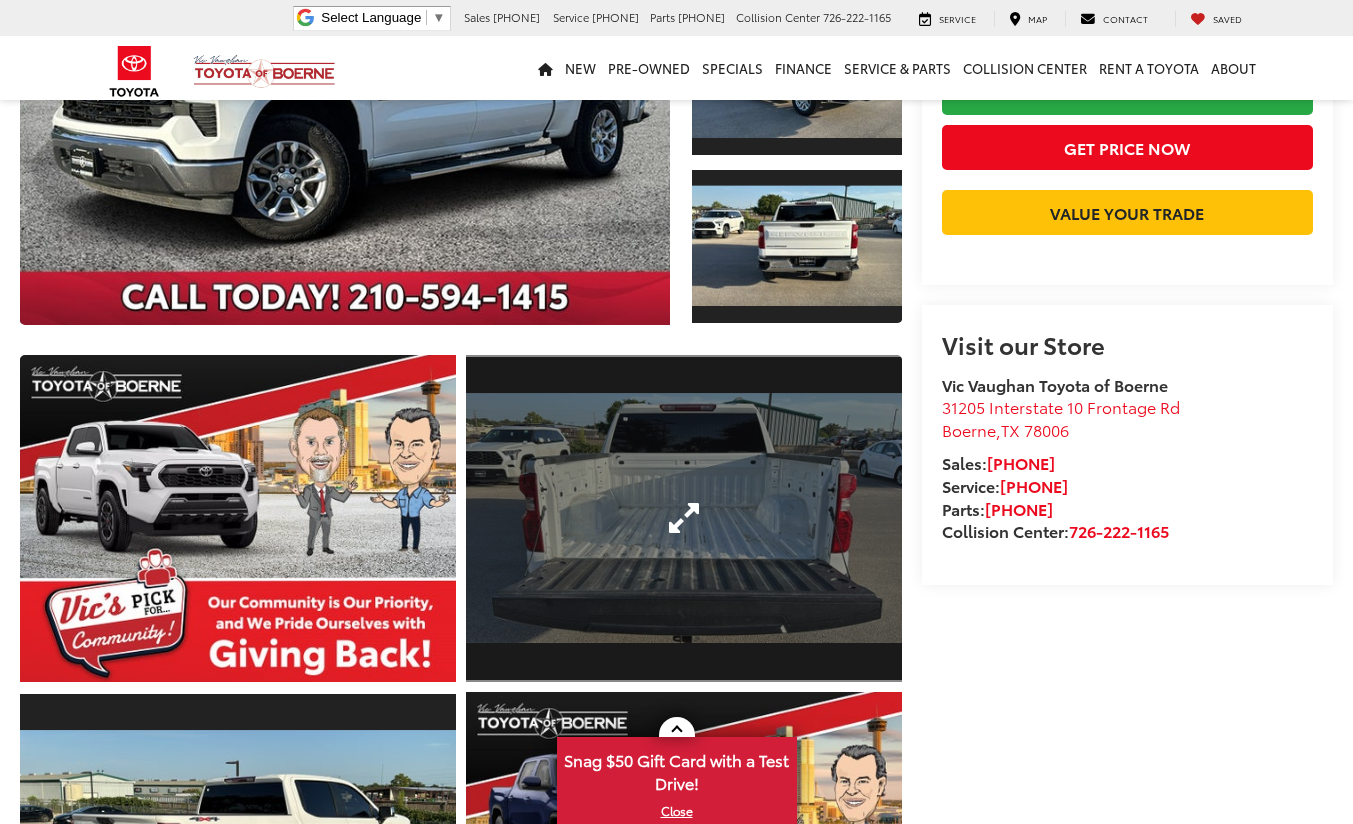 scroll, scrollTop: 0, scrollLeft: 0, axis: both 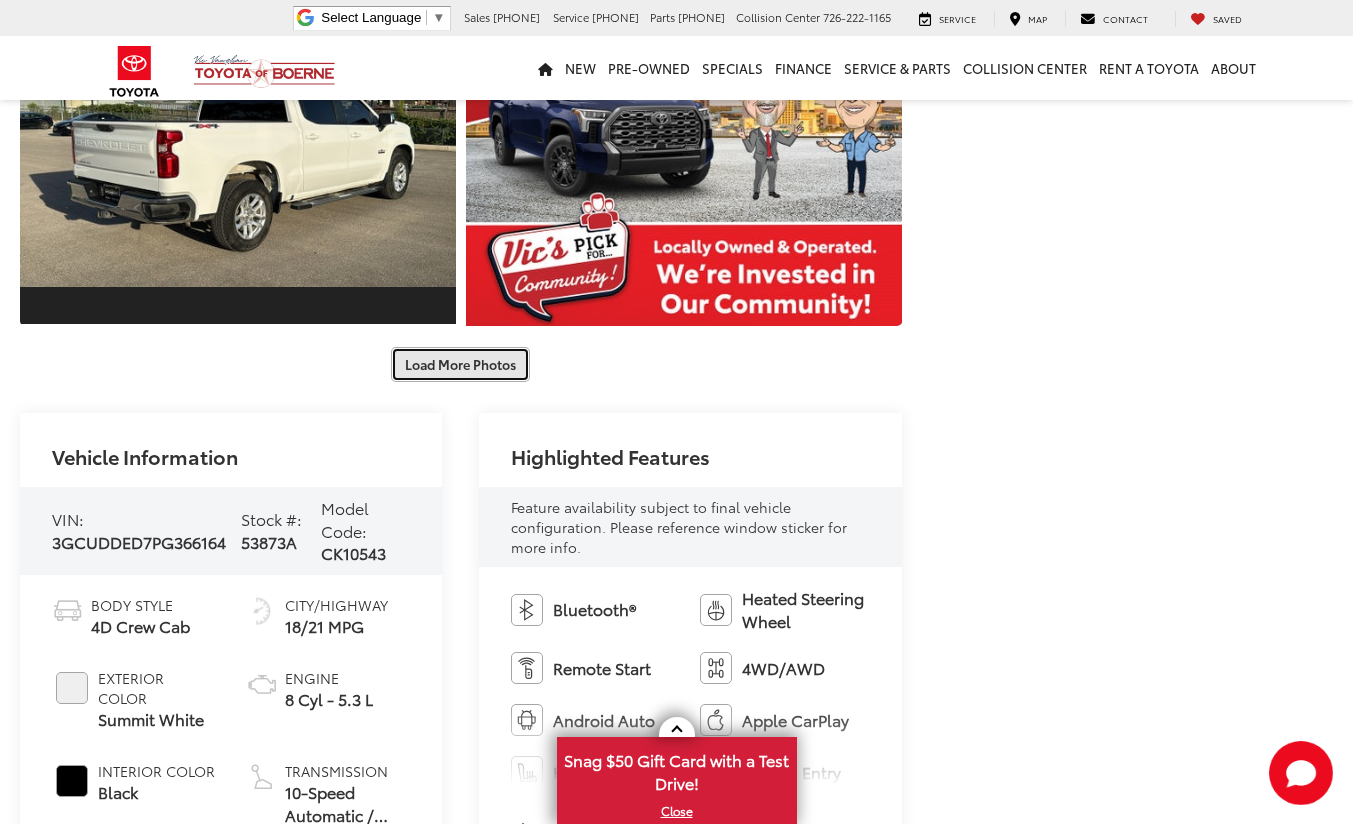 click on "Load More Photos" at bounding box center [460, 364] 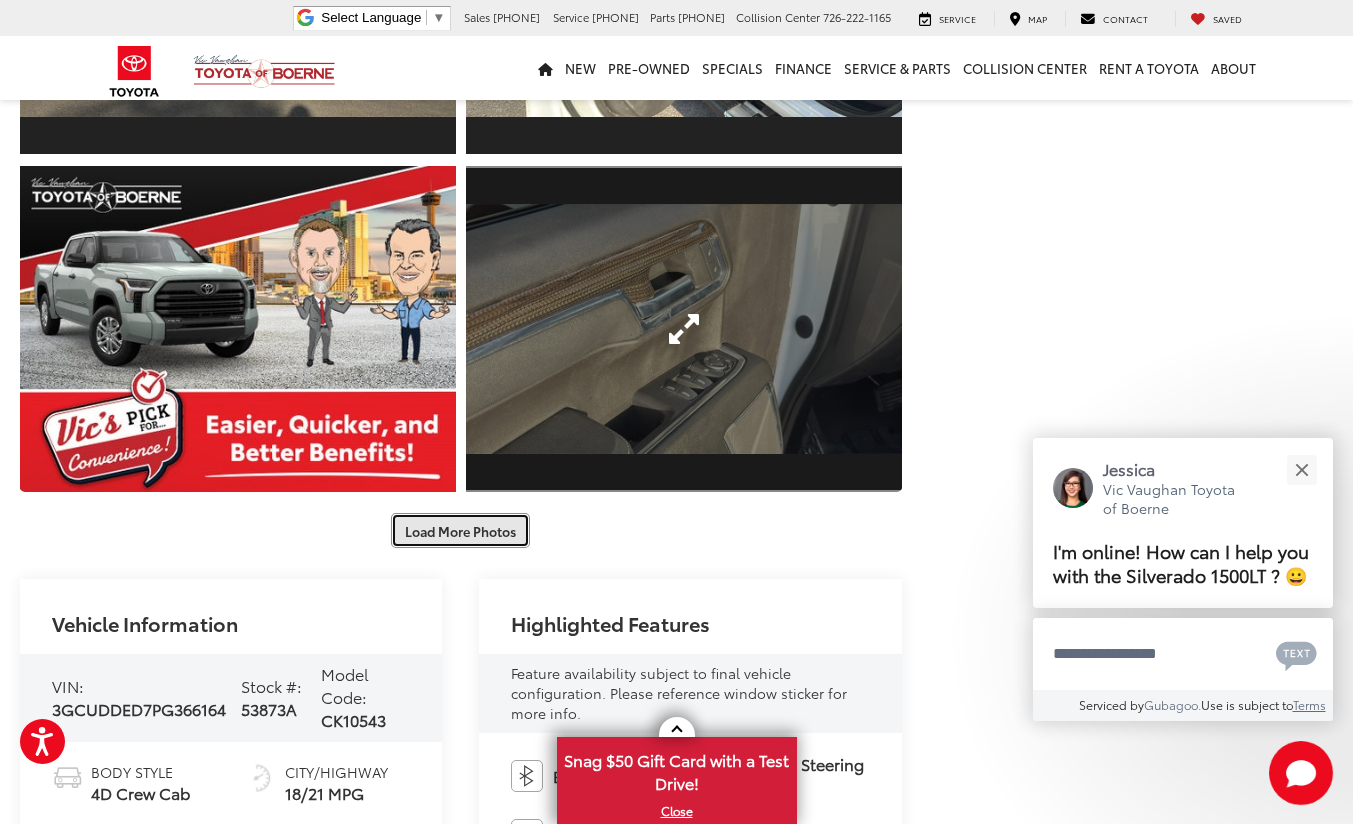 scroll, scrollTop: 1550, scrollLeft: 0, axis: vertical 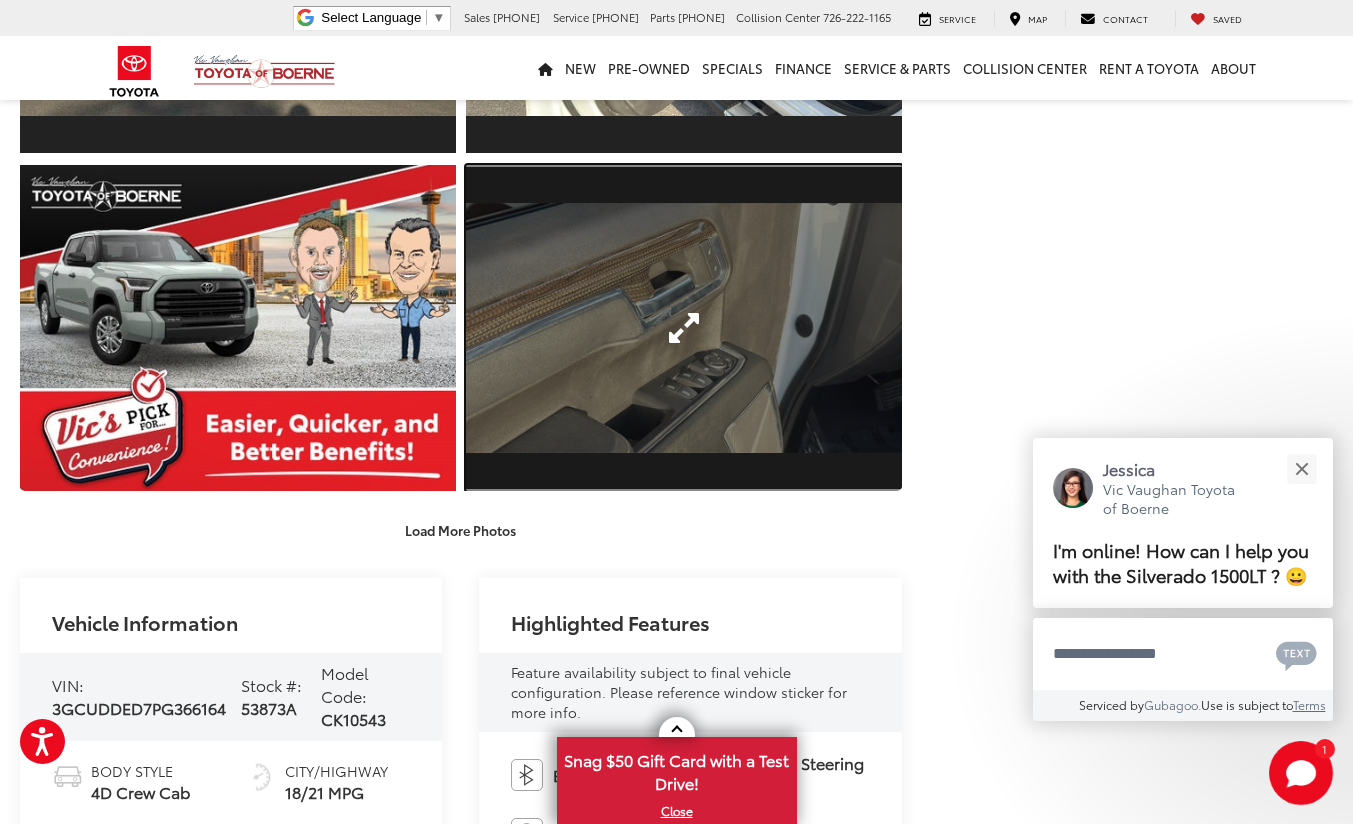 click at bounding box center (684, 328) 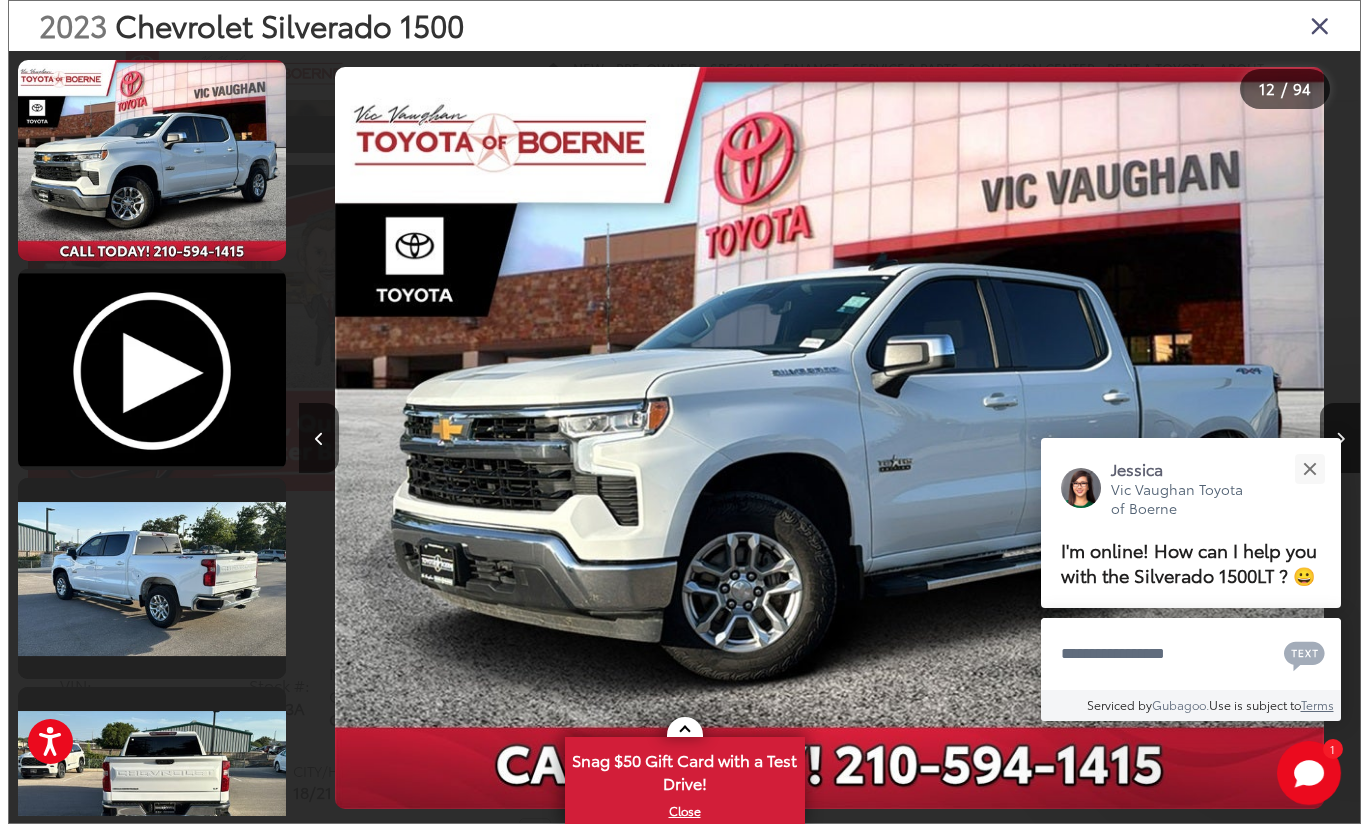 scroll, scrollTop: 1557, scrollLeft: 0, axis: vertical 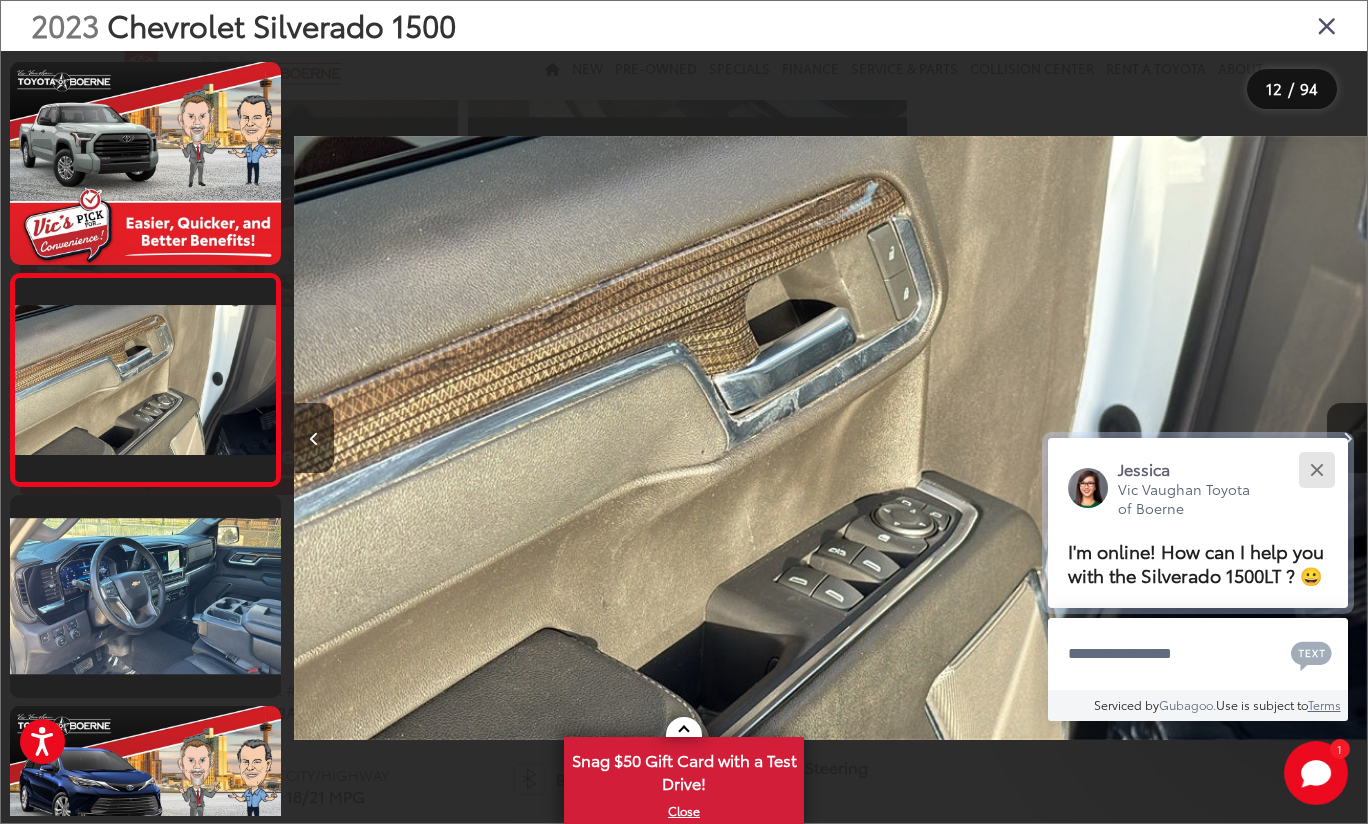 click at bounding box center [1316, 469] 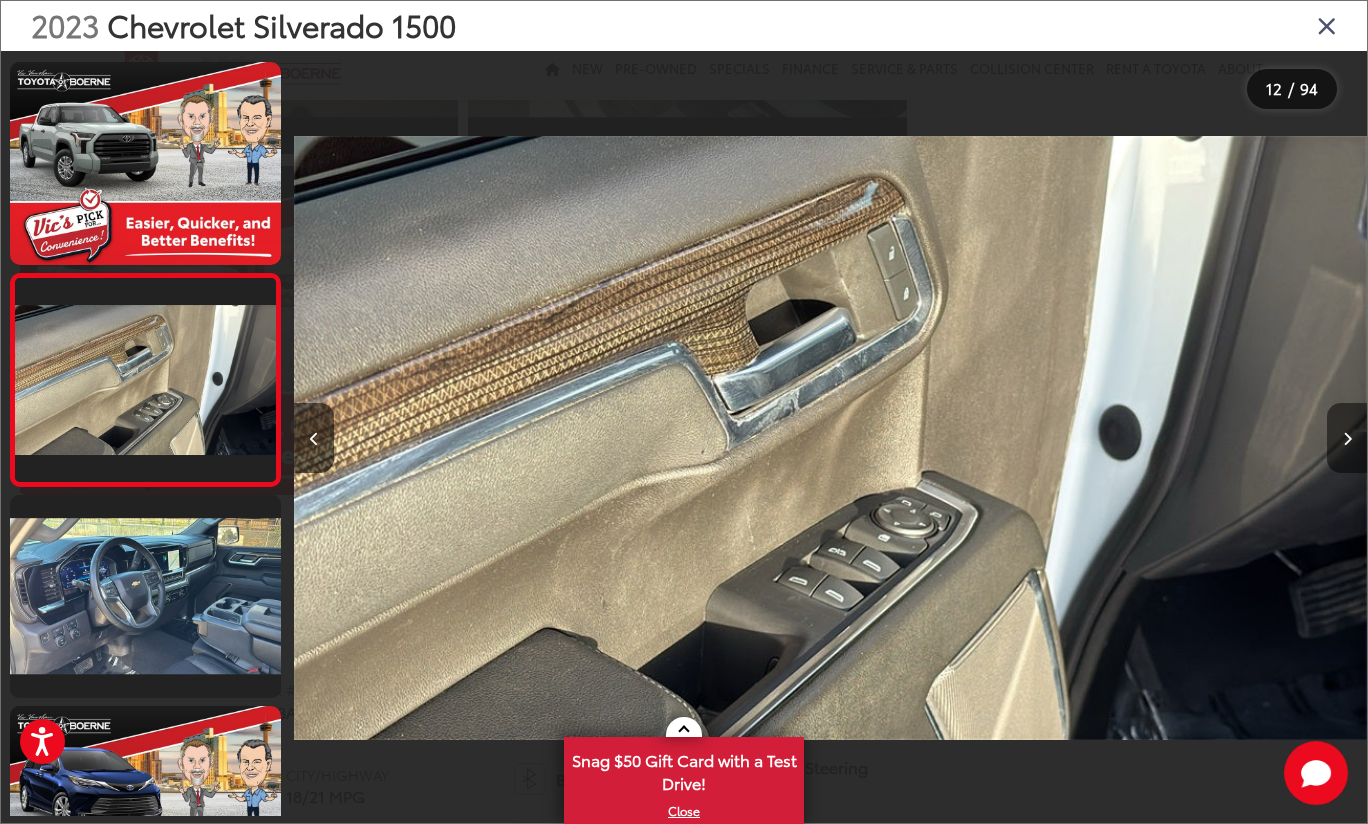 click at bounding box center (1347, 438) 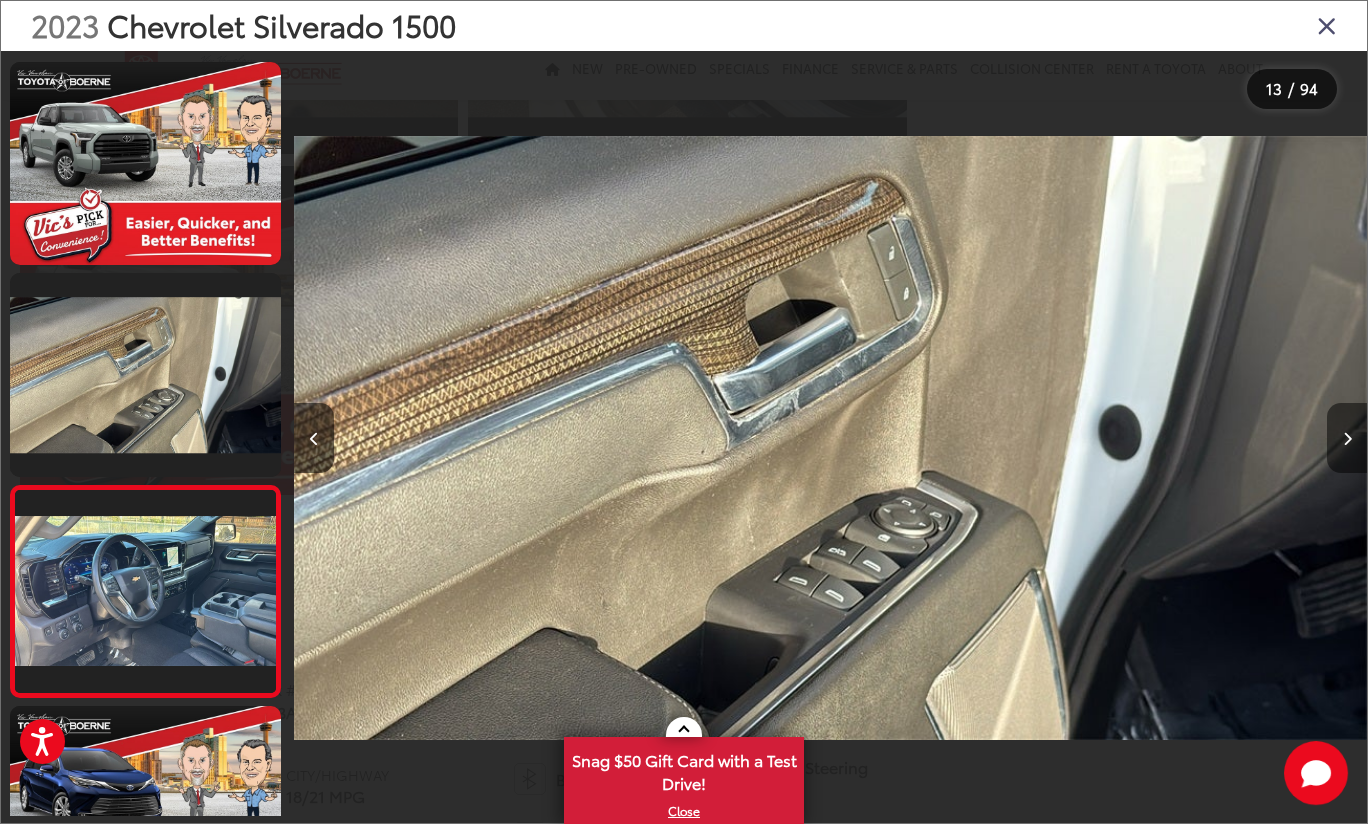 scroll, scrollTop: 0, scrollLeft: 12250, axis: horizontal 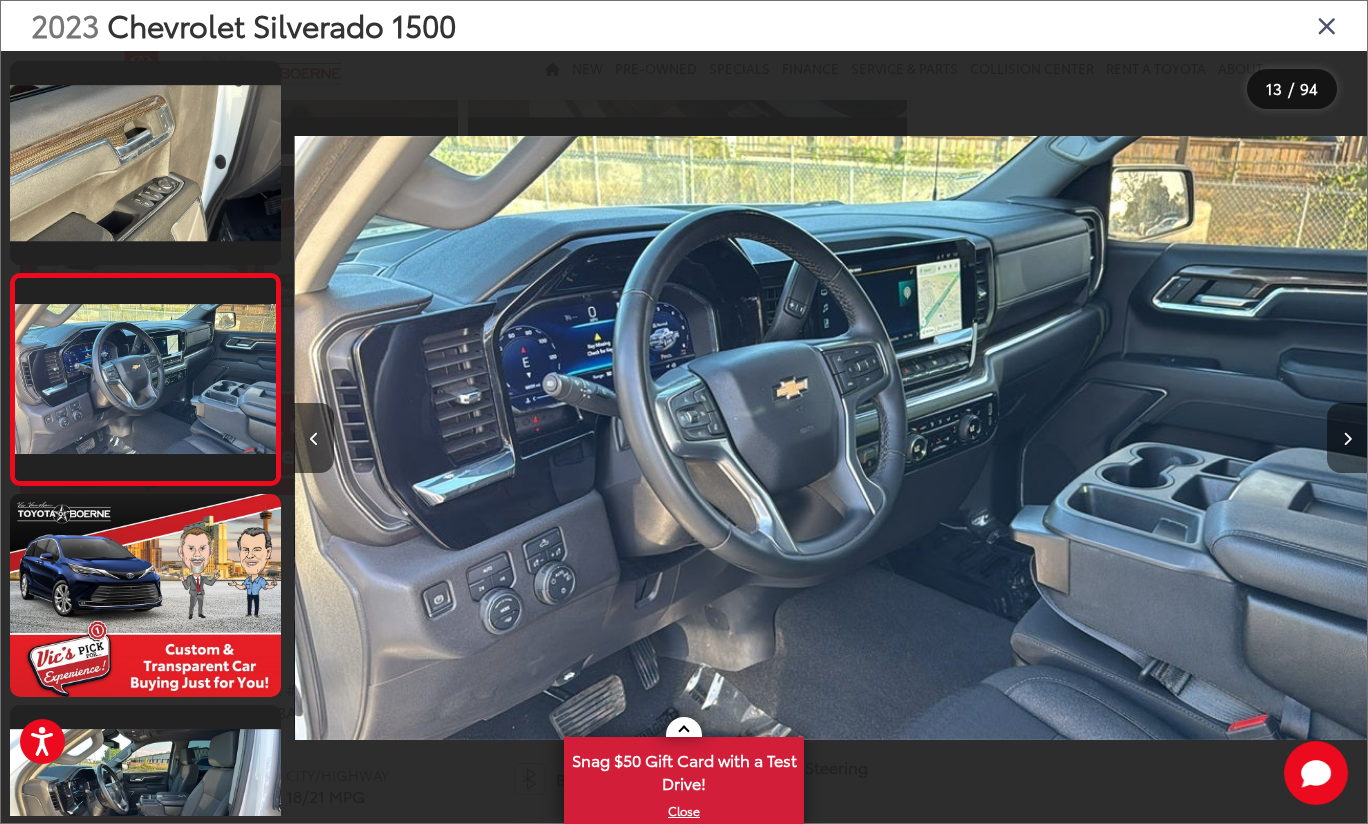 click at bounding box center [1347, 438] 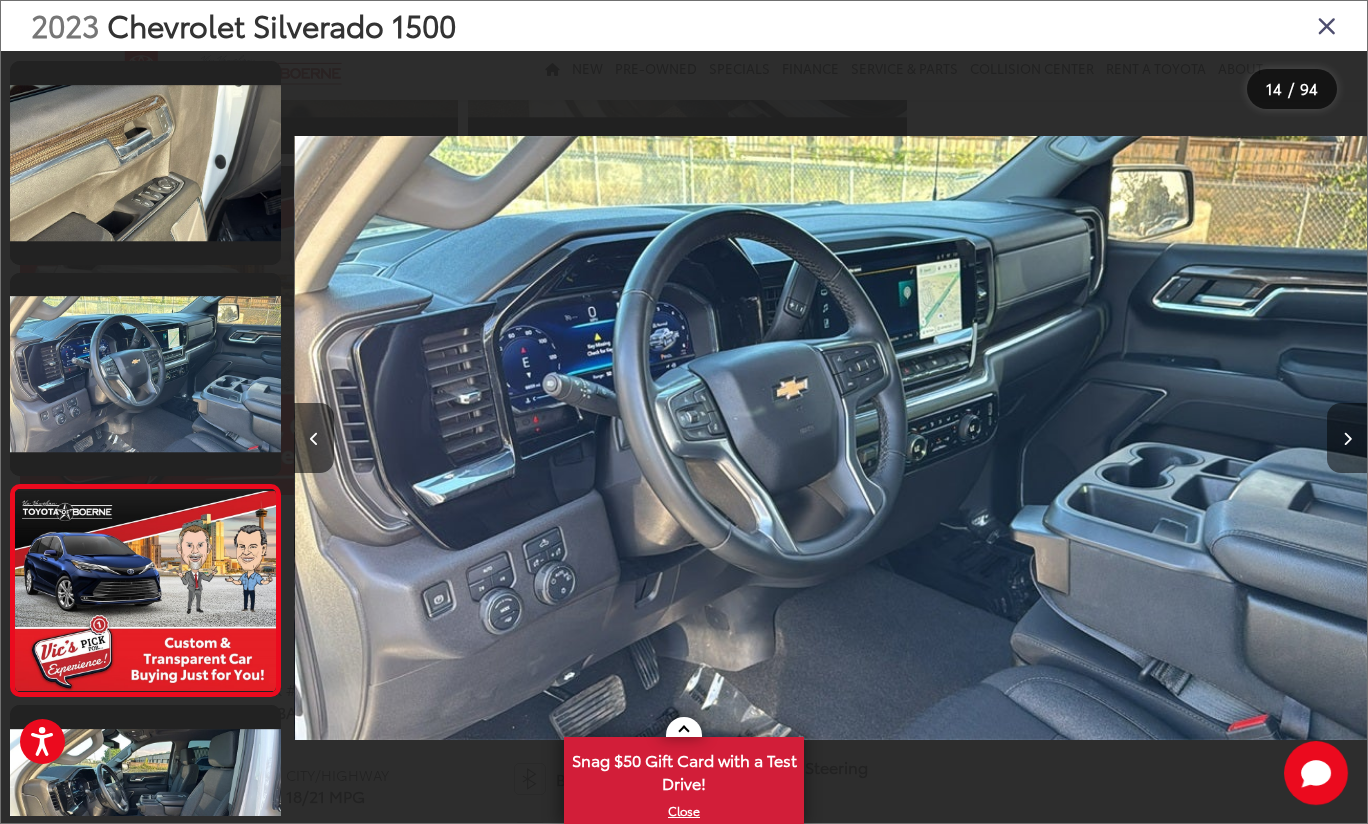 scroll, scrollTop: 0, scrollLeft: 13159, axis: horizontal 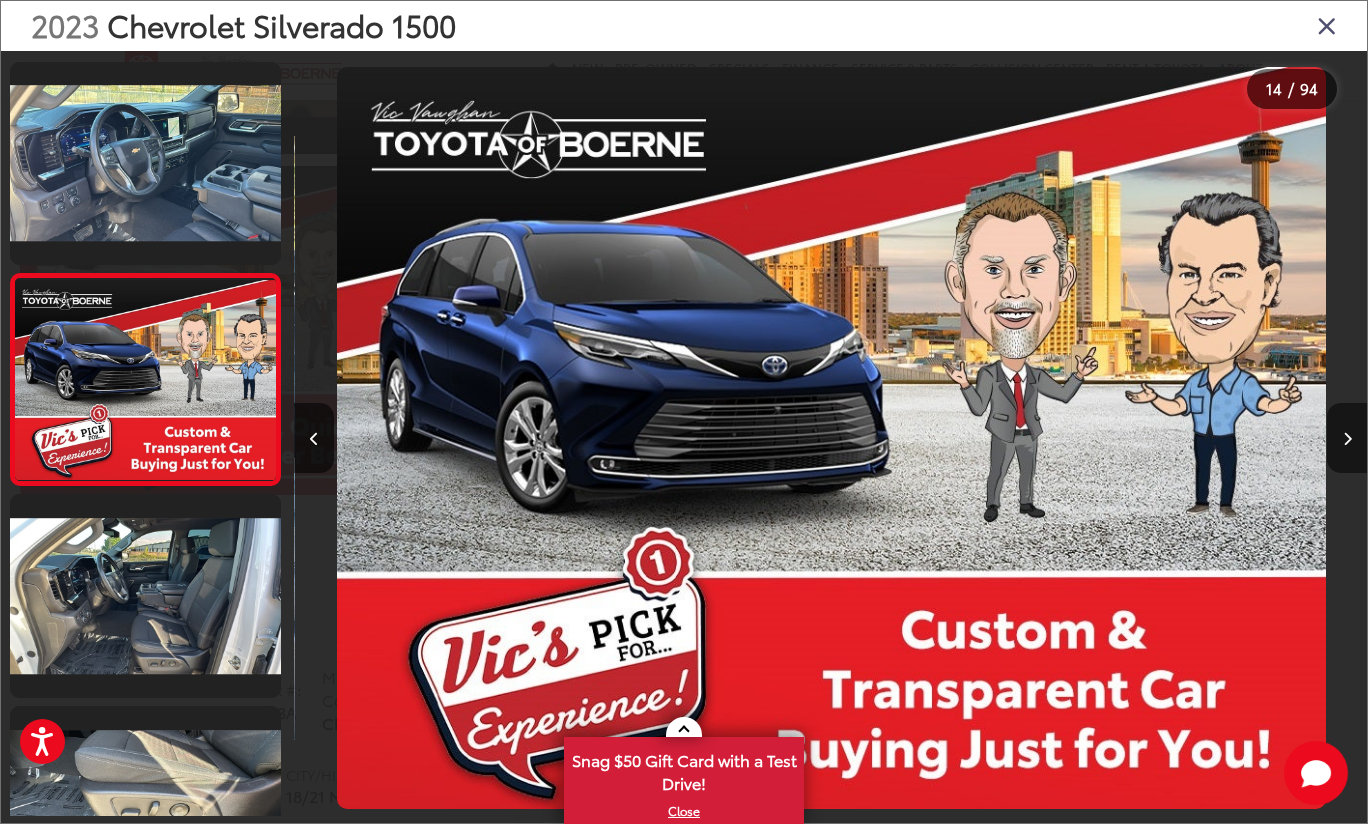 click at bounding box center [1347, 438] 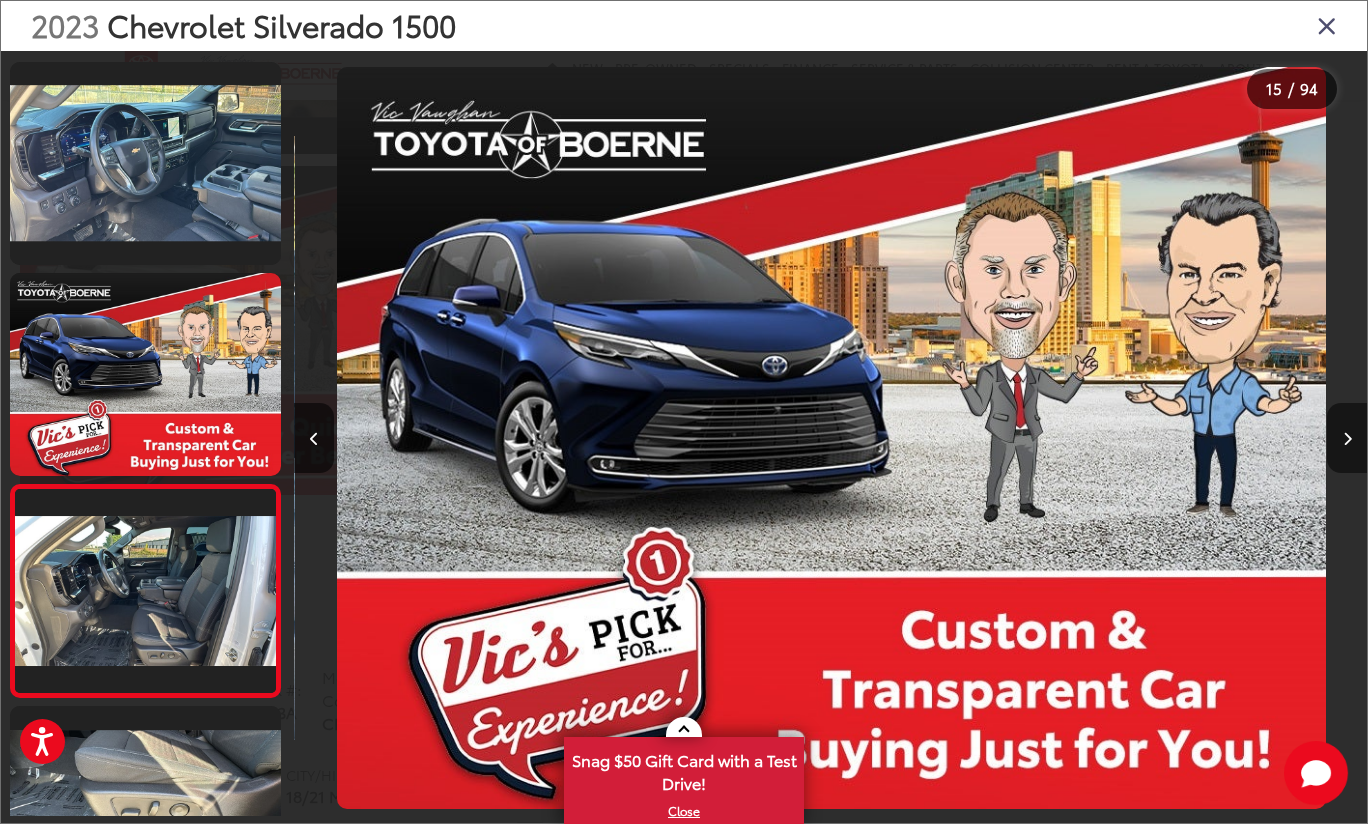 scroll, scrollTop: 0, scrollLeft: 14026, axis: horizontal 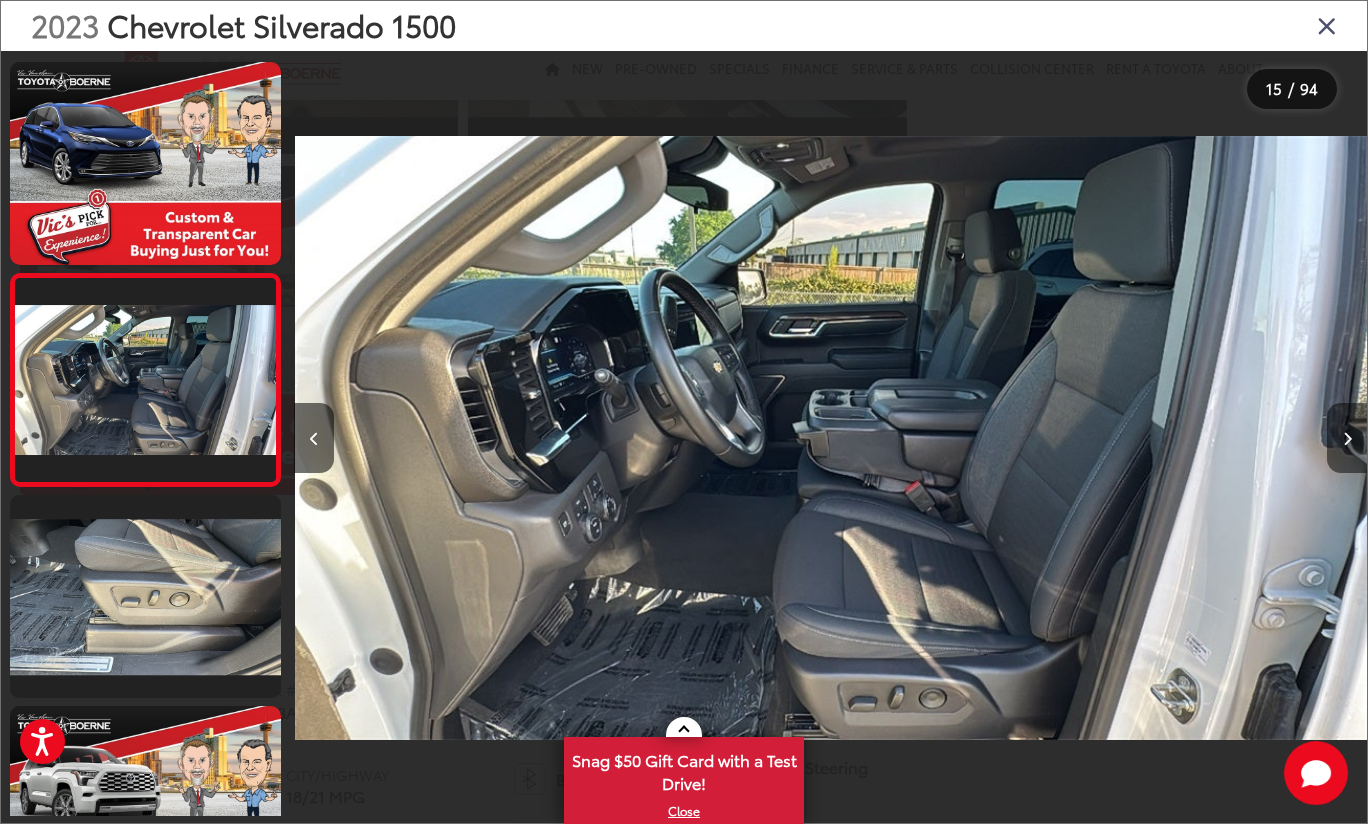 click at bounding box center [1347, 438] 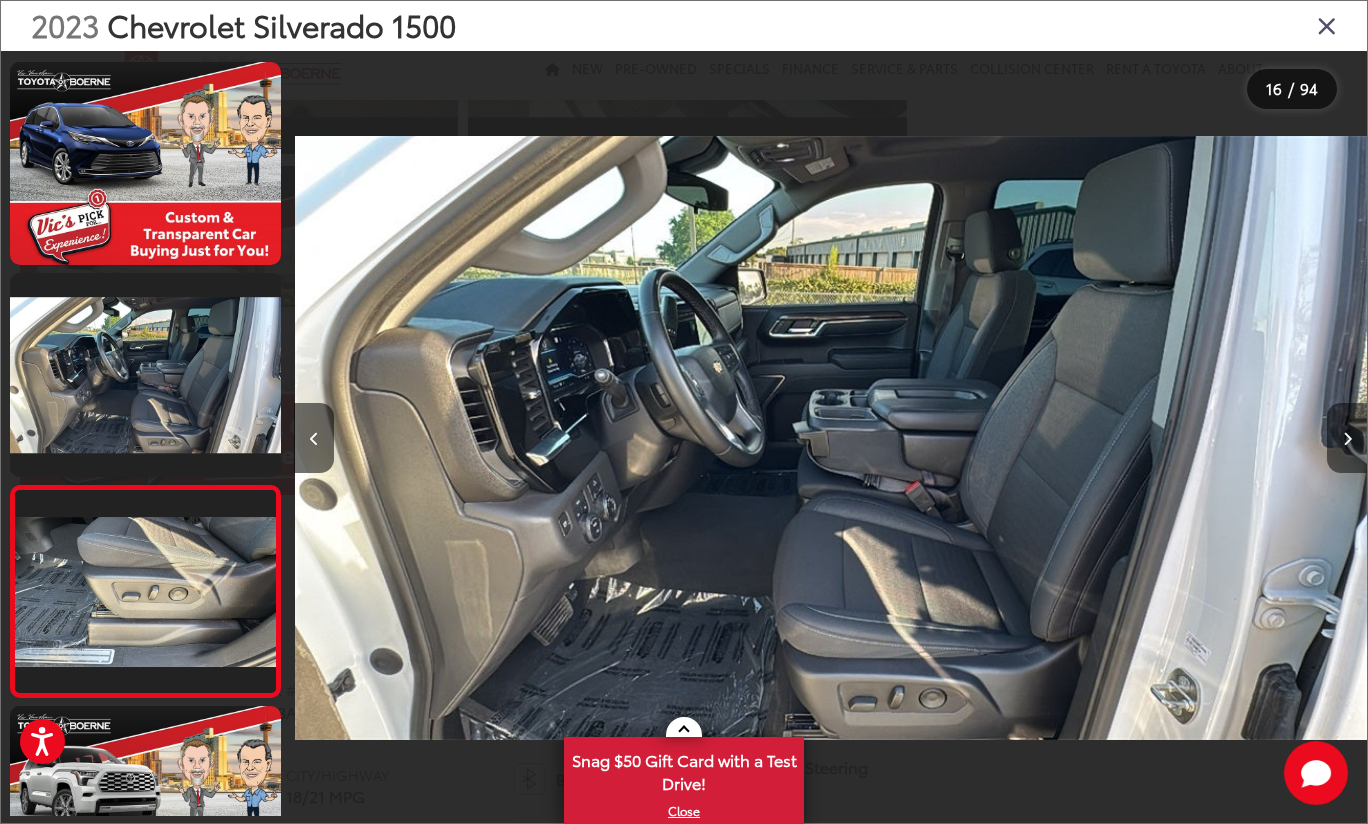 scroll, scrollTop: 0, scrollLeft: 15080, axis: horizontal 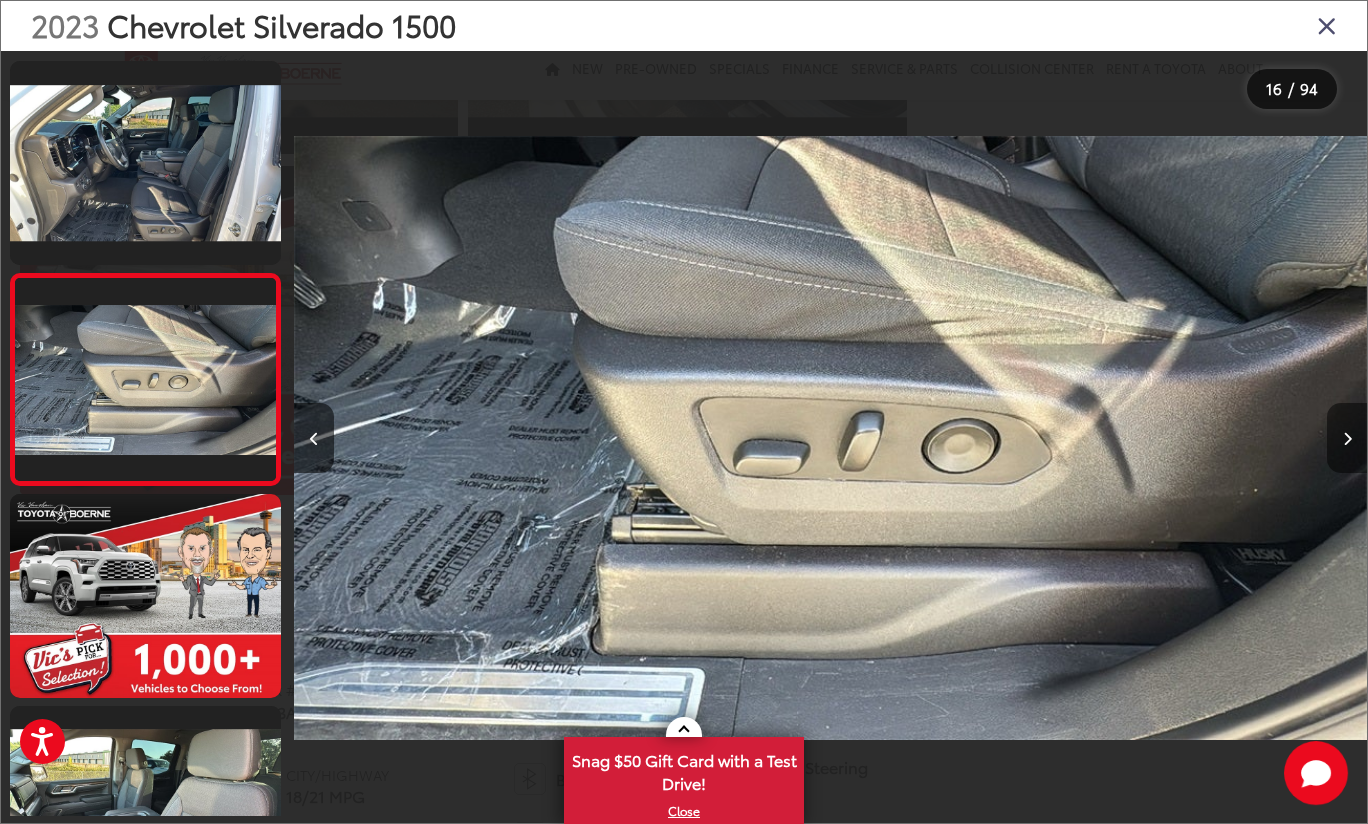 click at bounding box center (1347, 438) 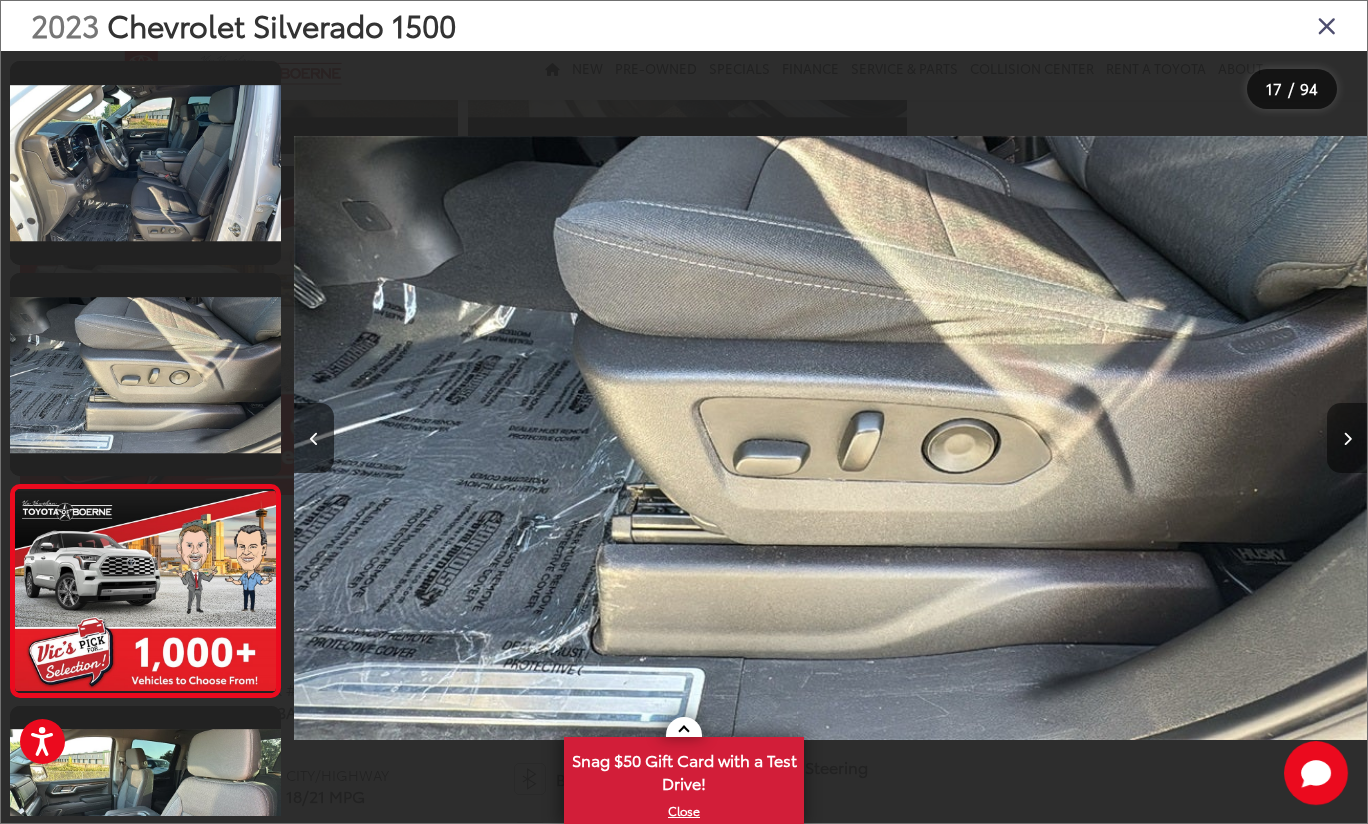 scroll, scrollTop: 0, scrollLeft: 16378, axis: horizontal 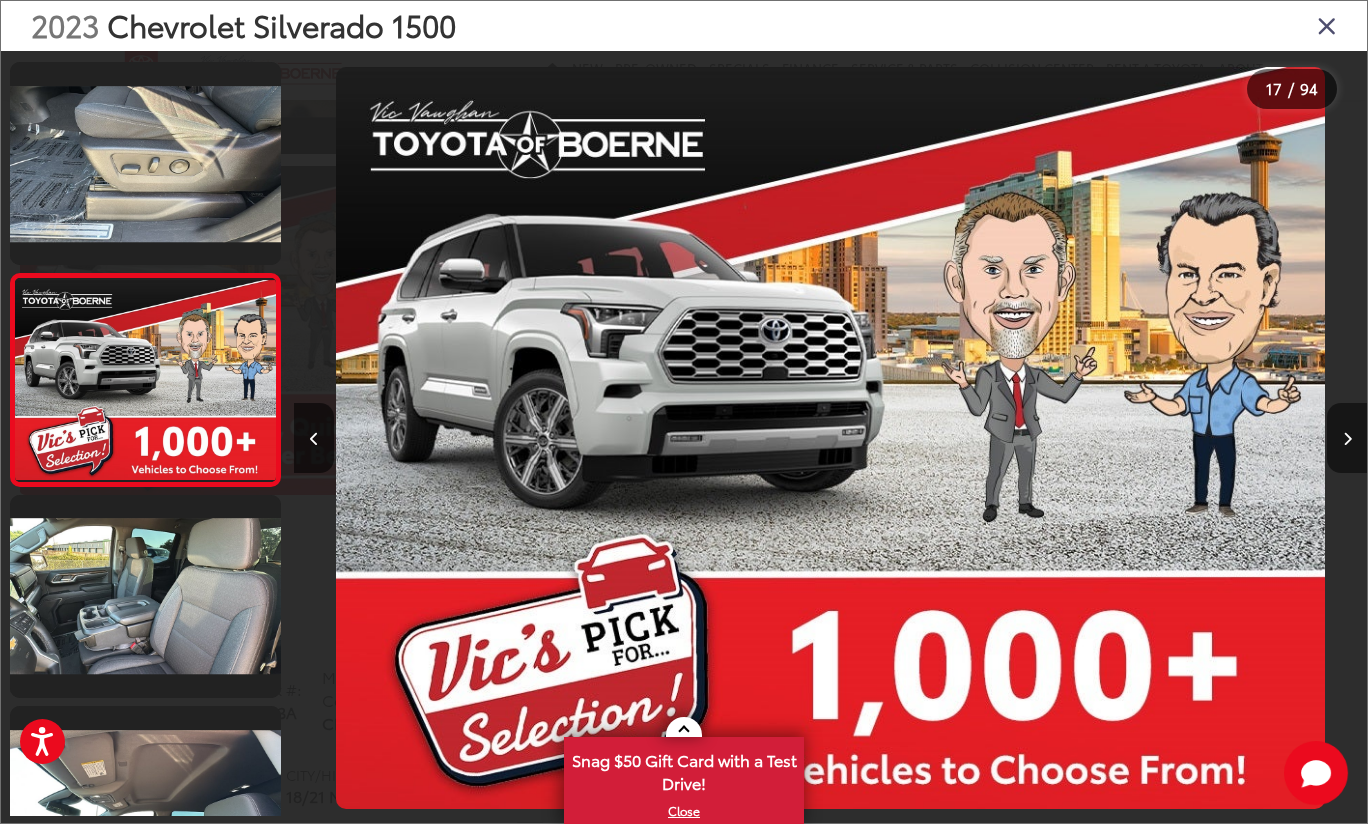 click at bounding box center [1347, 438] 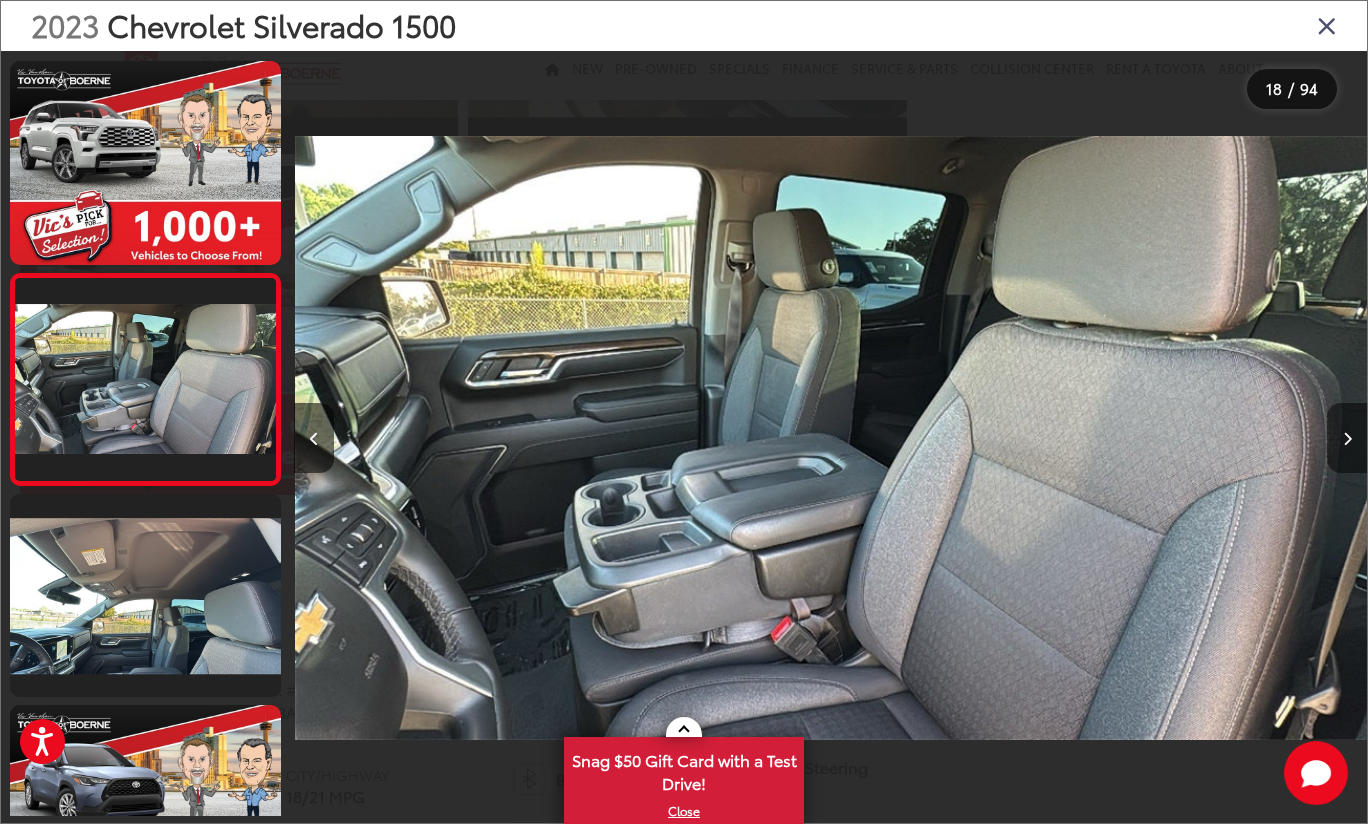 click at bounding box center [1347, 438] 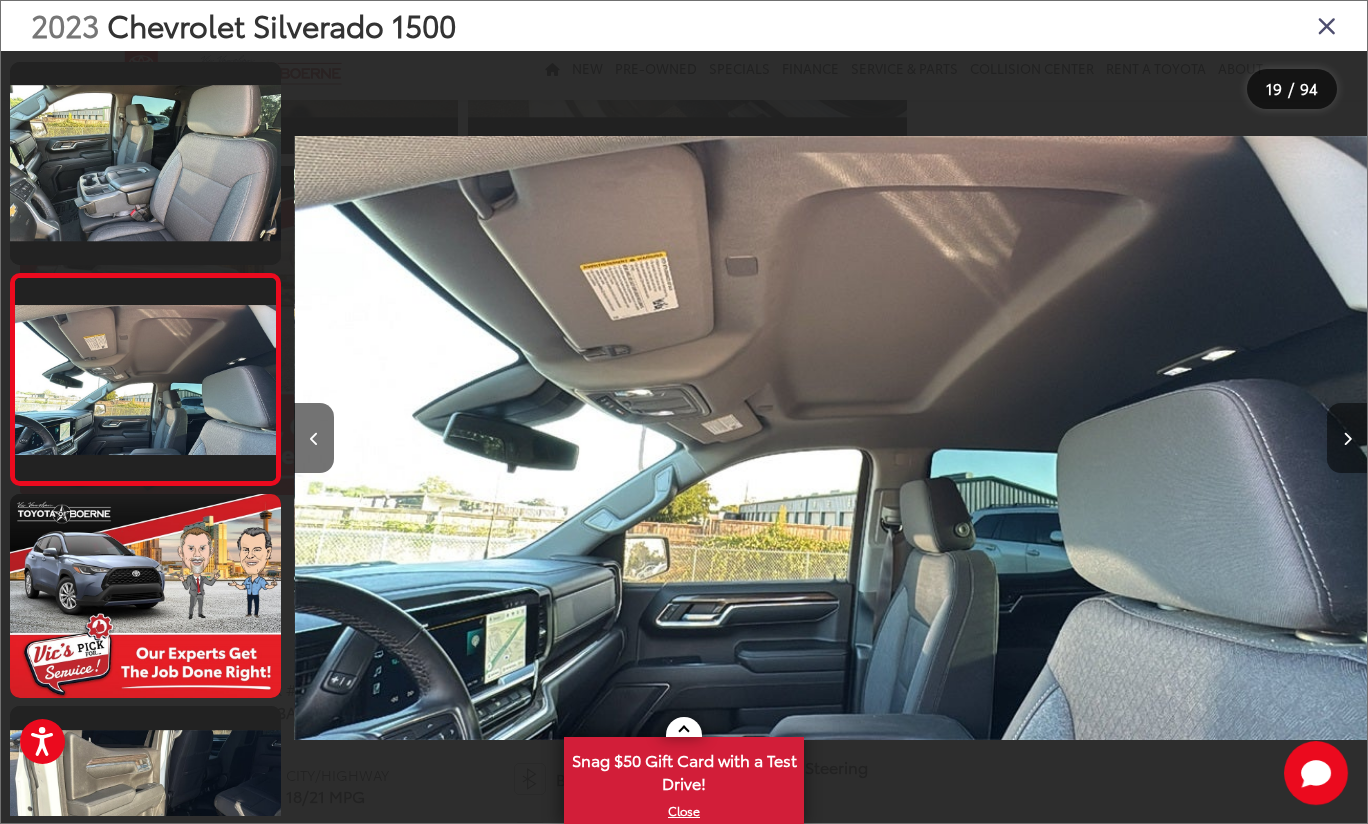 click at bounding box center (1347, 438) 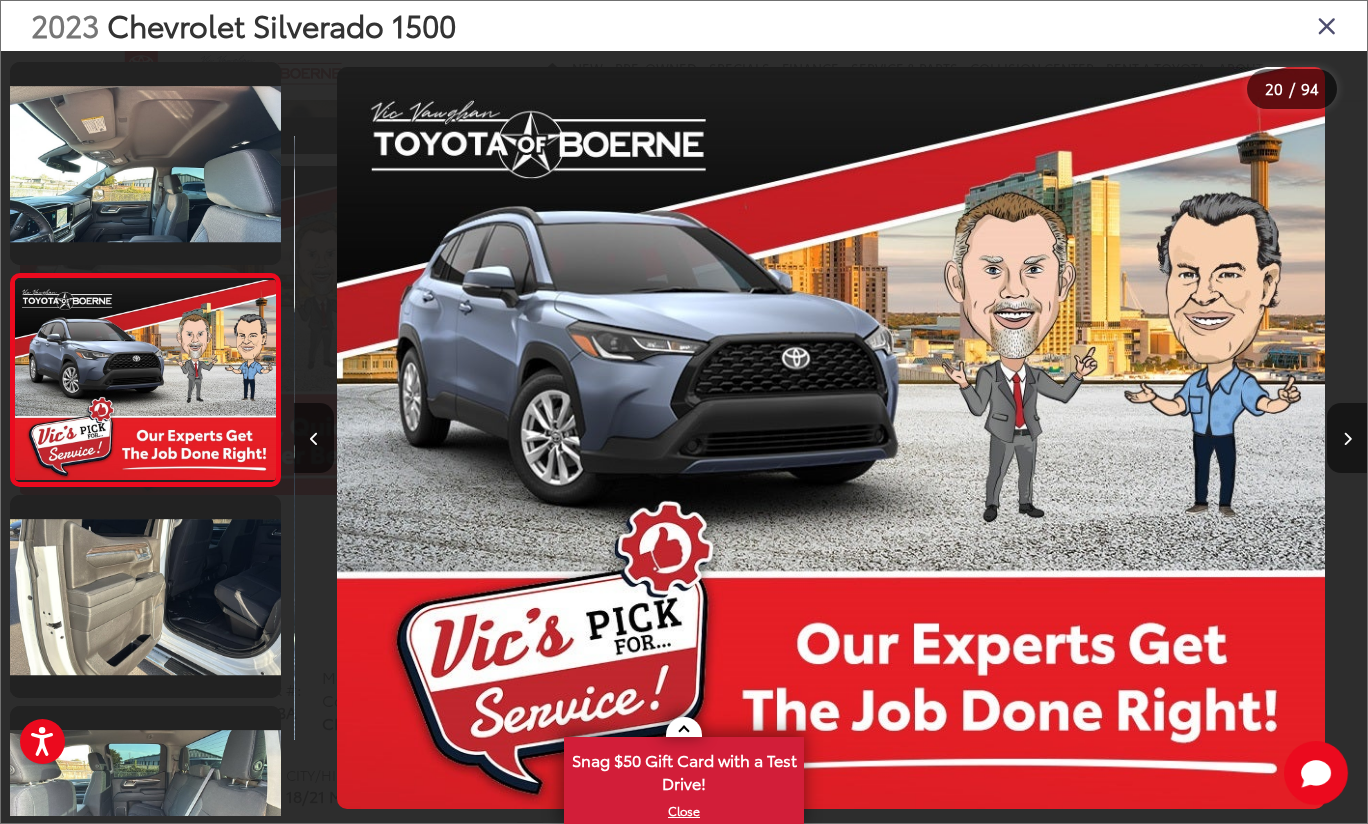 click at bounding box center (1347, 438) 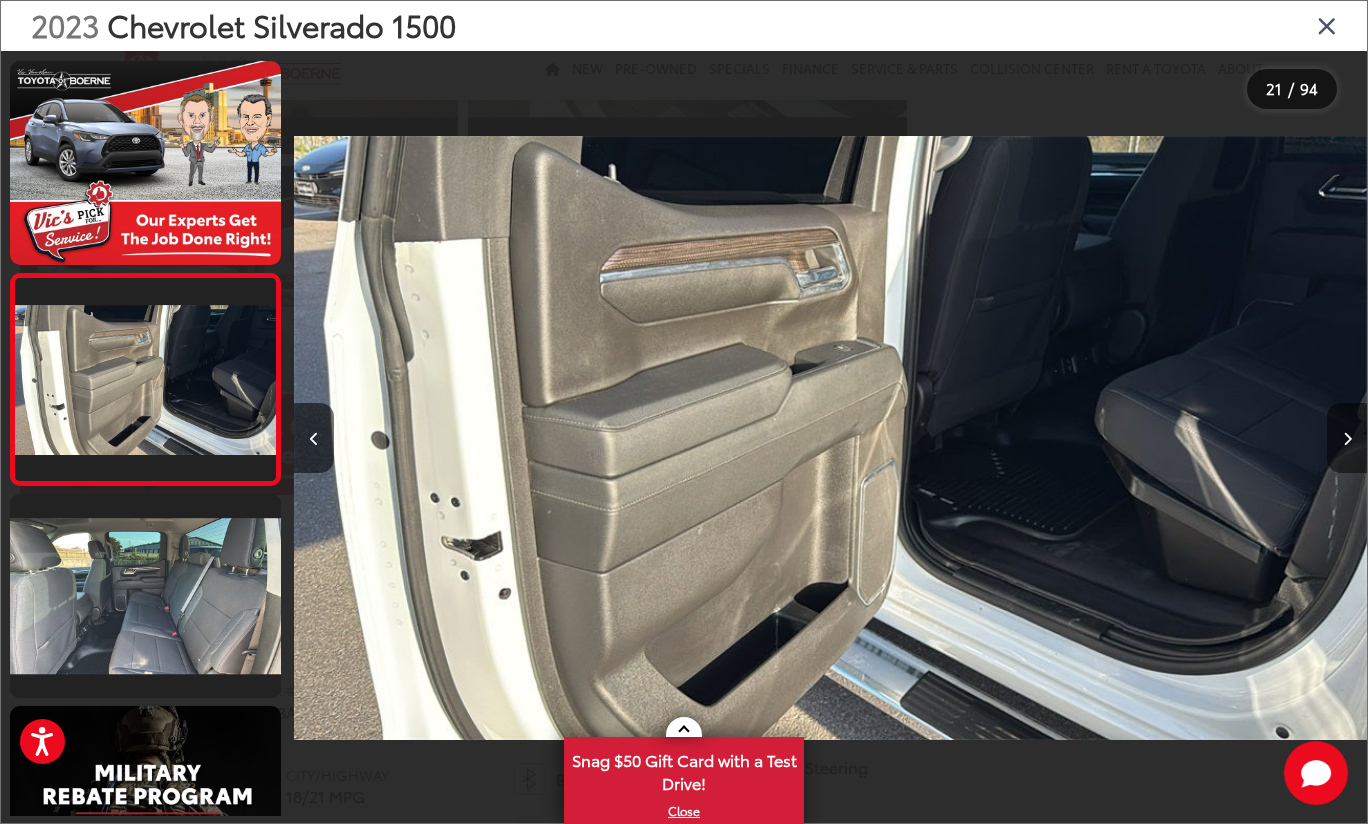 click at bounding box center (1347, 438) 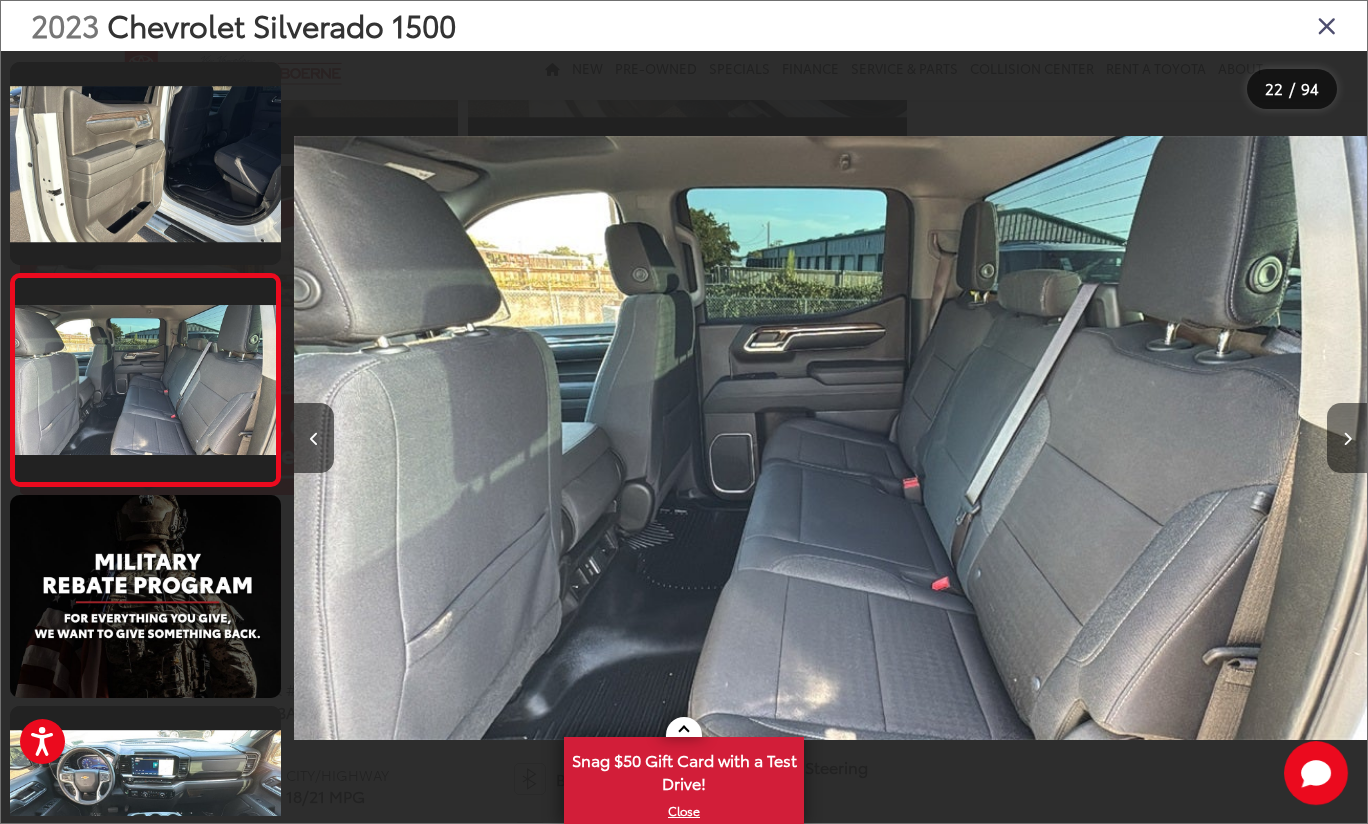 click at bounding box center (1347, 438) 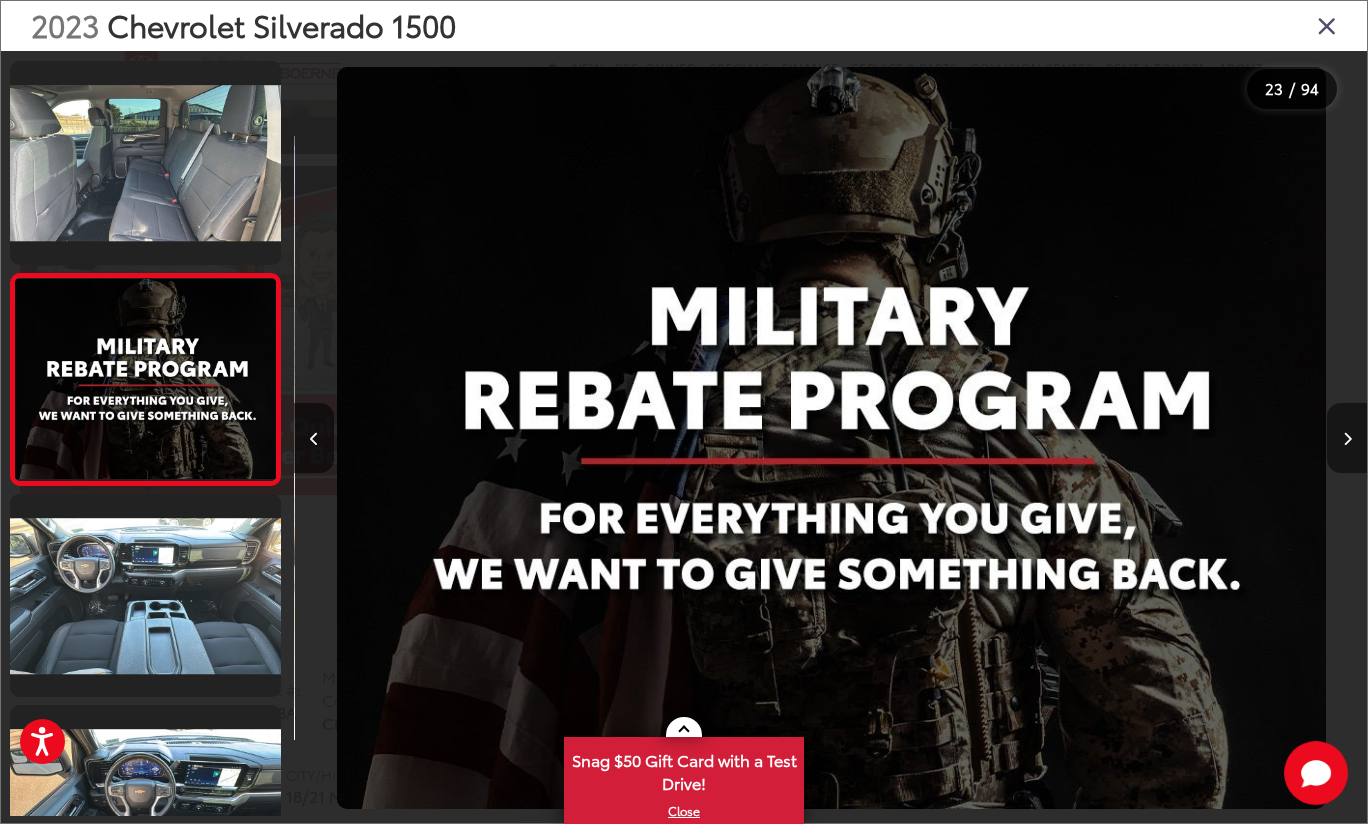 click at bounding box center (1347, 438) 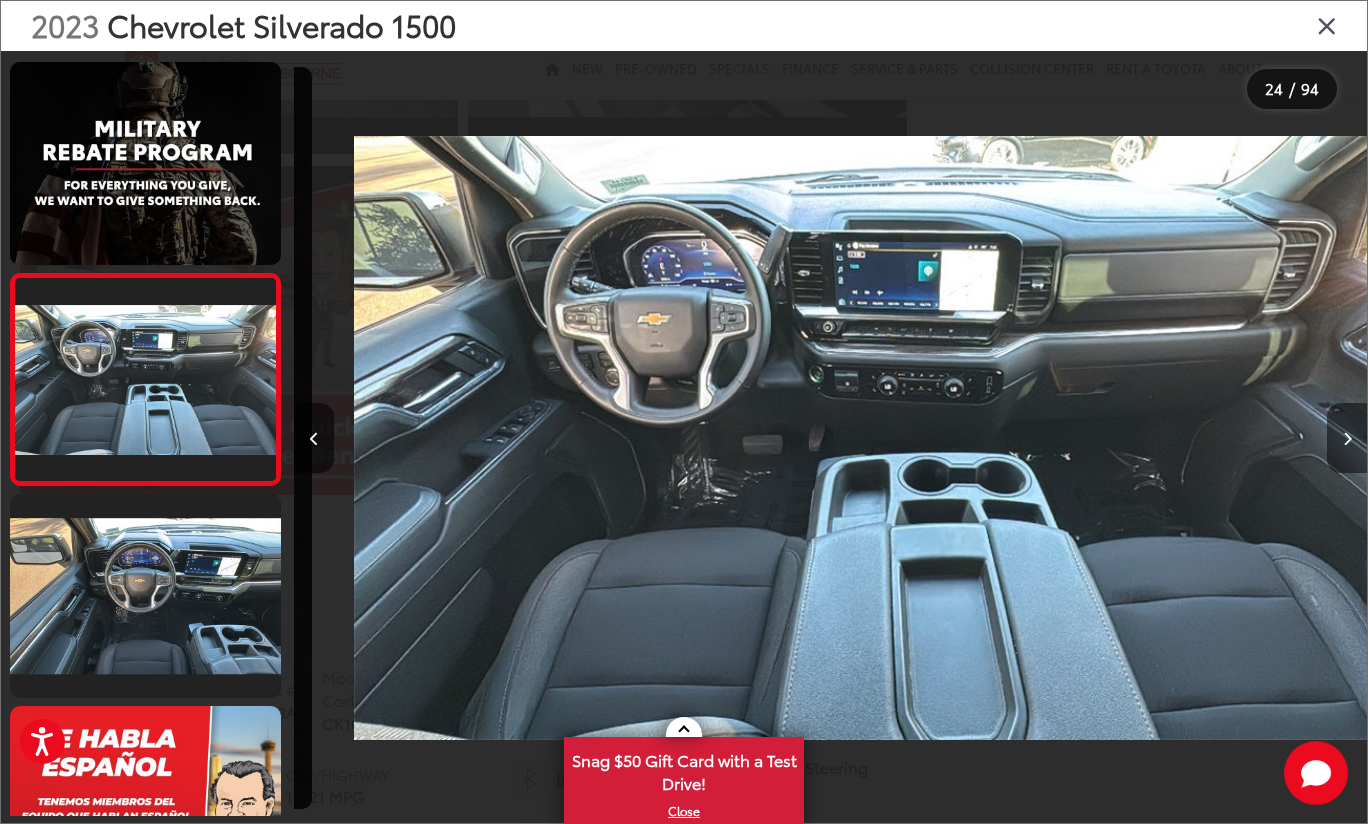 click at bounding box center (1347, 438) 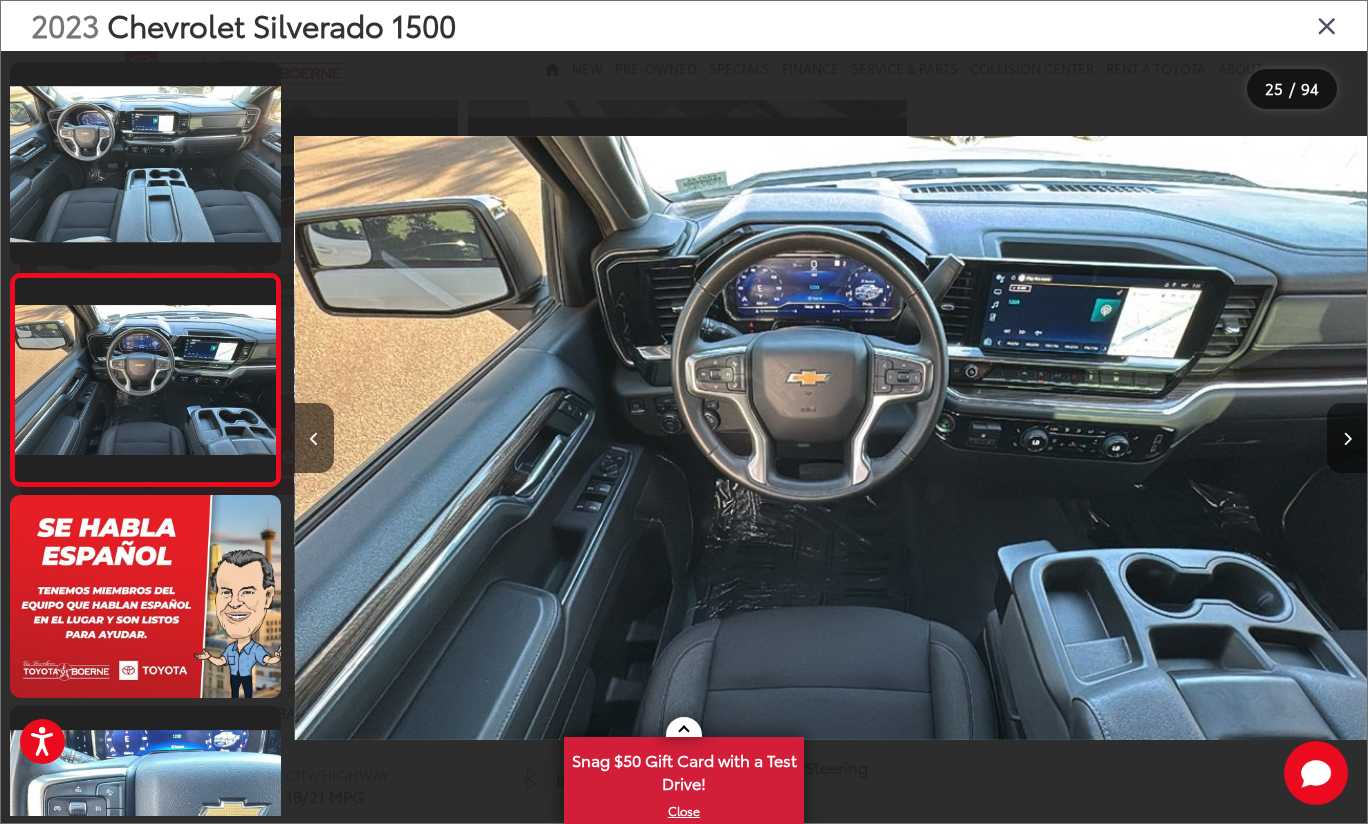 click at bounding box center [1347, 439] 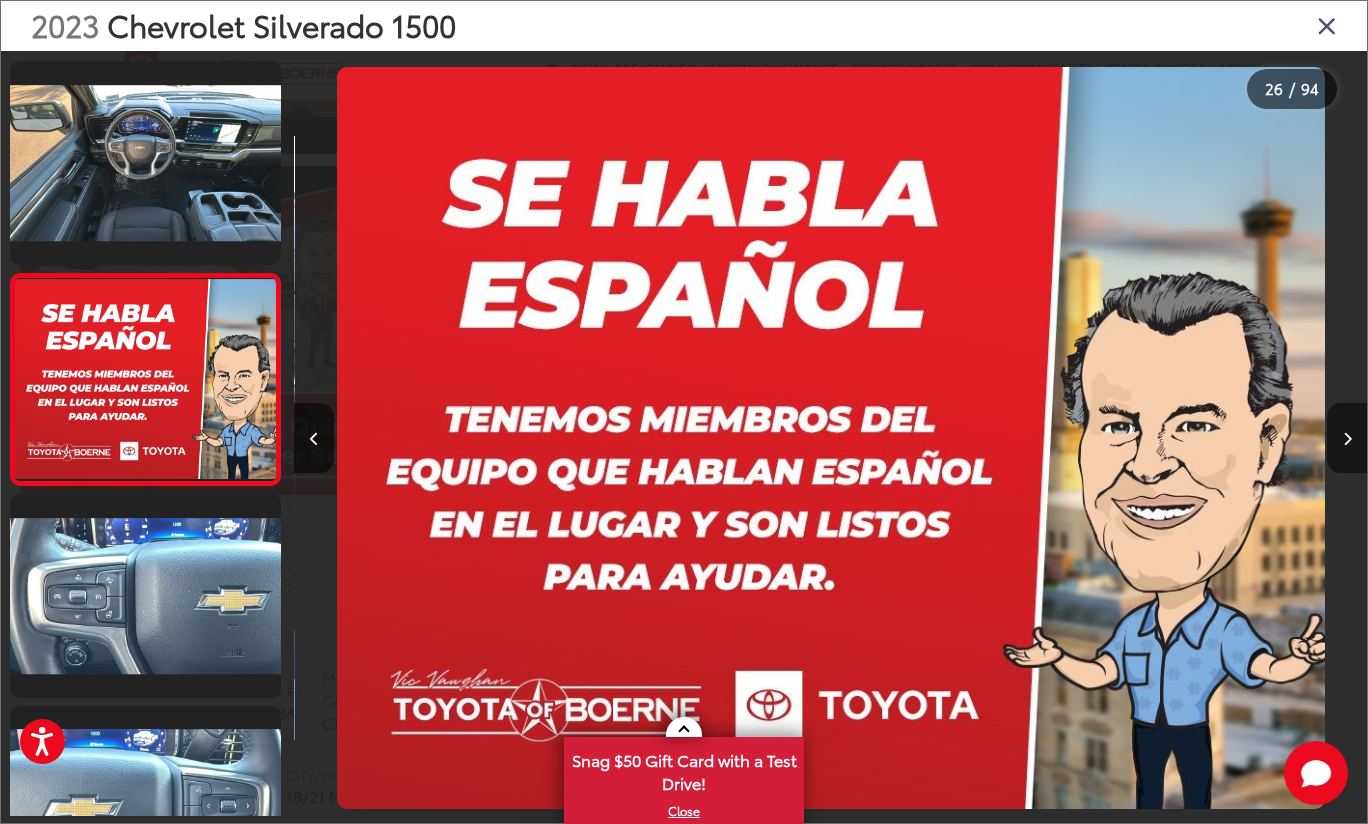 click at bounding box center (1347, 439) 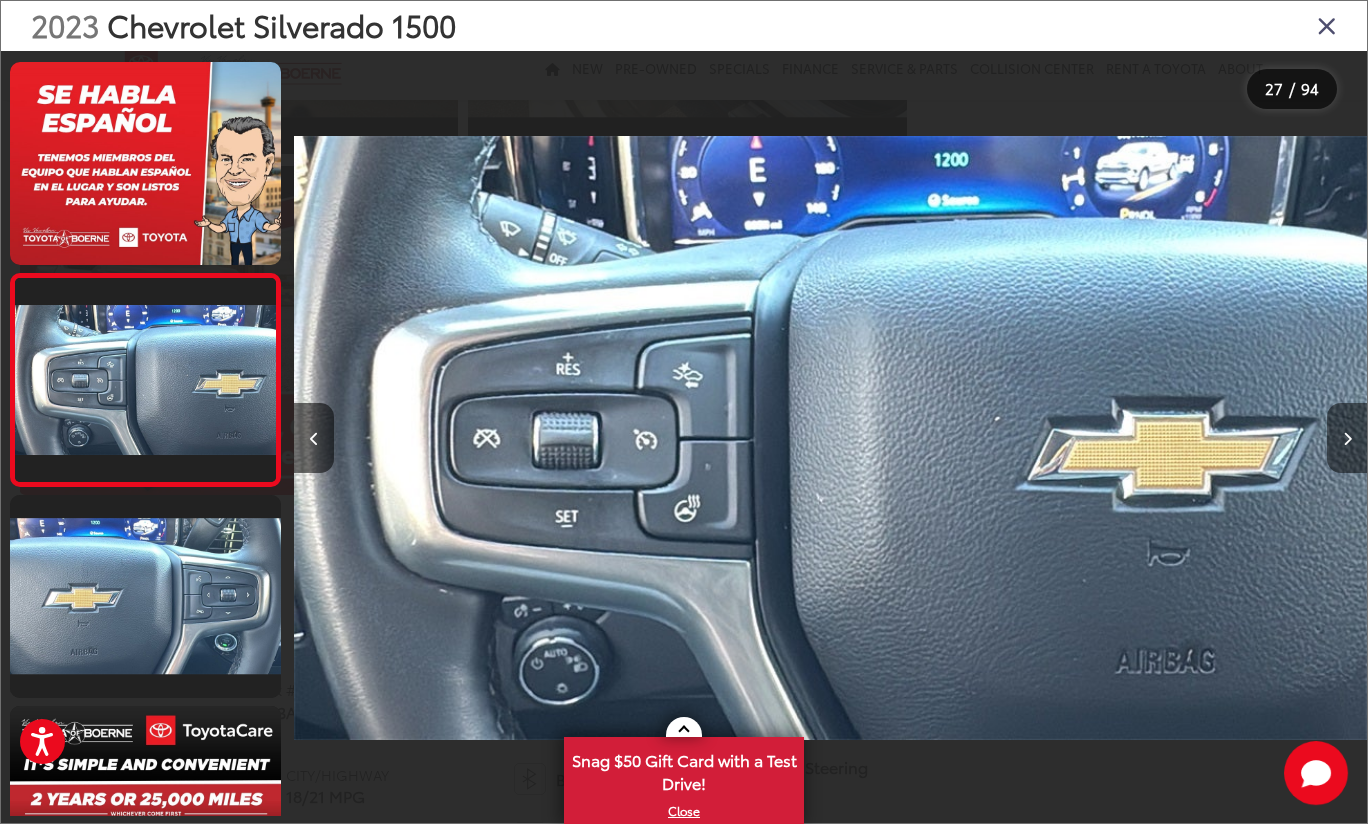 click at bounding box center (1347, 439) 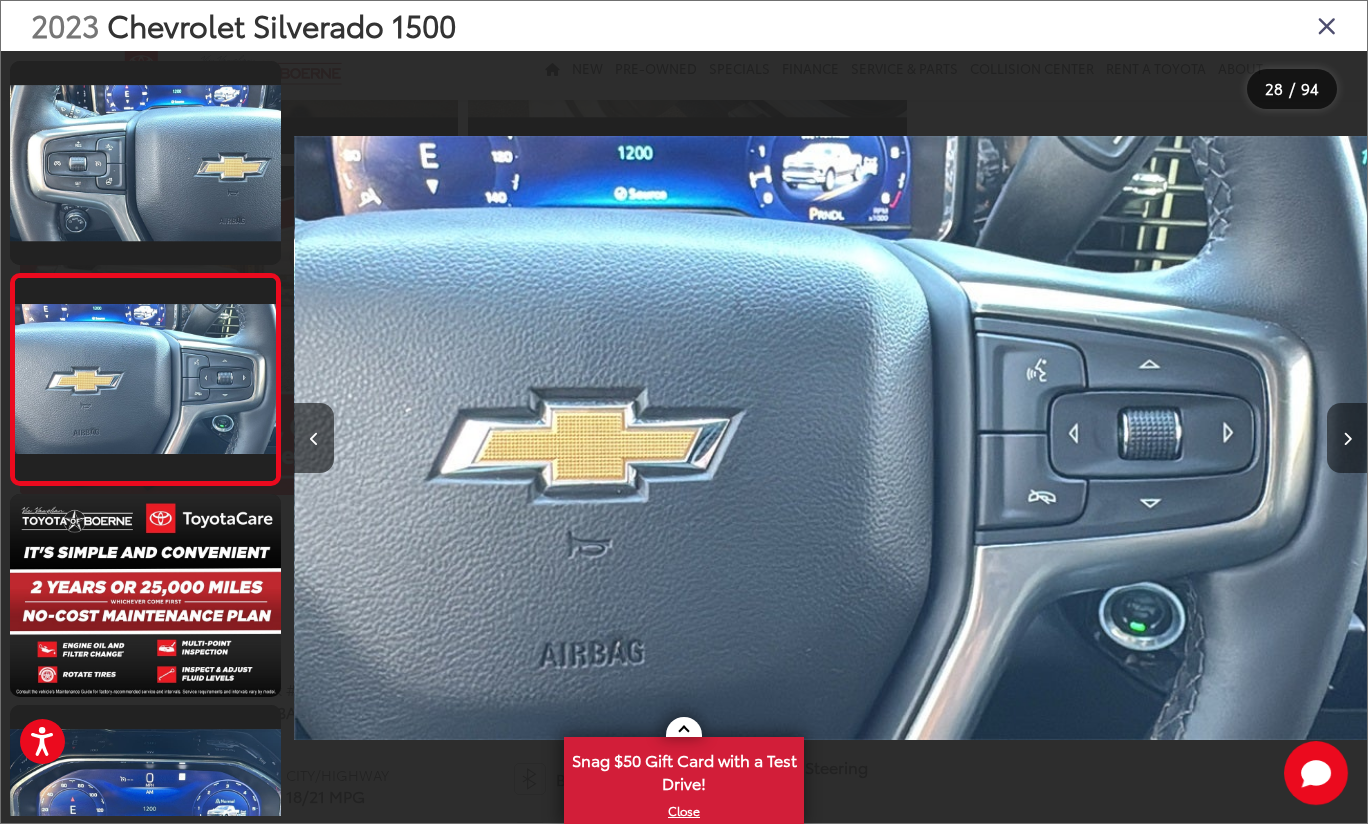 click at bounding box center (1347, 439) 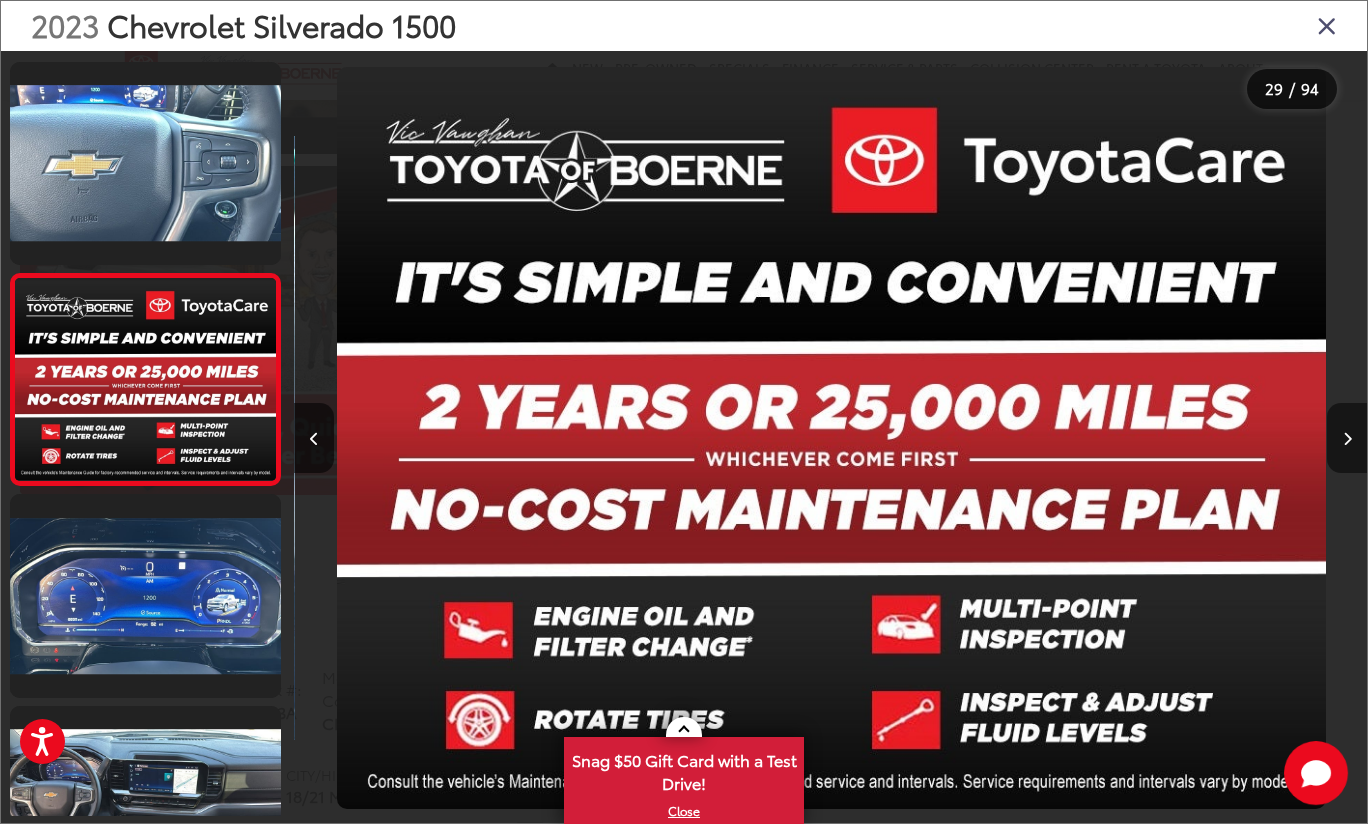 click at bounding box center [1347, 439] 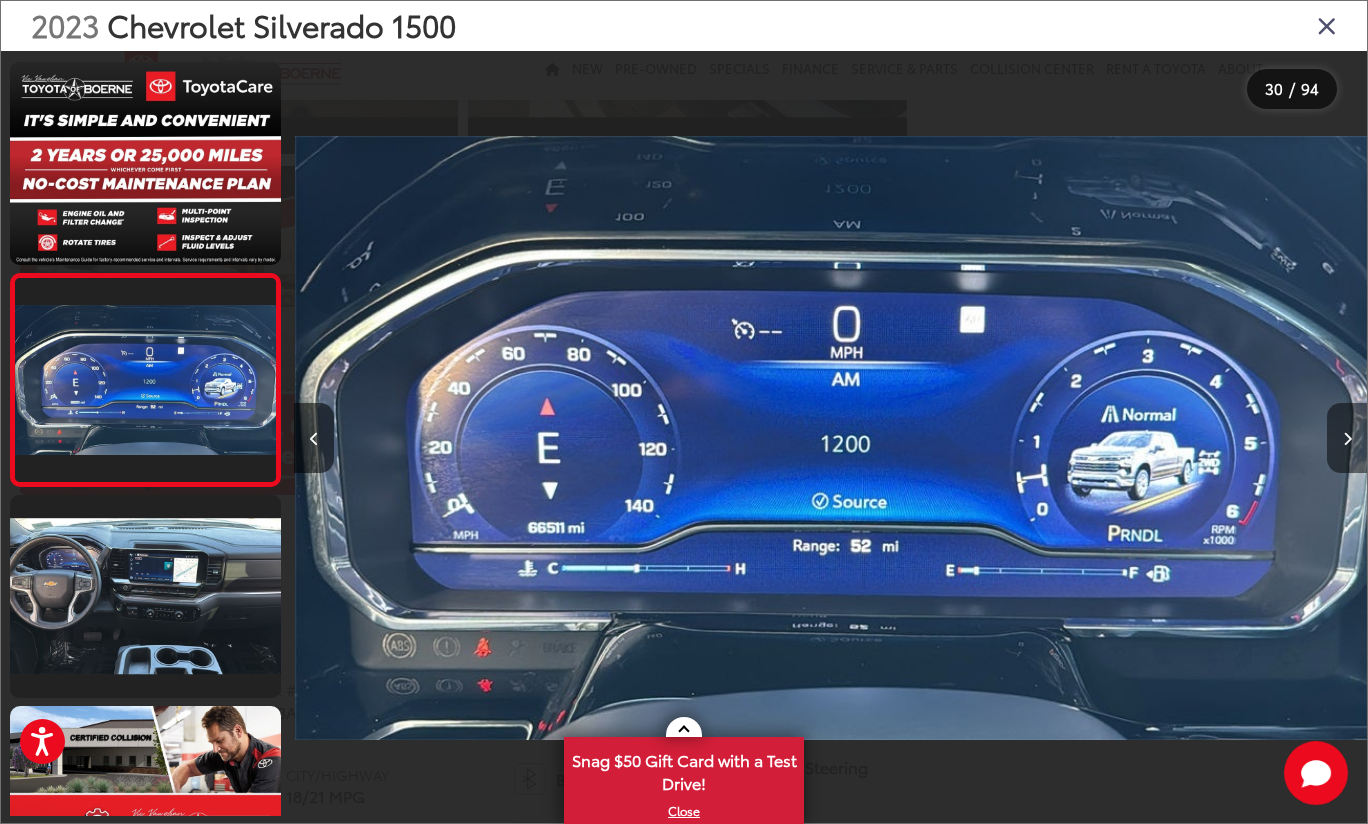 click at bounding box center [1347, 439] 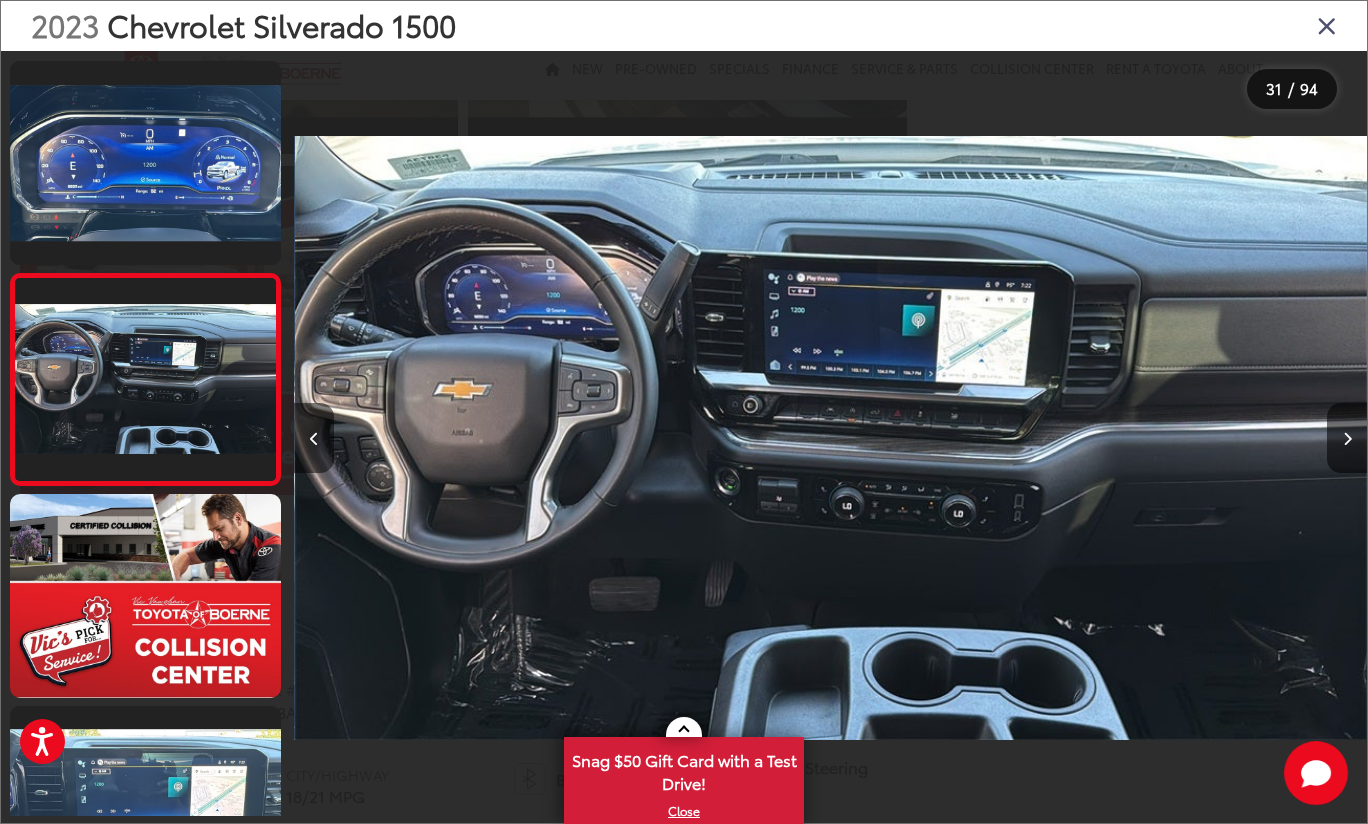 click at bounding box center (314, 439) 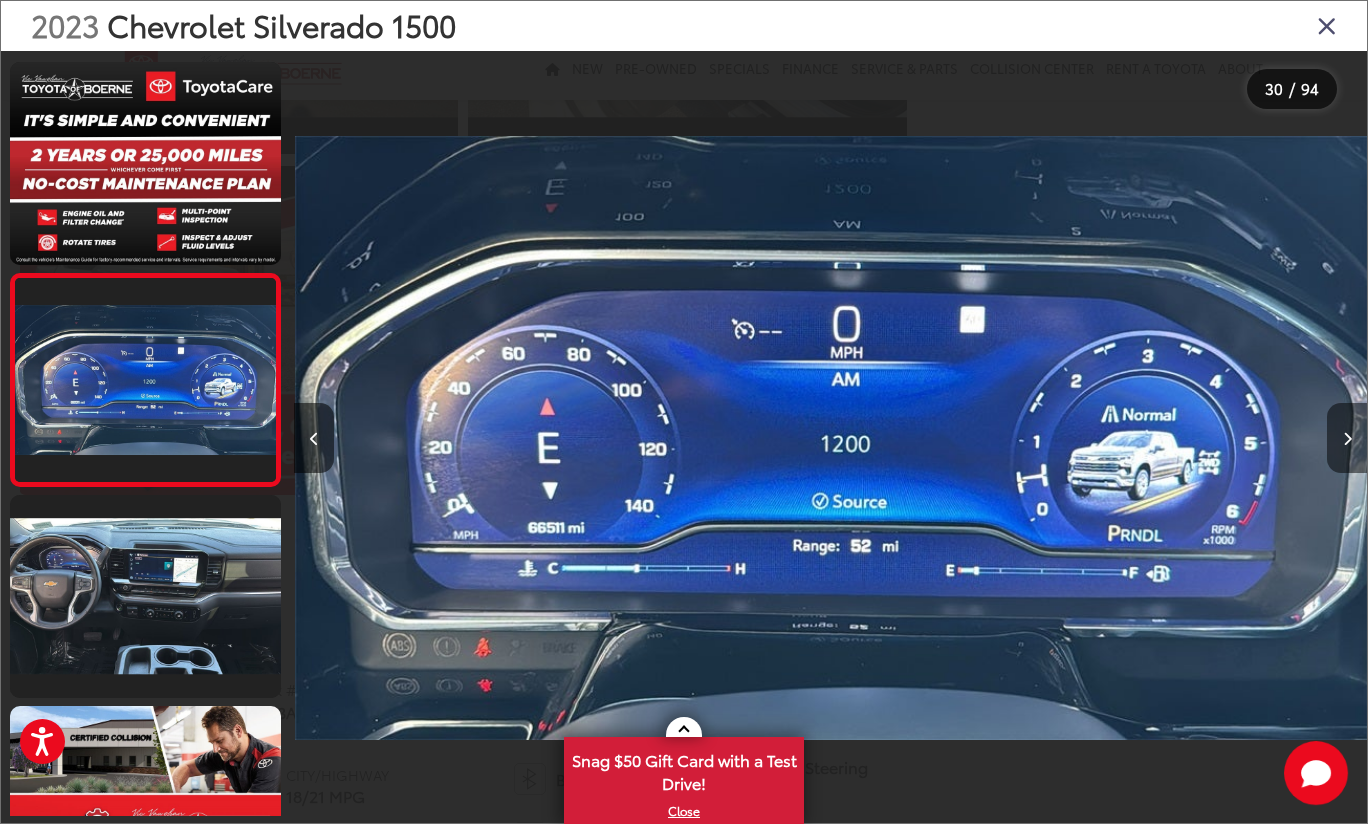 click at bounding box center [1347, 438] 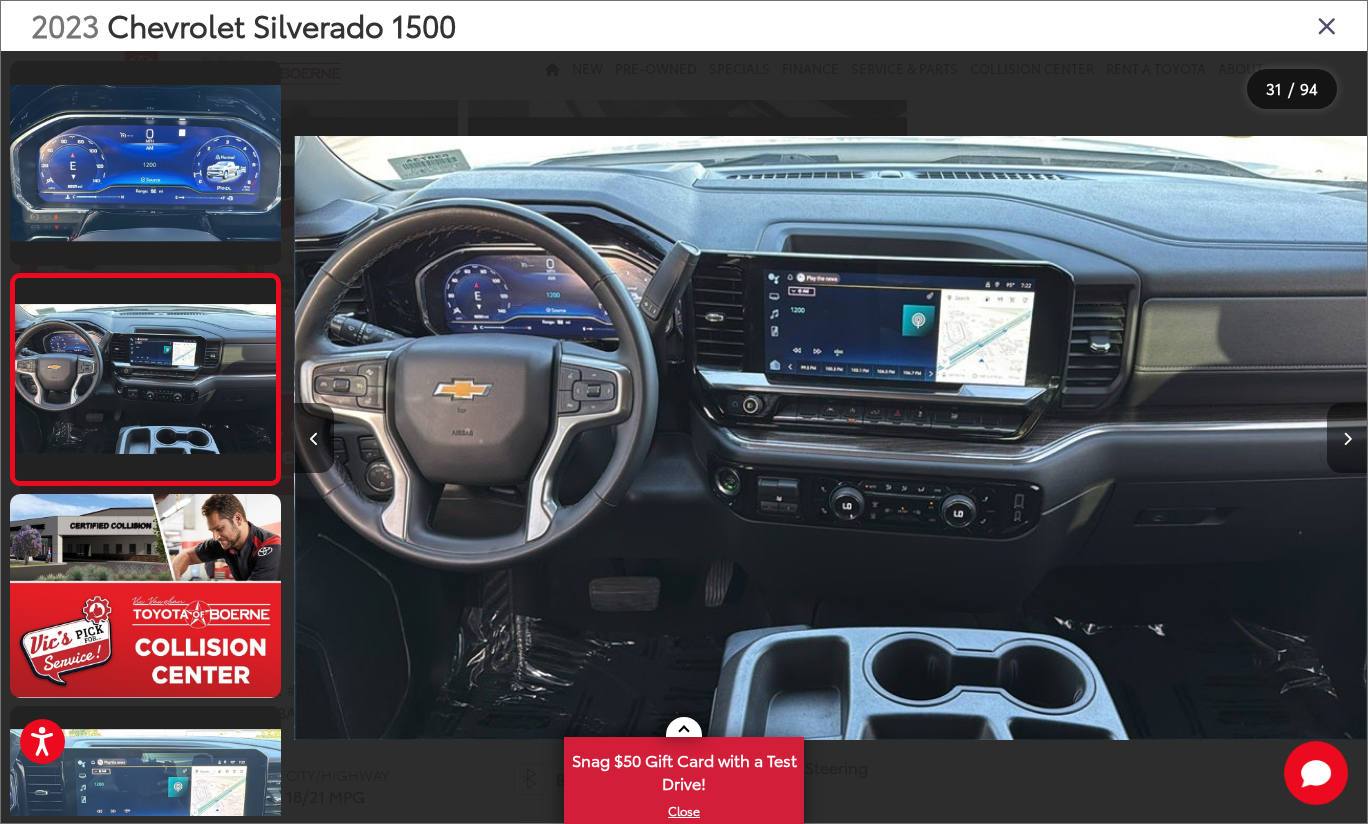 click at bounding box center [1347, 438] 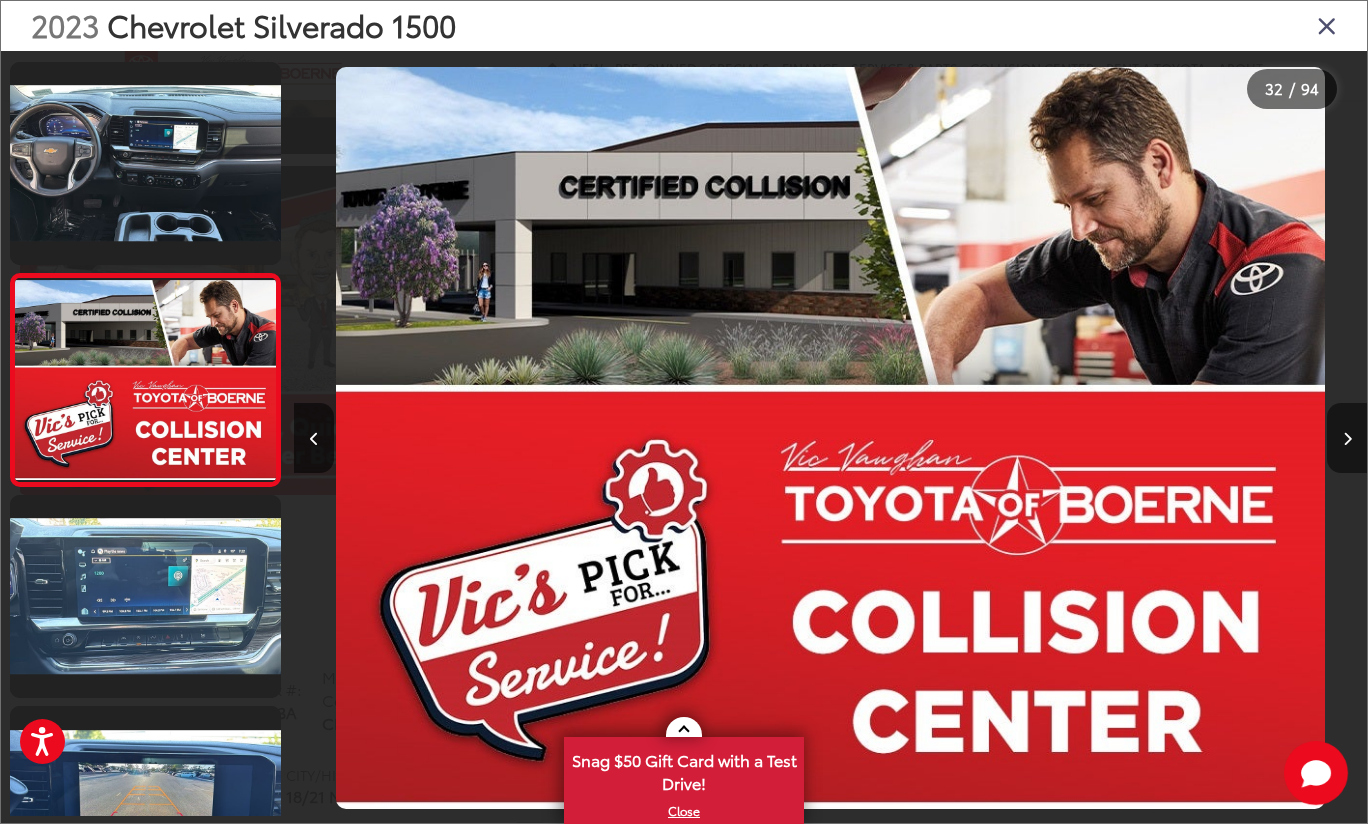 click at bounding box center (1347, 438) 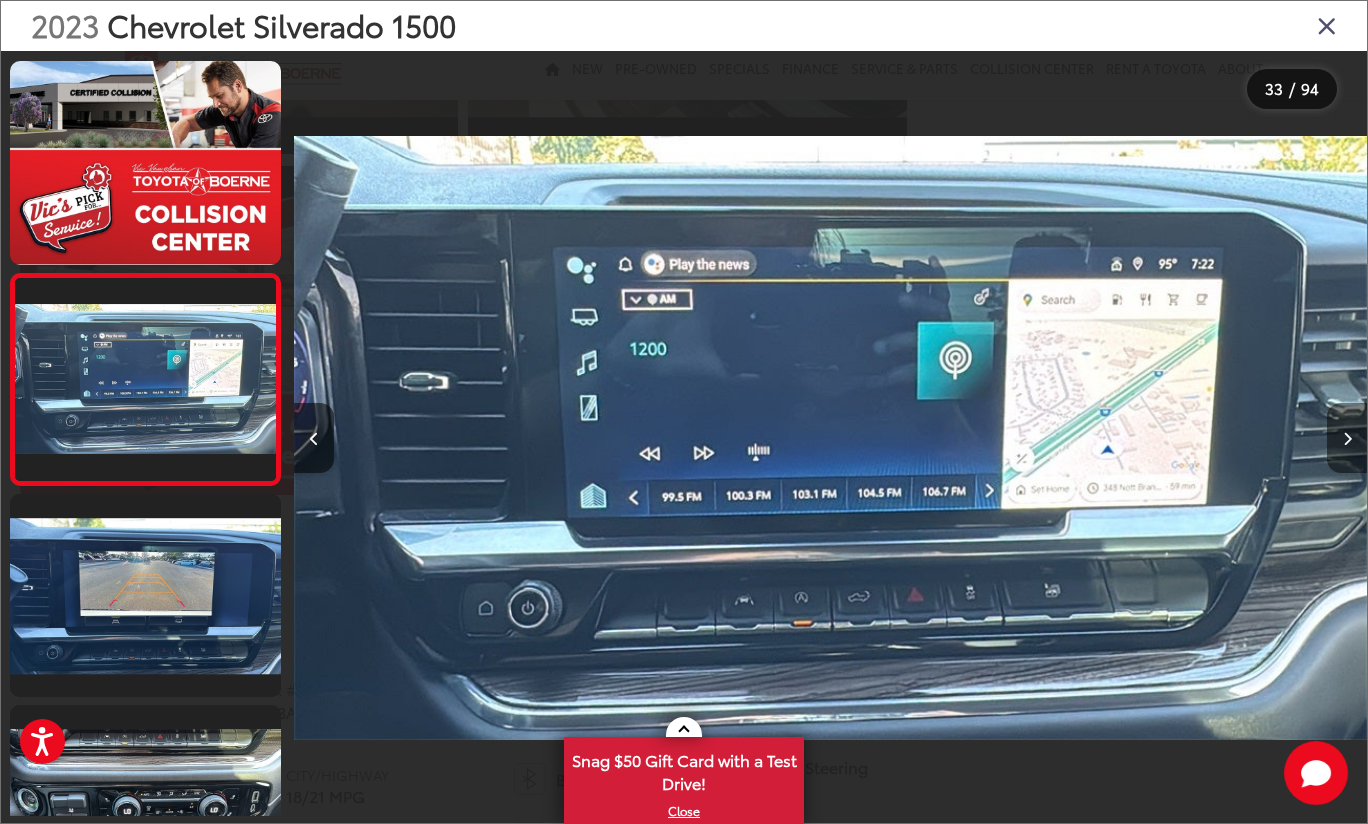 click at bounding box center [1347, 438] 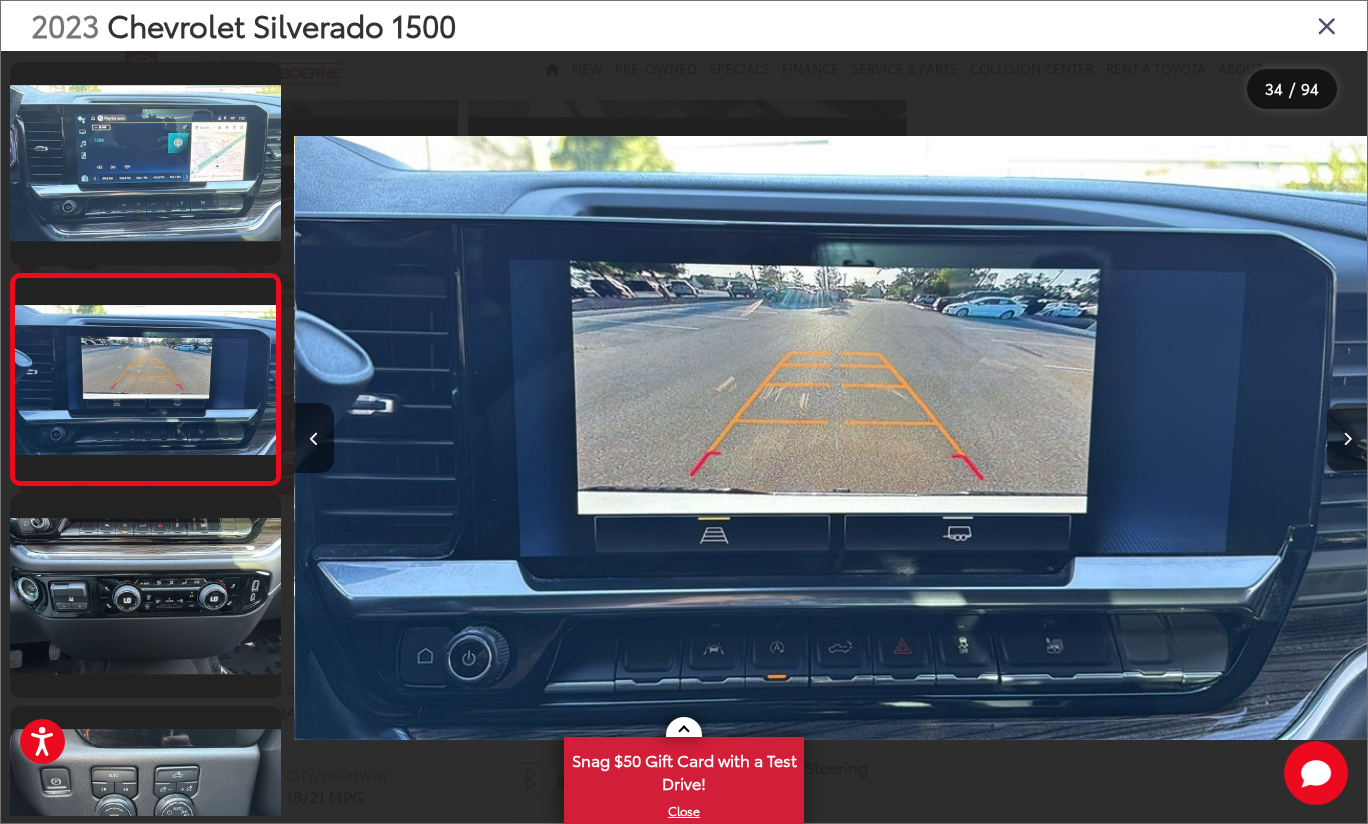click at bounding box center [1347, 438] 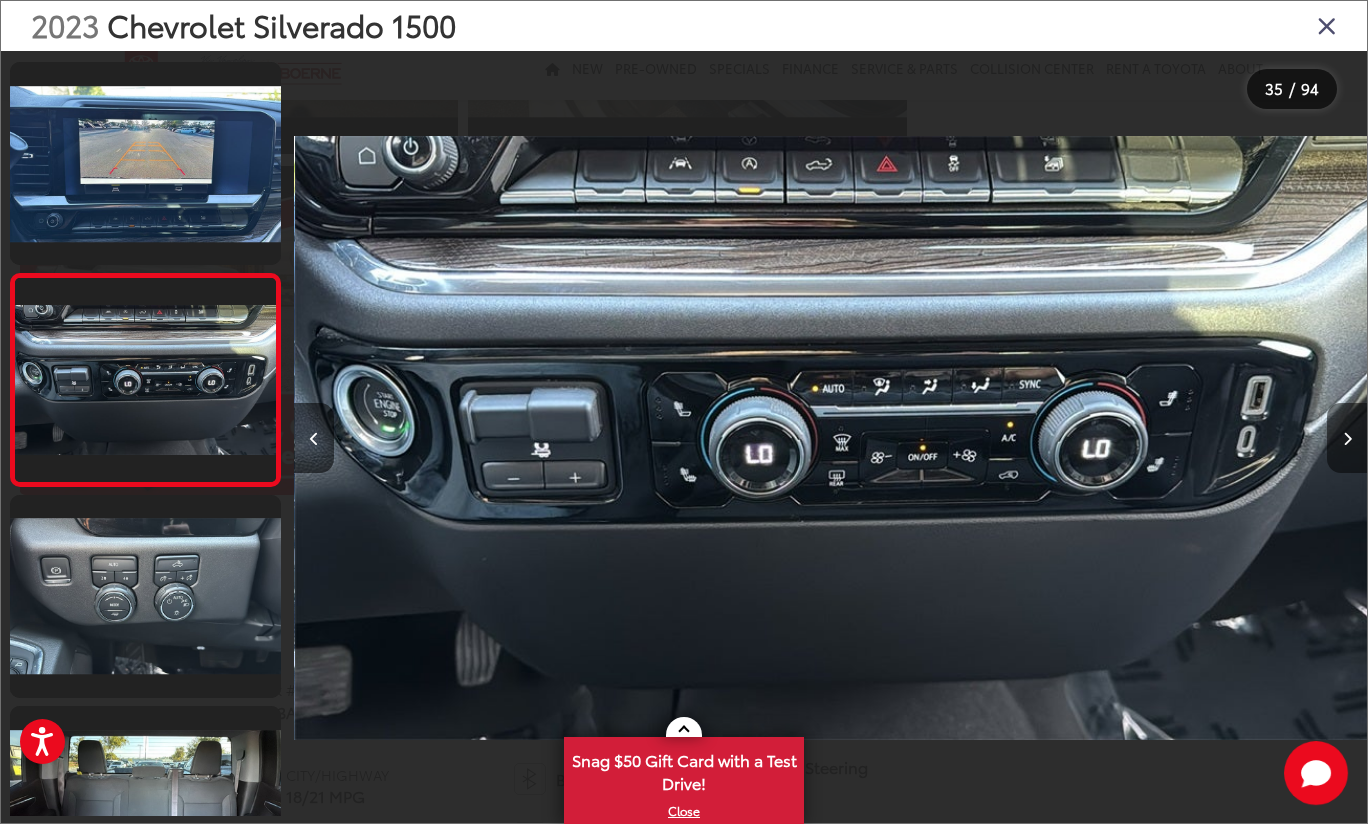 click at bounding box center (1347, 438) 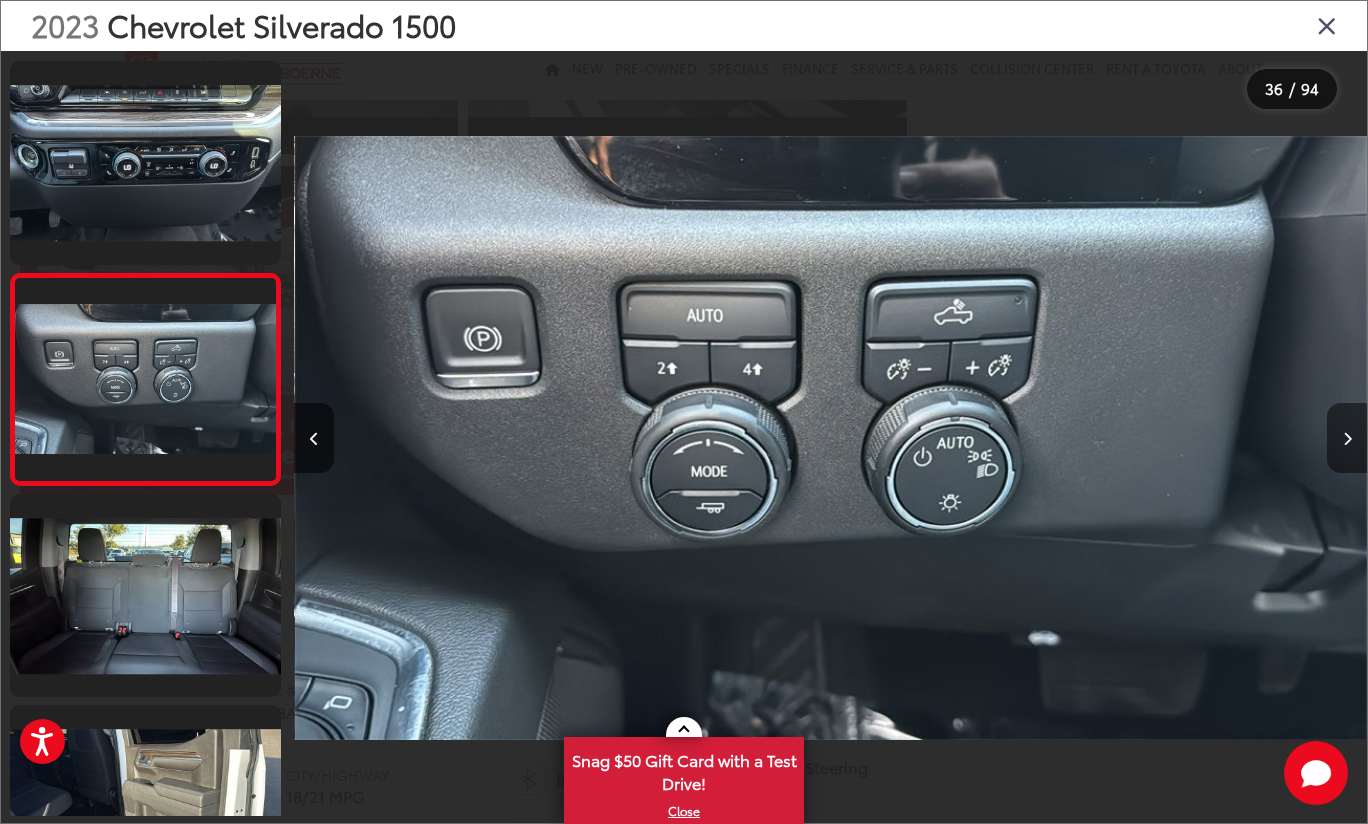 click at bounding box center (1347, 438) 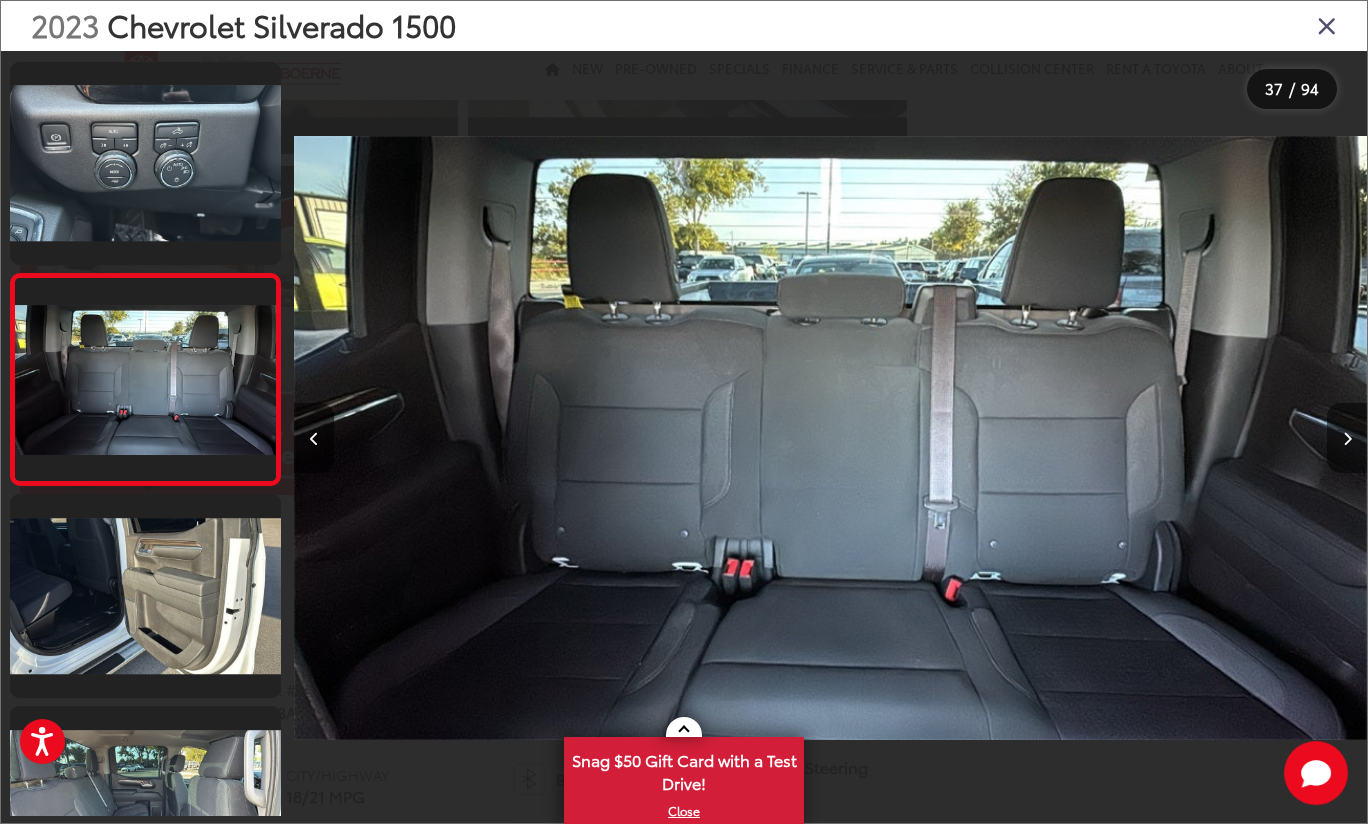 click at bounding box center [1347, 438] 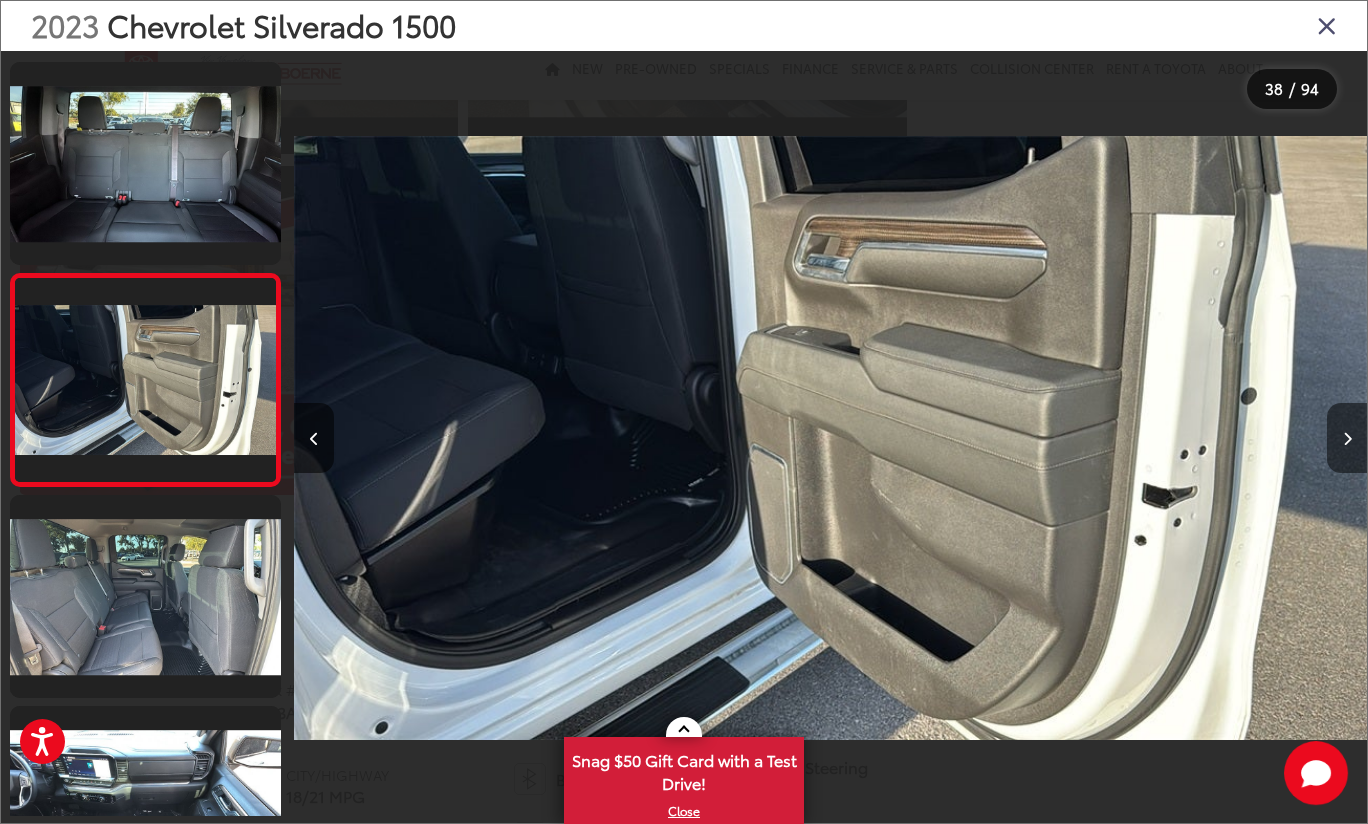 click at bounding box center (1347, 438) 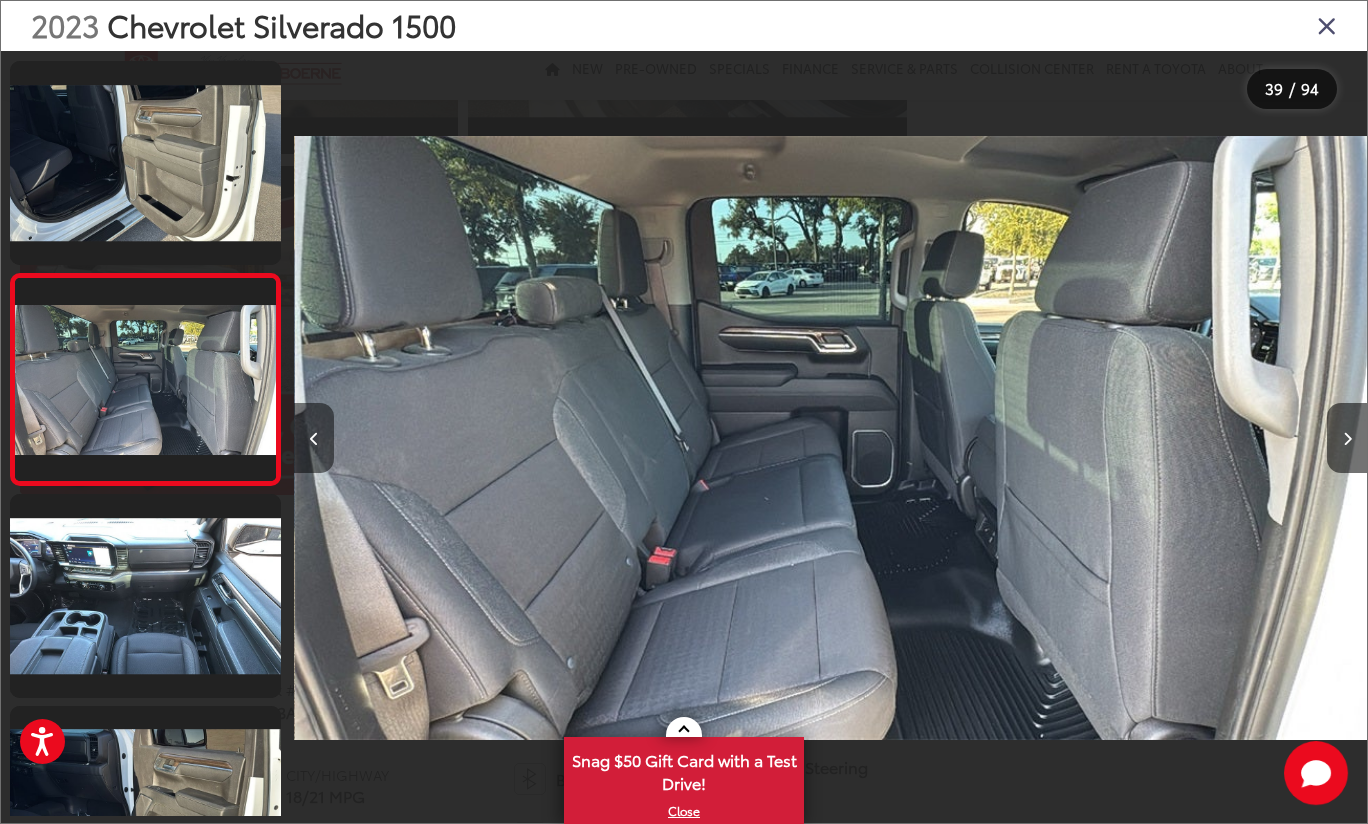 click at bounding box center (314, 438) 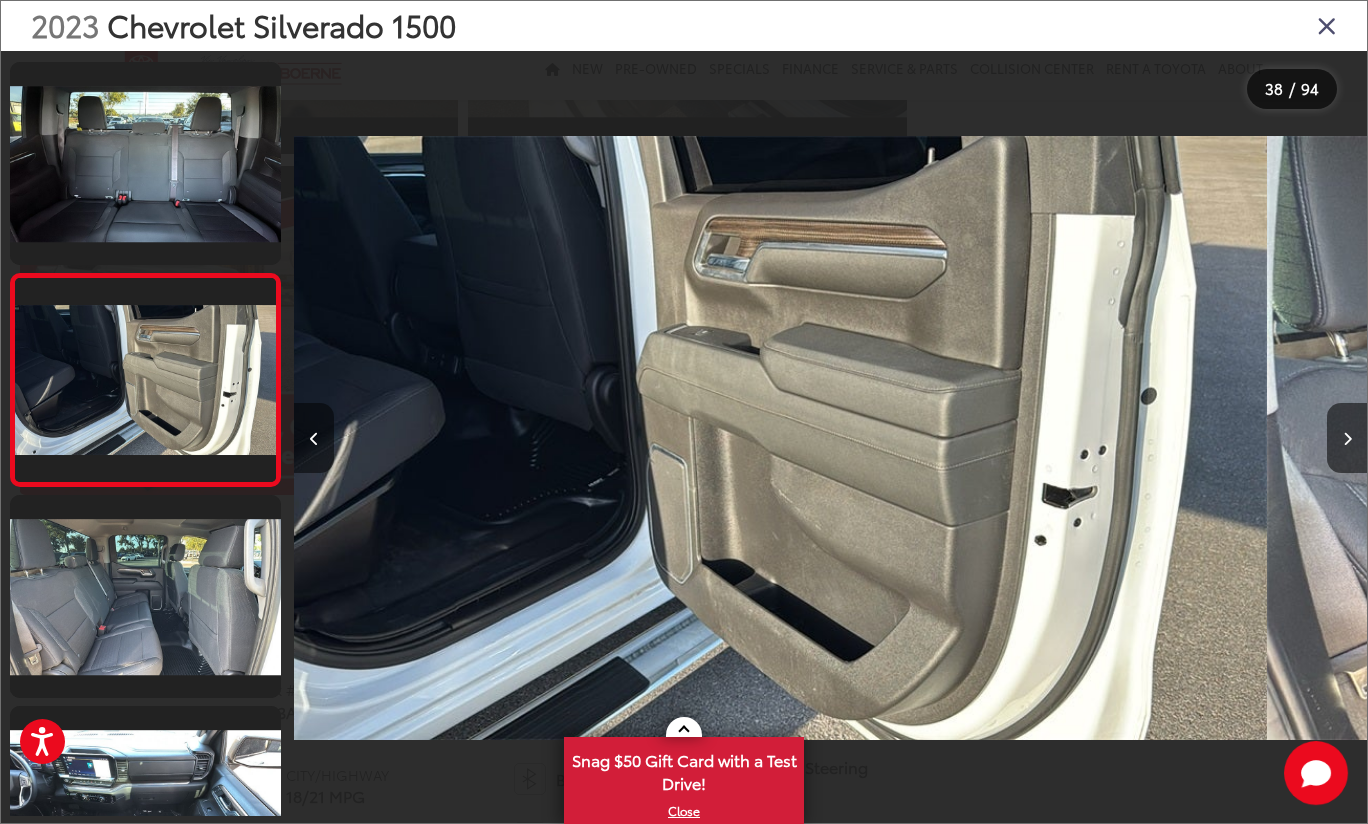 click at bounding box center (314, 438) 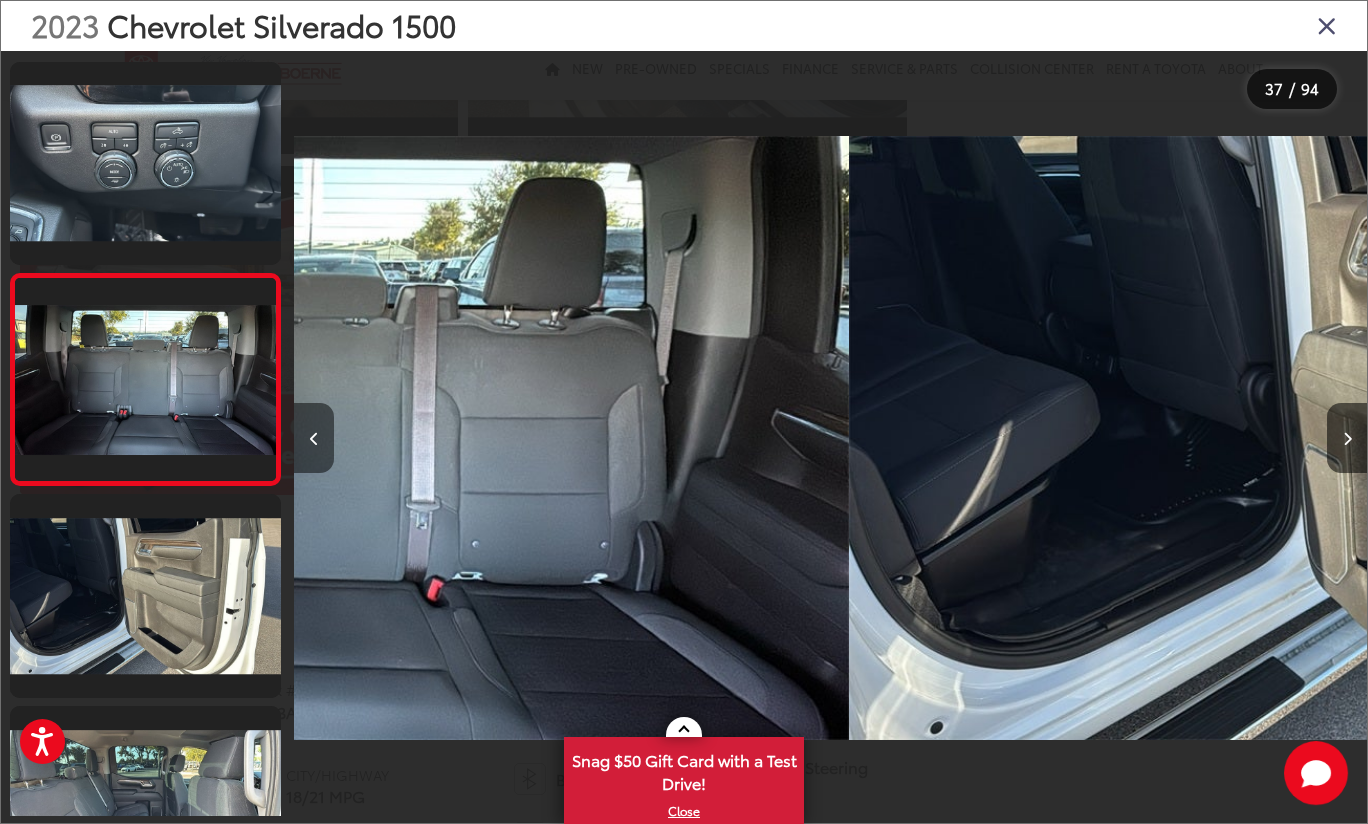 click at bounding box center (314, 438) 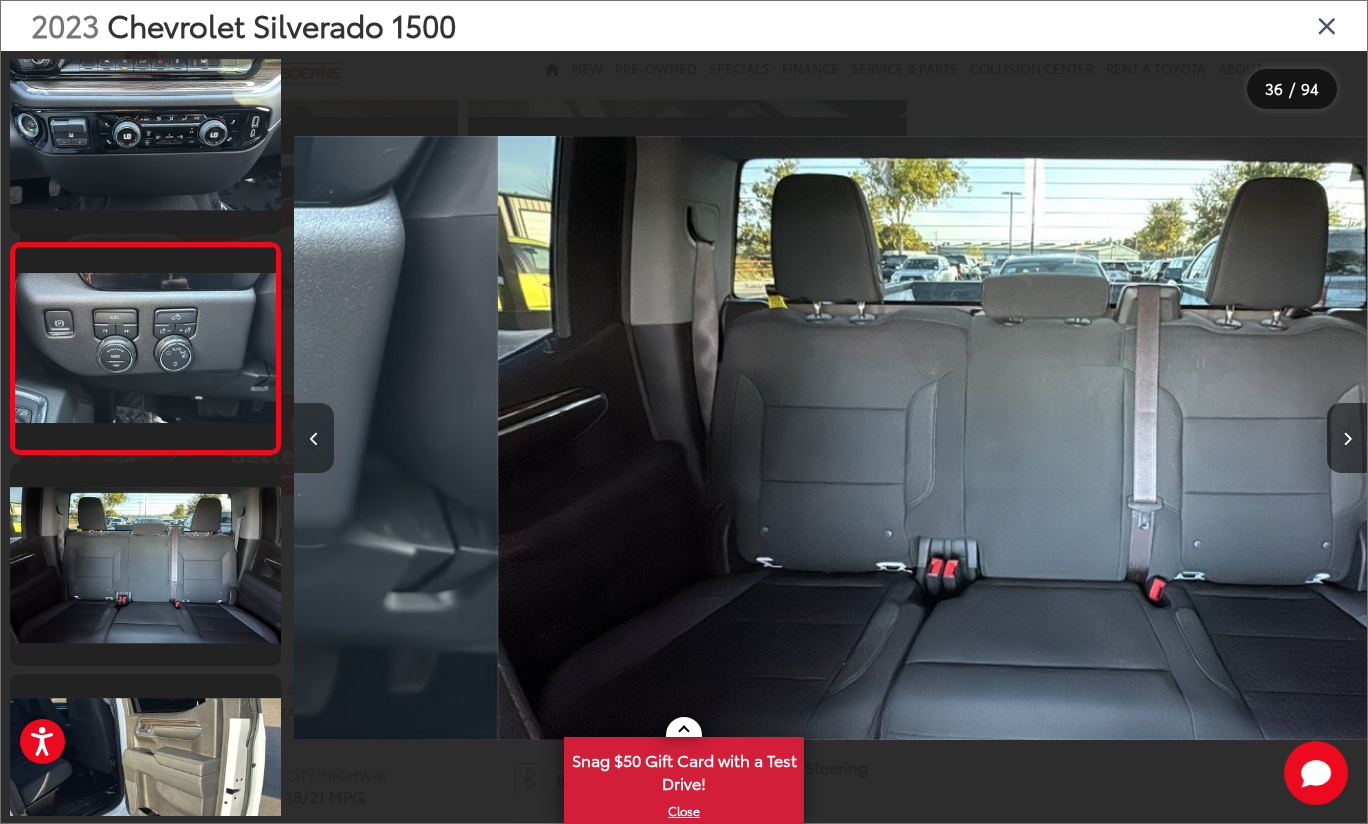 click at bounding box center (314, 438) 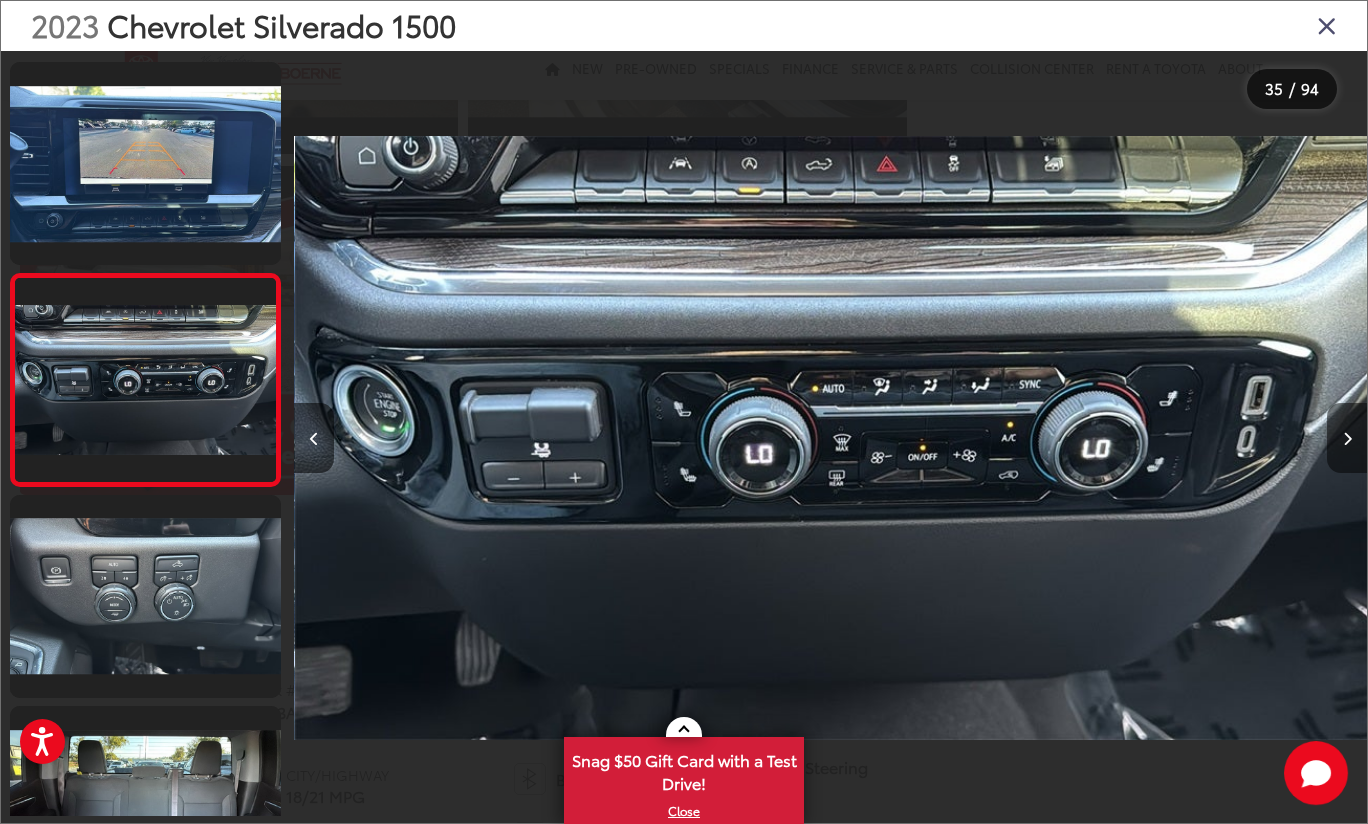 click at bounding box center (1347, 438) 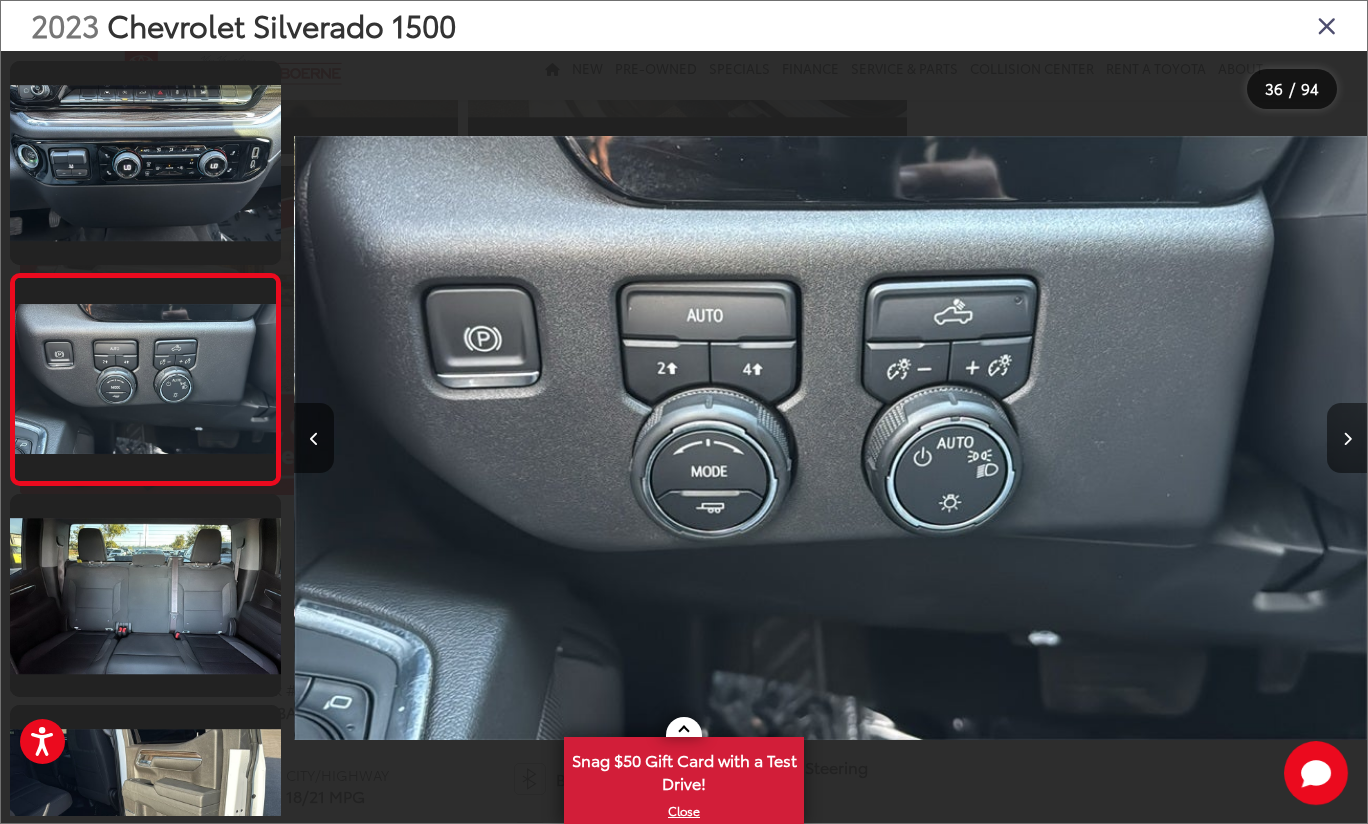 click at bounding box center [1347, 439] 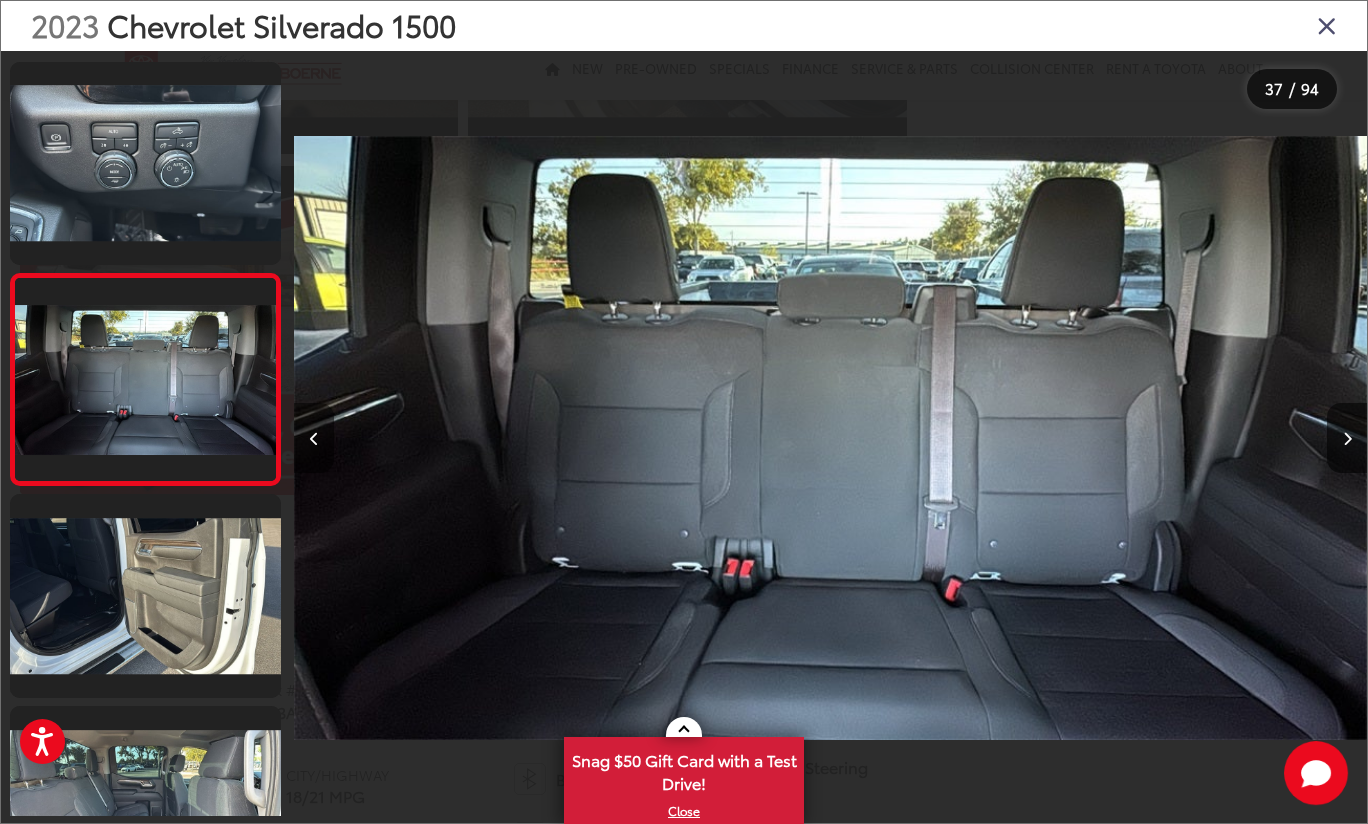 click at bounding box center [314, 438] 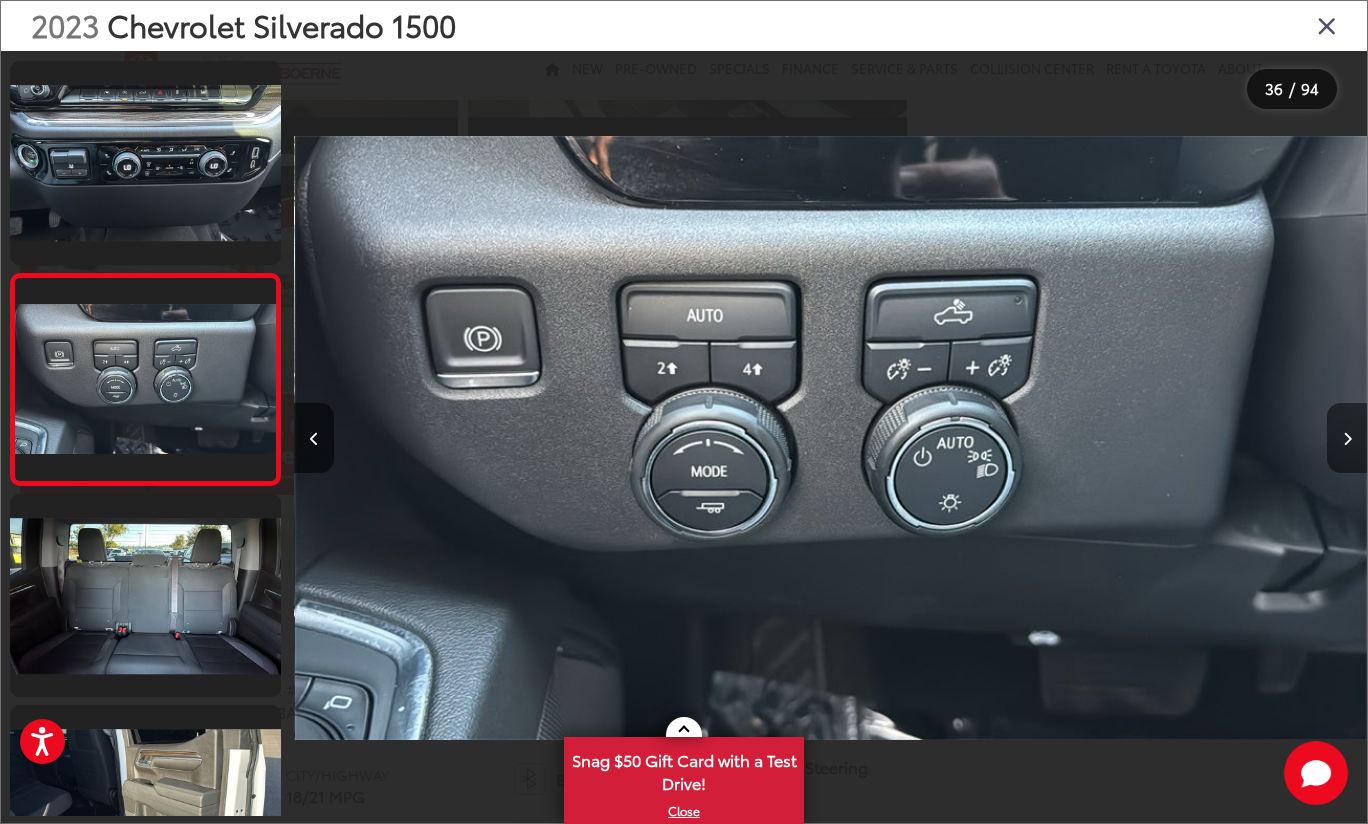 click at bounding box center [1347, 438] 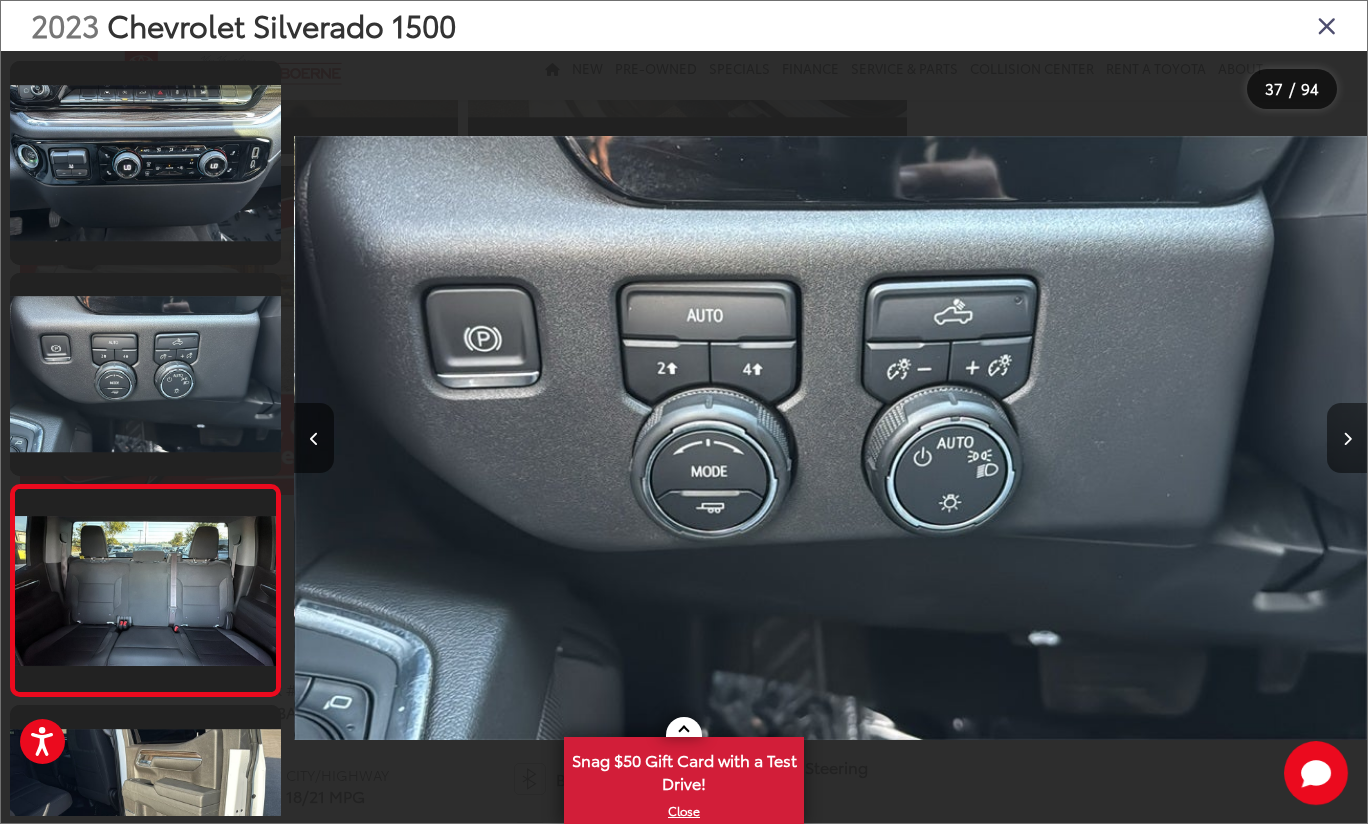 scroll, scrollTop: 0, scrollLeft: 37627, axis: horizontal 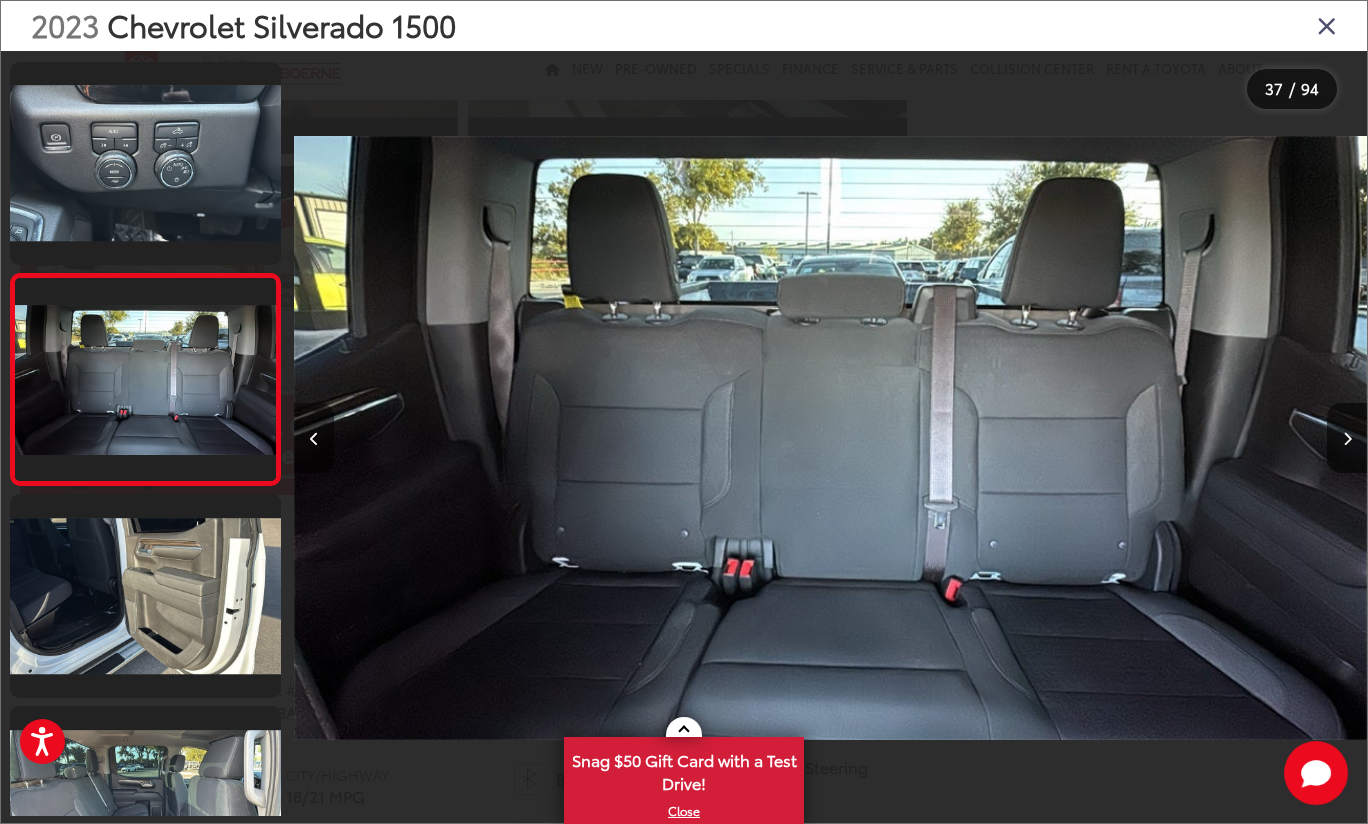 click at bounding box center [314, 439] 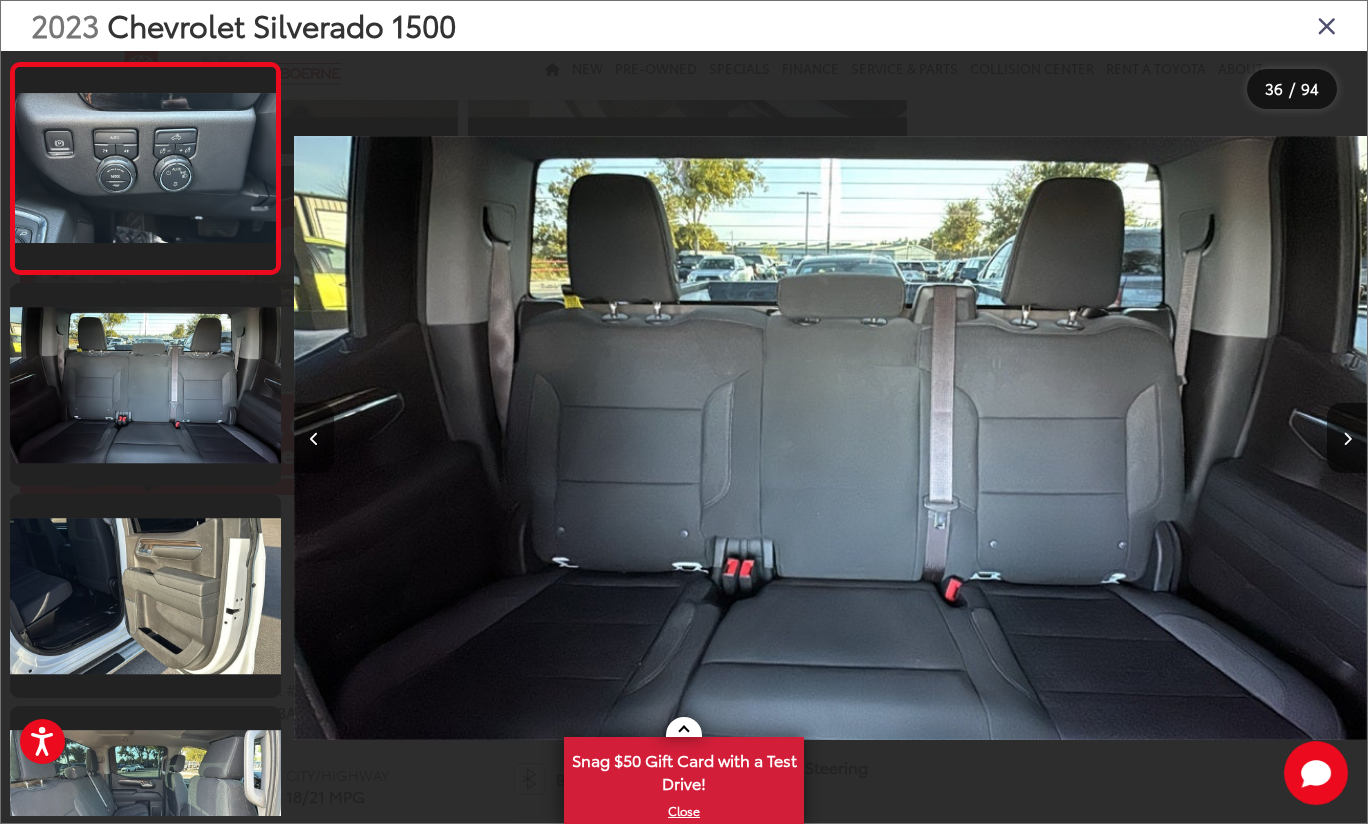 scroll, scrollTop: 0, scrollLeft: 38335, axis: horizontal 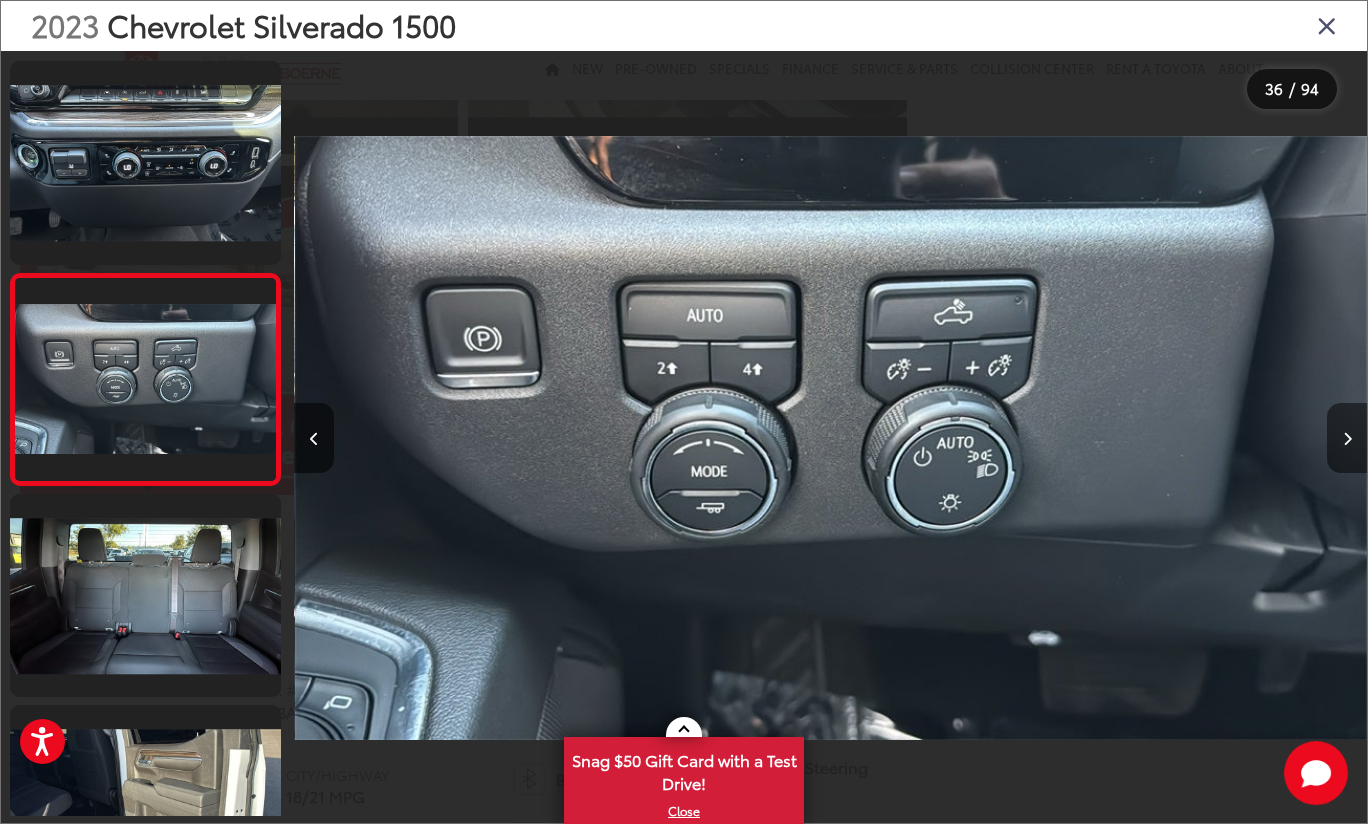 click at bounding box center (1347, 438) 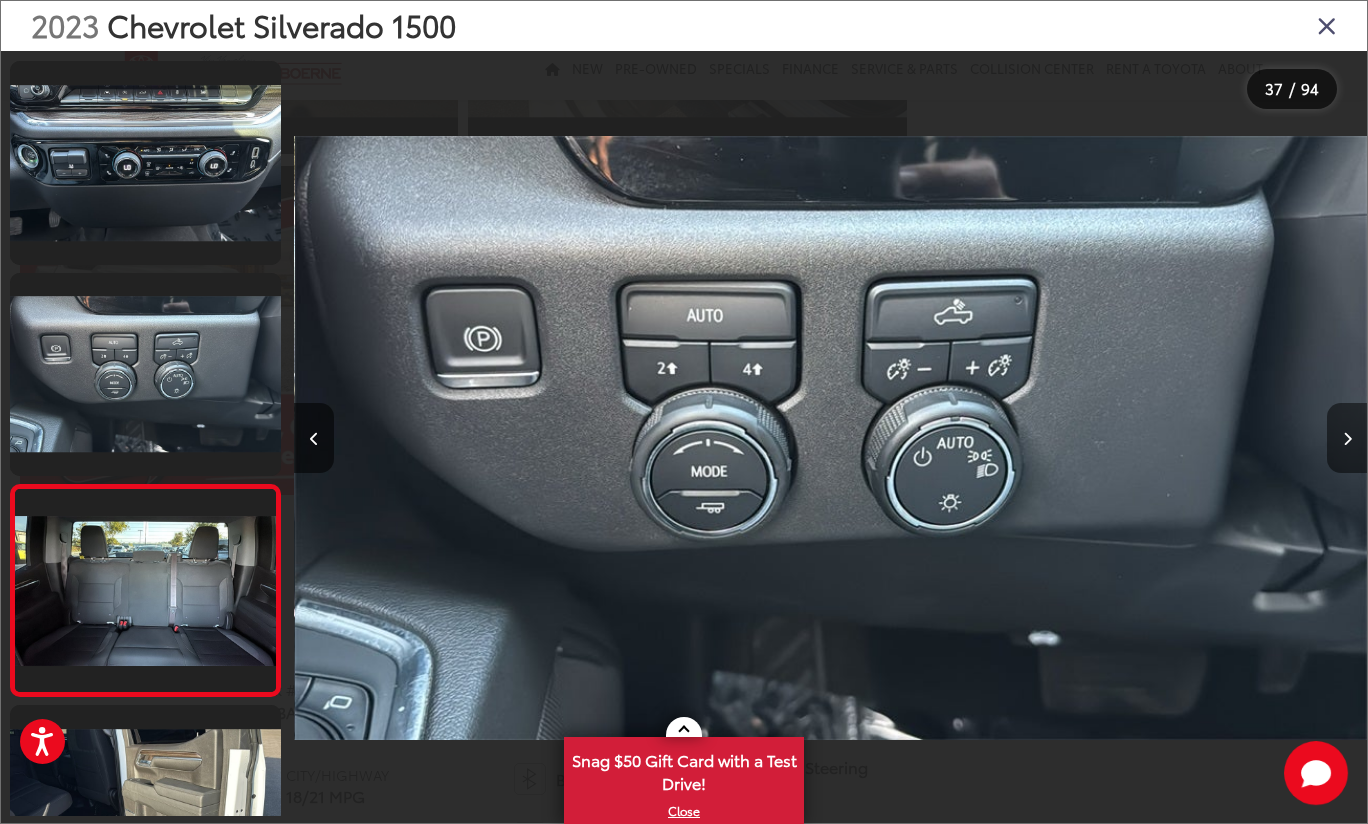 scroll, scrollTop: 0, scrollLeft: 37834, axis: horizontal 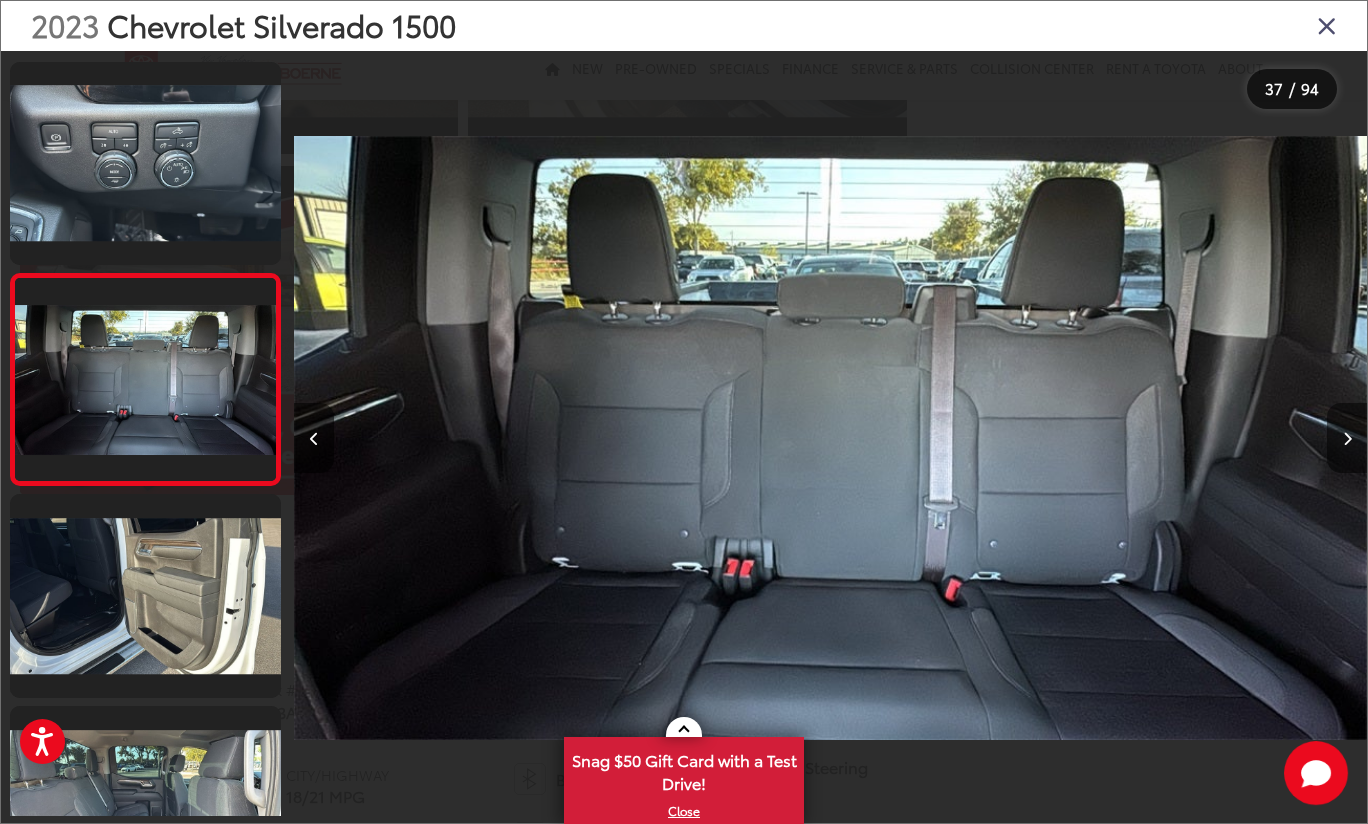 click at bounding box center (1347, 438) 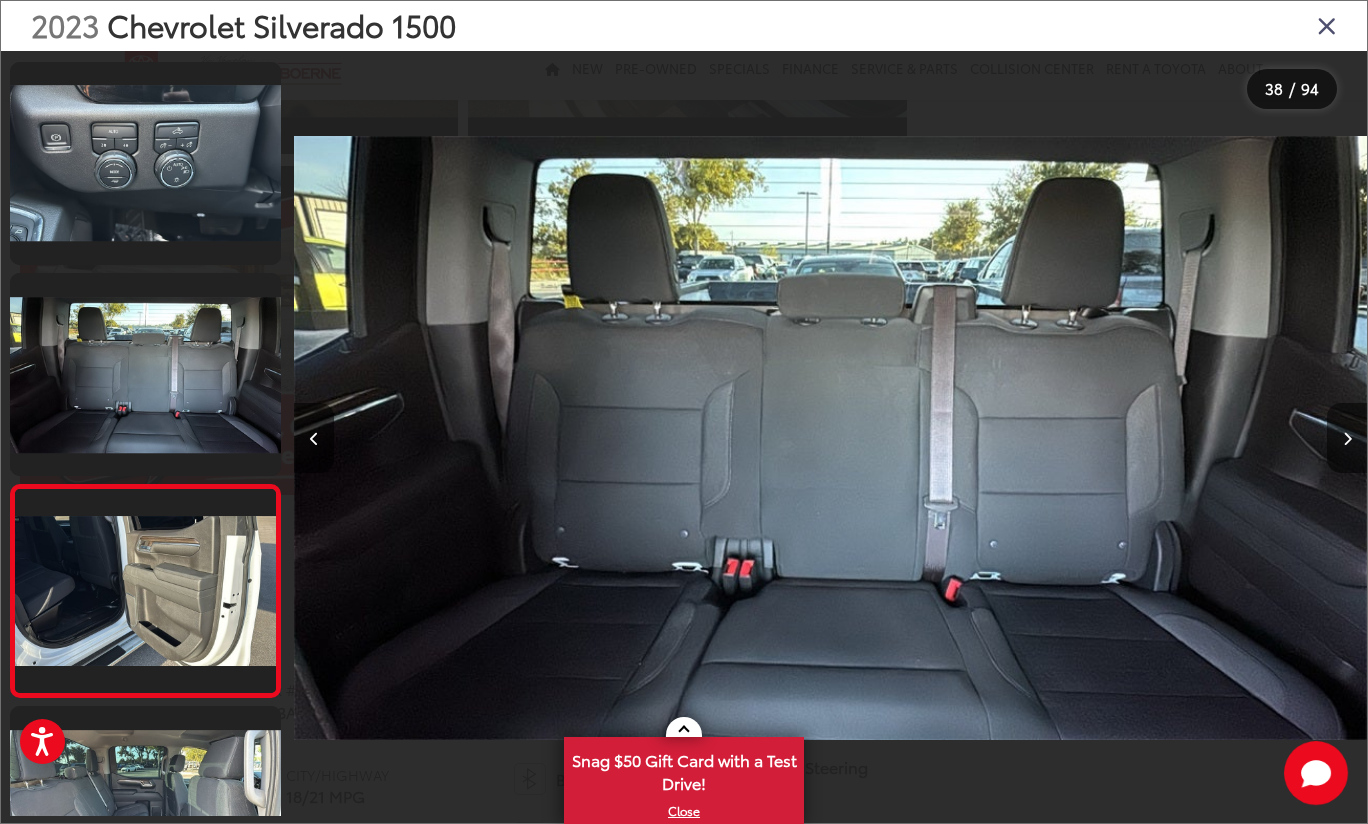 scroll, scrollTop: 0, scrollLeft: 38907, axis: horizontal 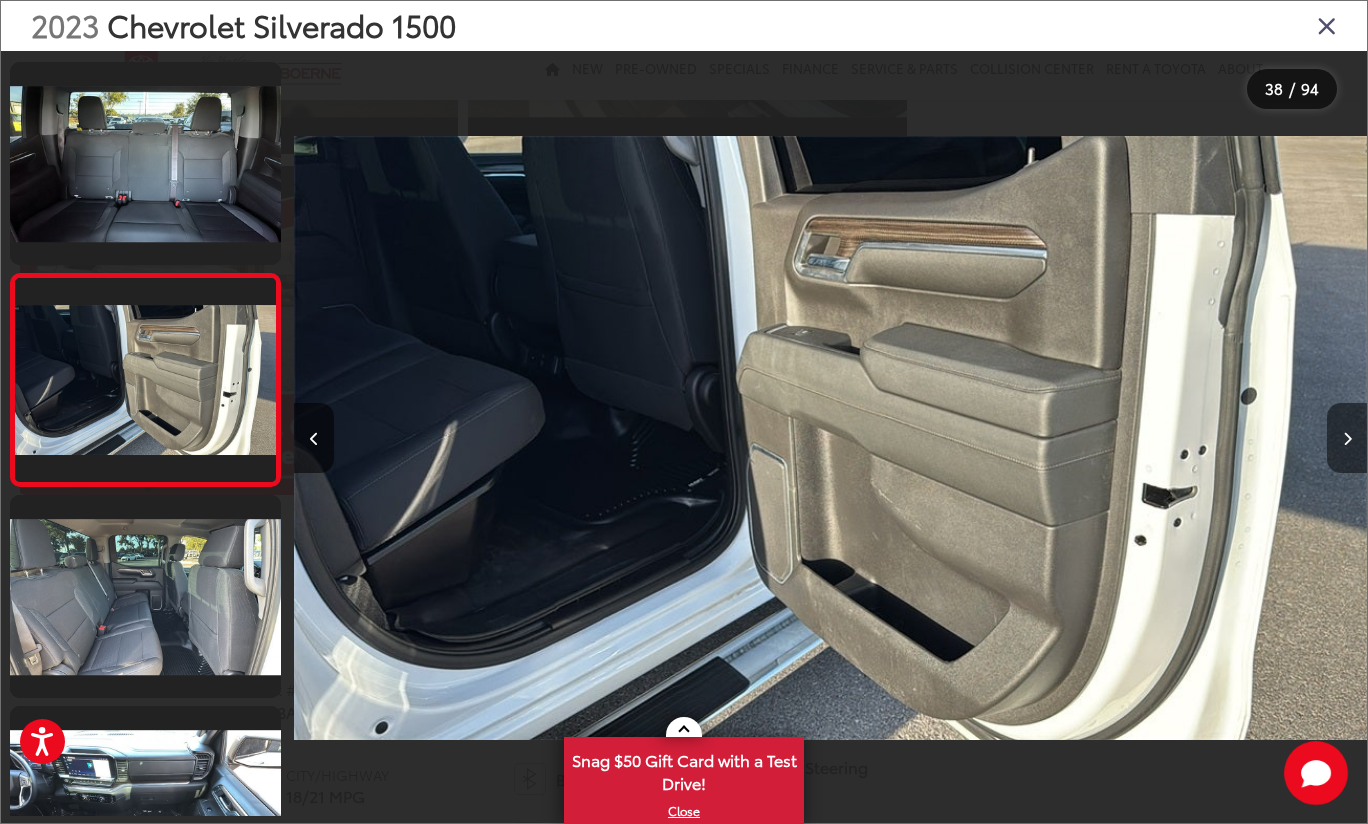 click at bounding box center (1347, 438) 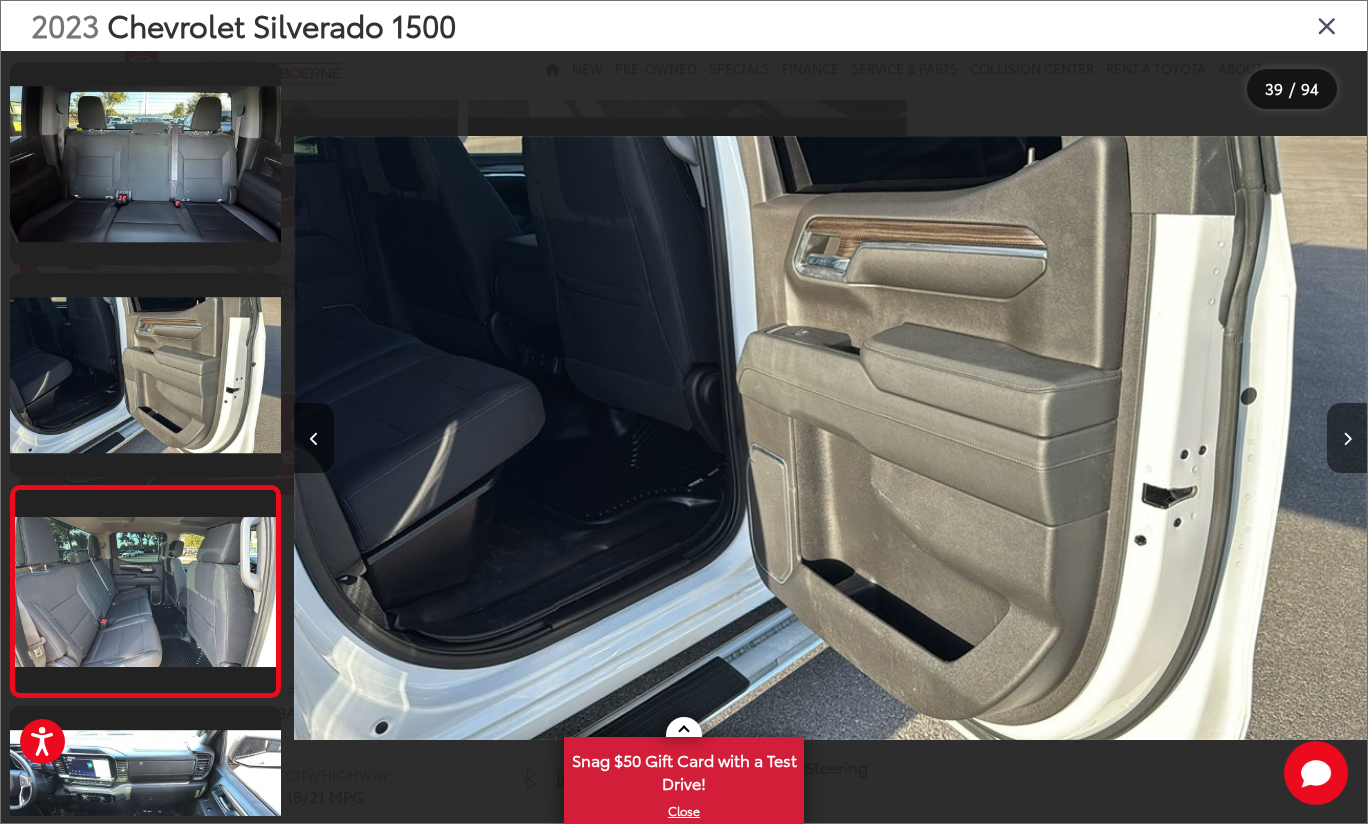 scroll, scrollTop: 0, scrollLeft: 39980, axis: horizontal 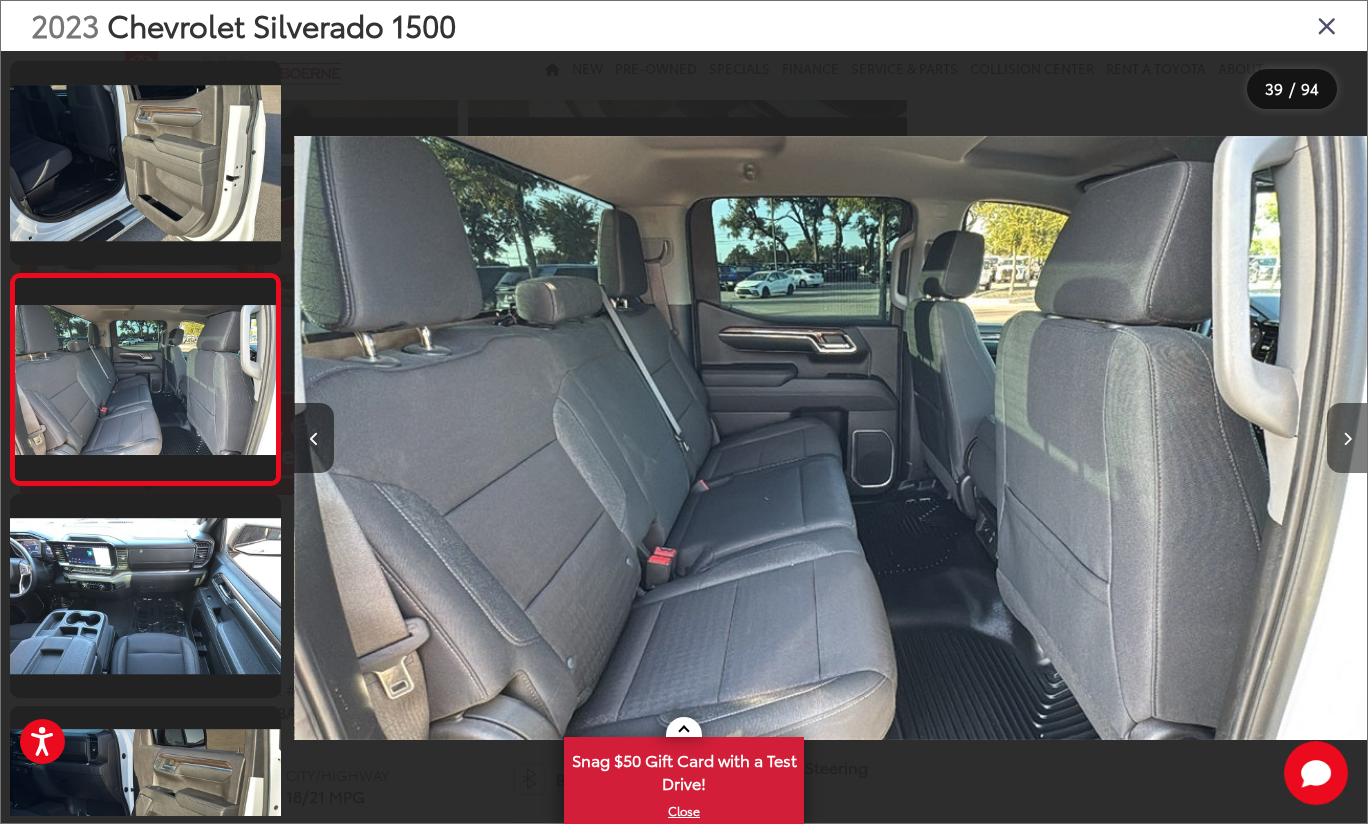 click at bounding box center (1347, 438) 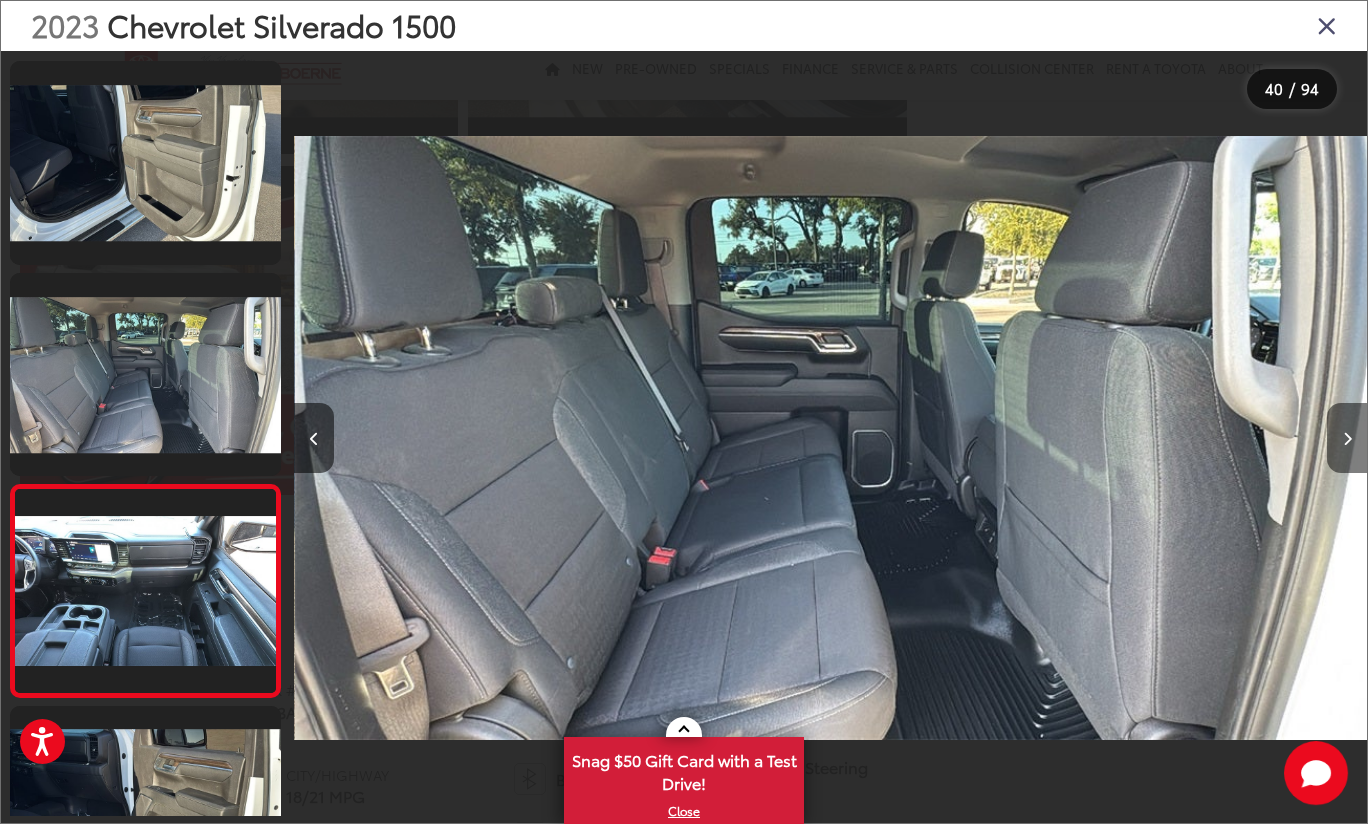 scroll, scrollTop: 0, scrollLeft: 40846, axis: horizontal 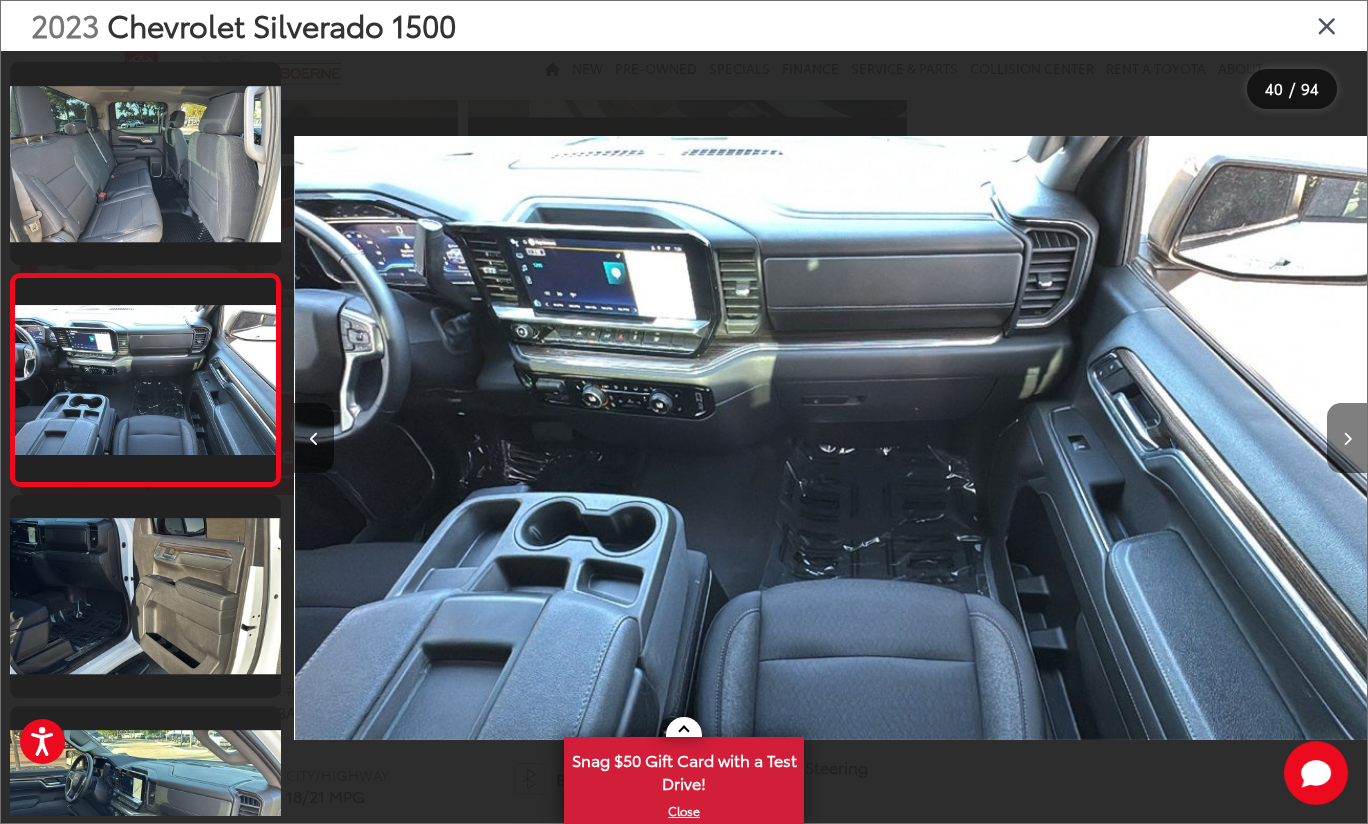 click at bounding box center [1347, 438] 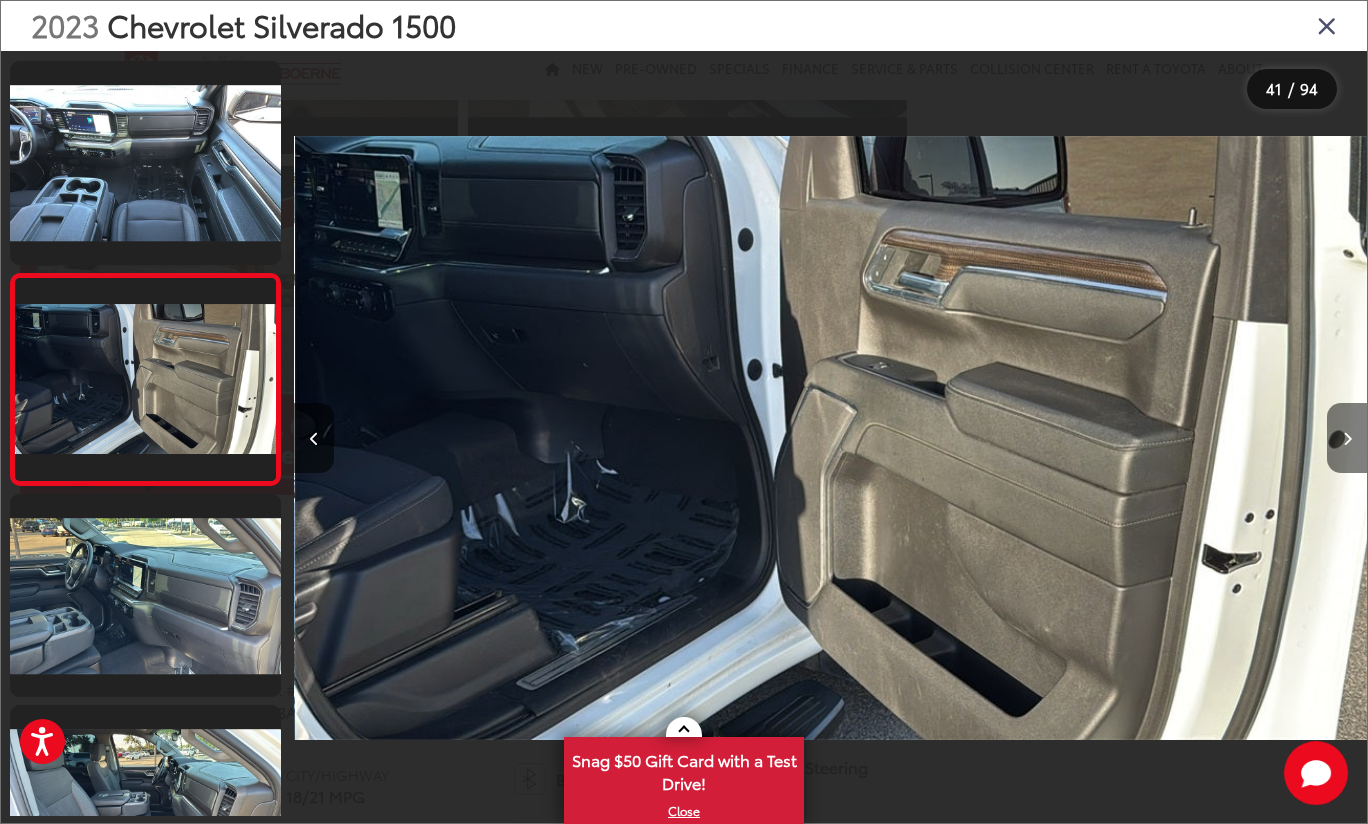 click at bounding box center (1347, 438) 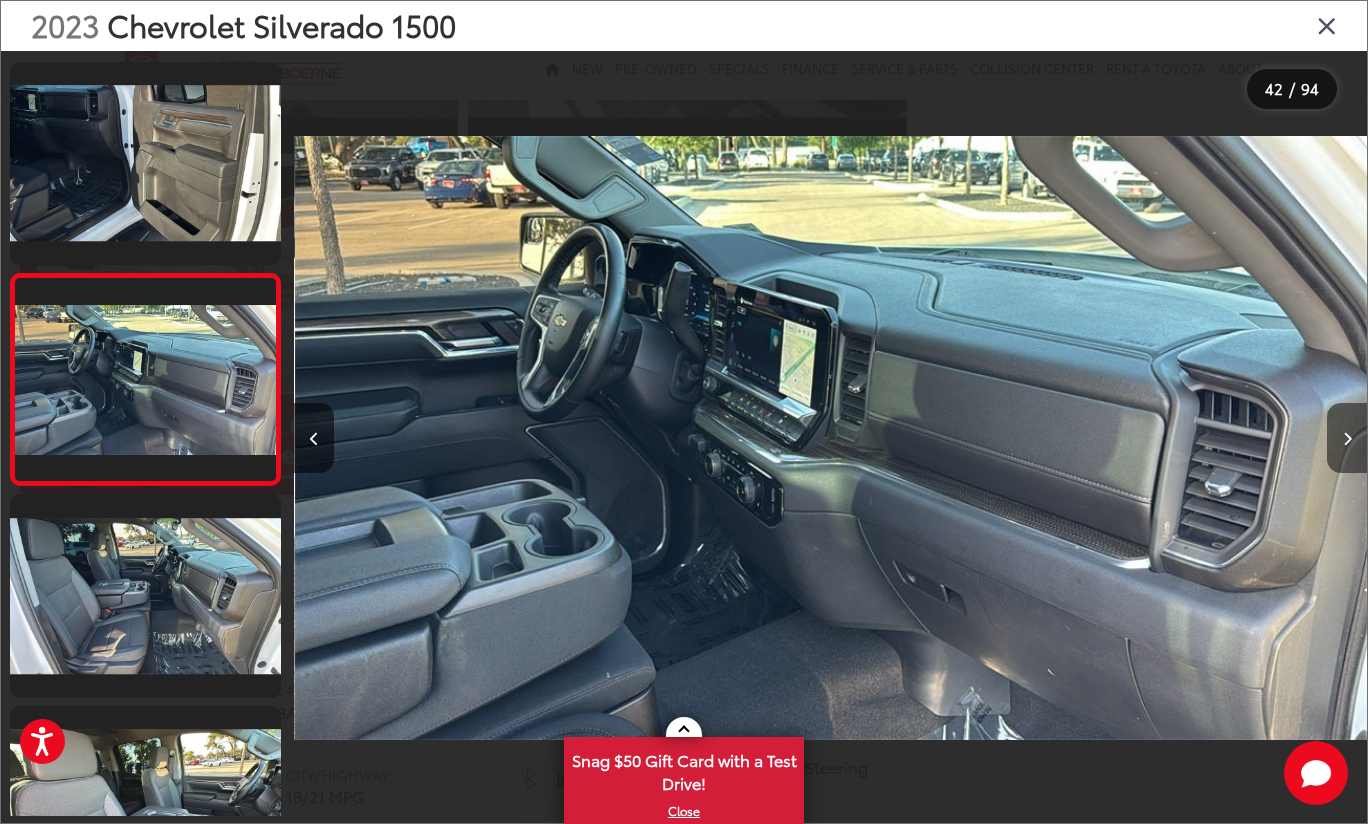 click at bounding box center (1347, 438) 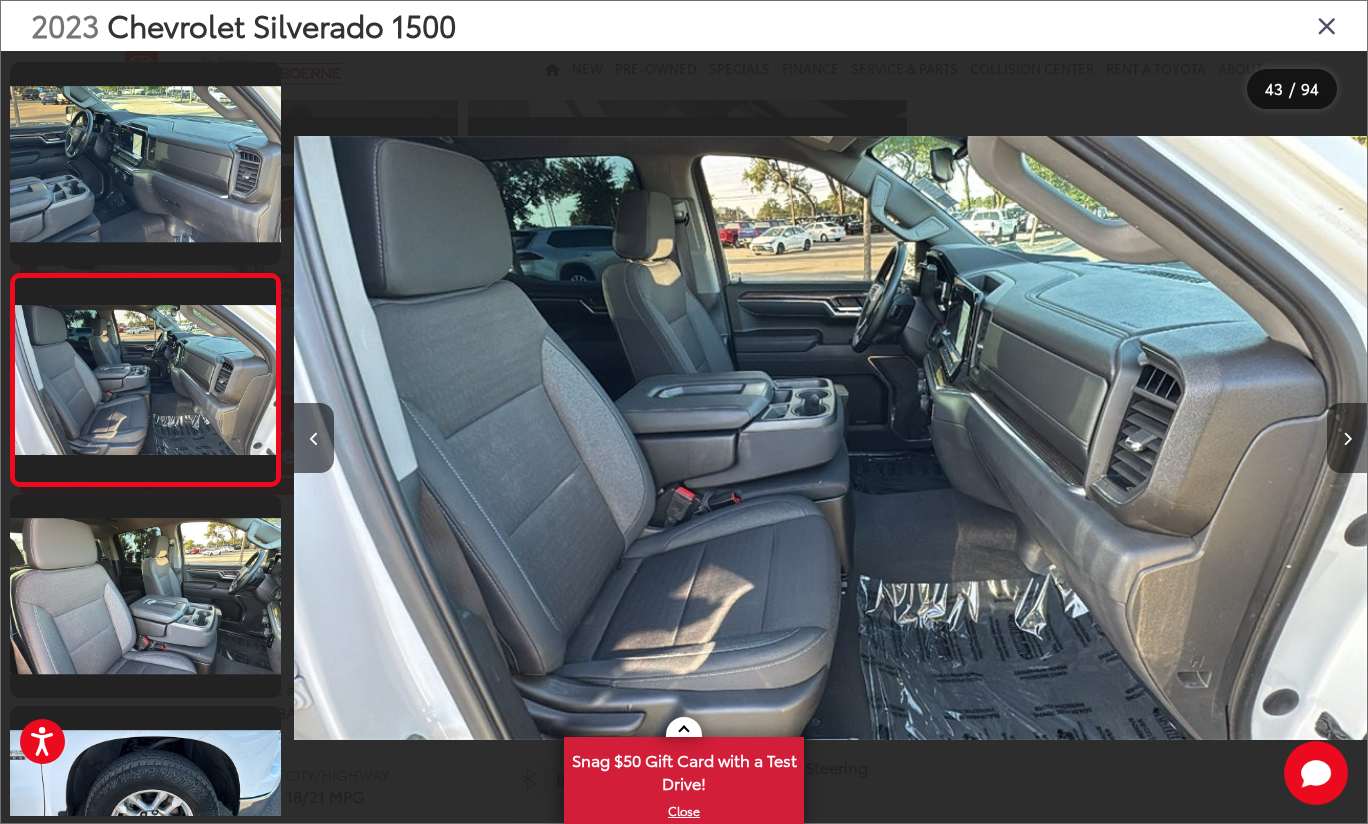 click at bounding box center (1347, 438) 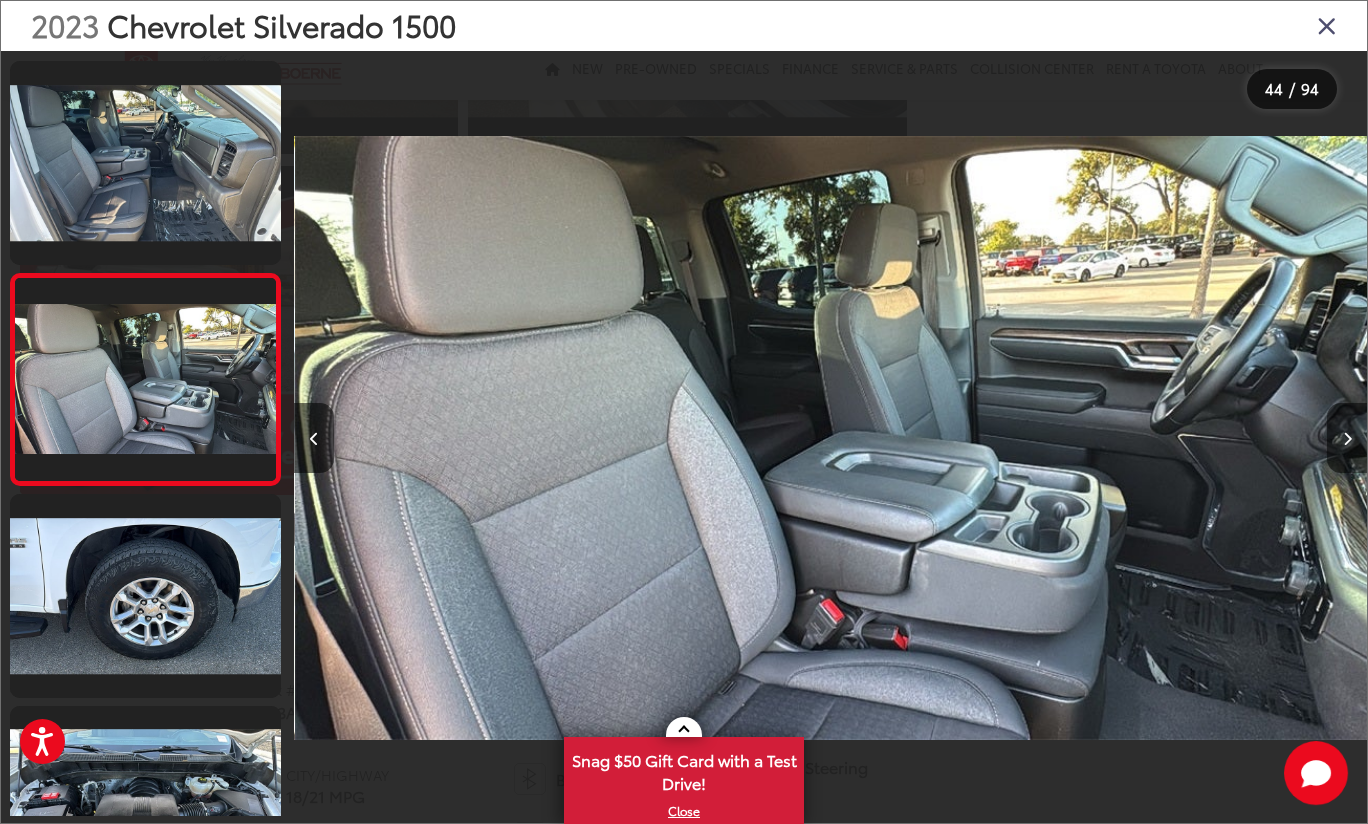 click at bounding box center (1347, 438) 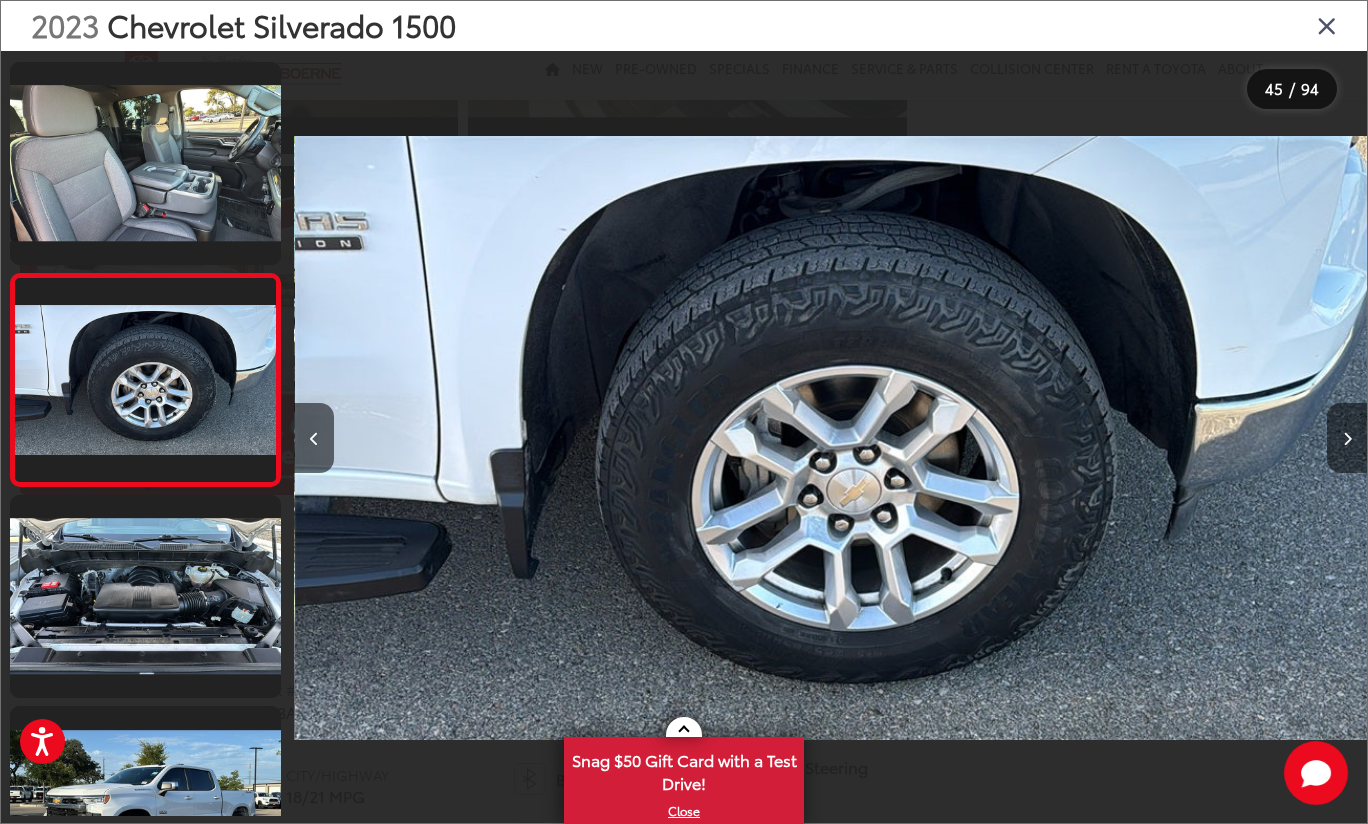 click at bounding box center (1347, 438) 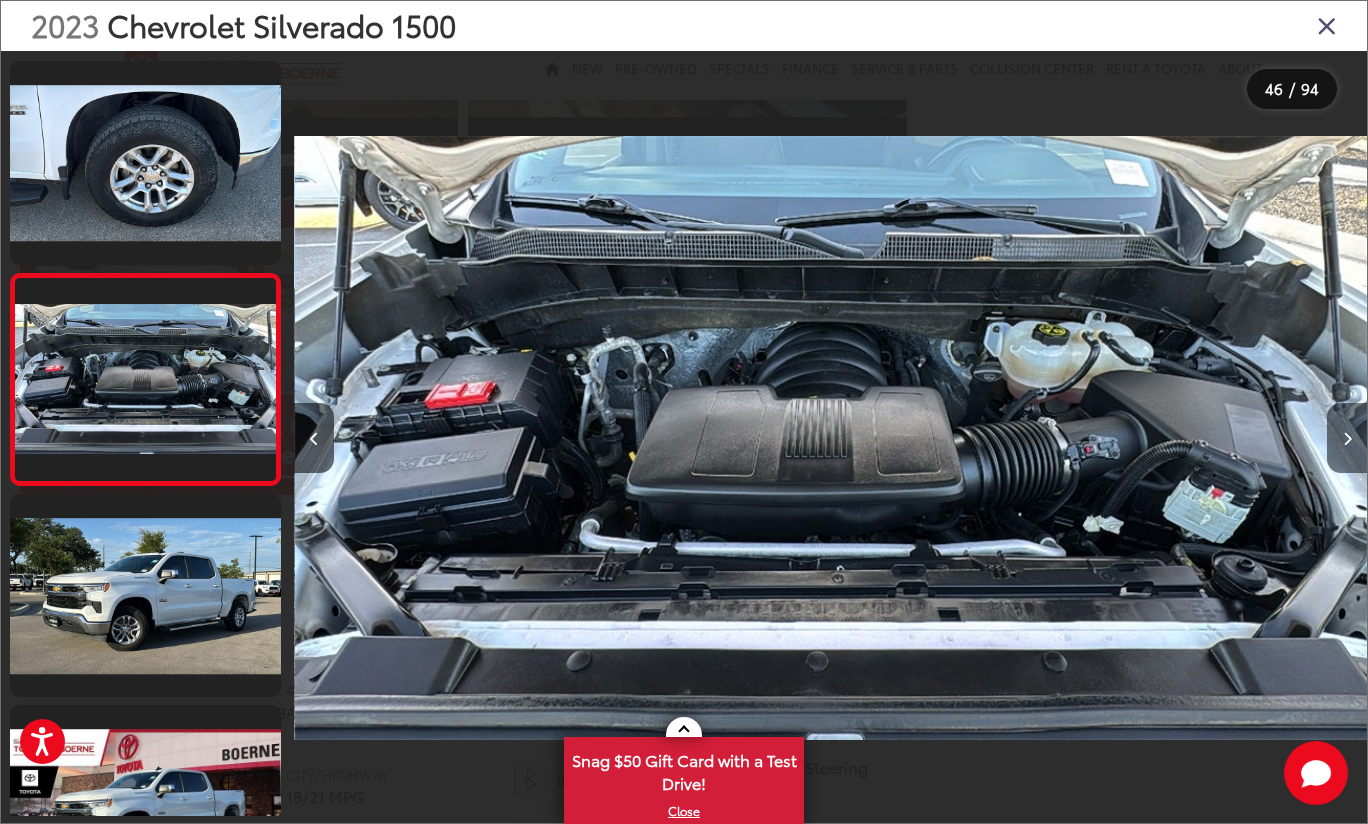 click at bounding box center [1347, 438] 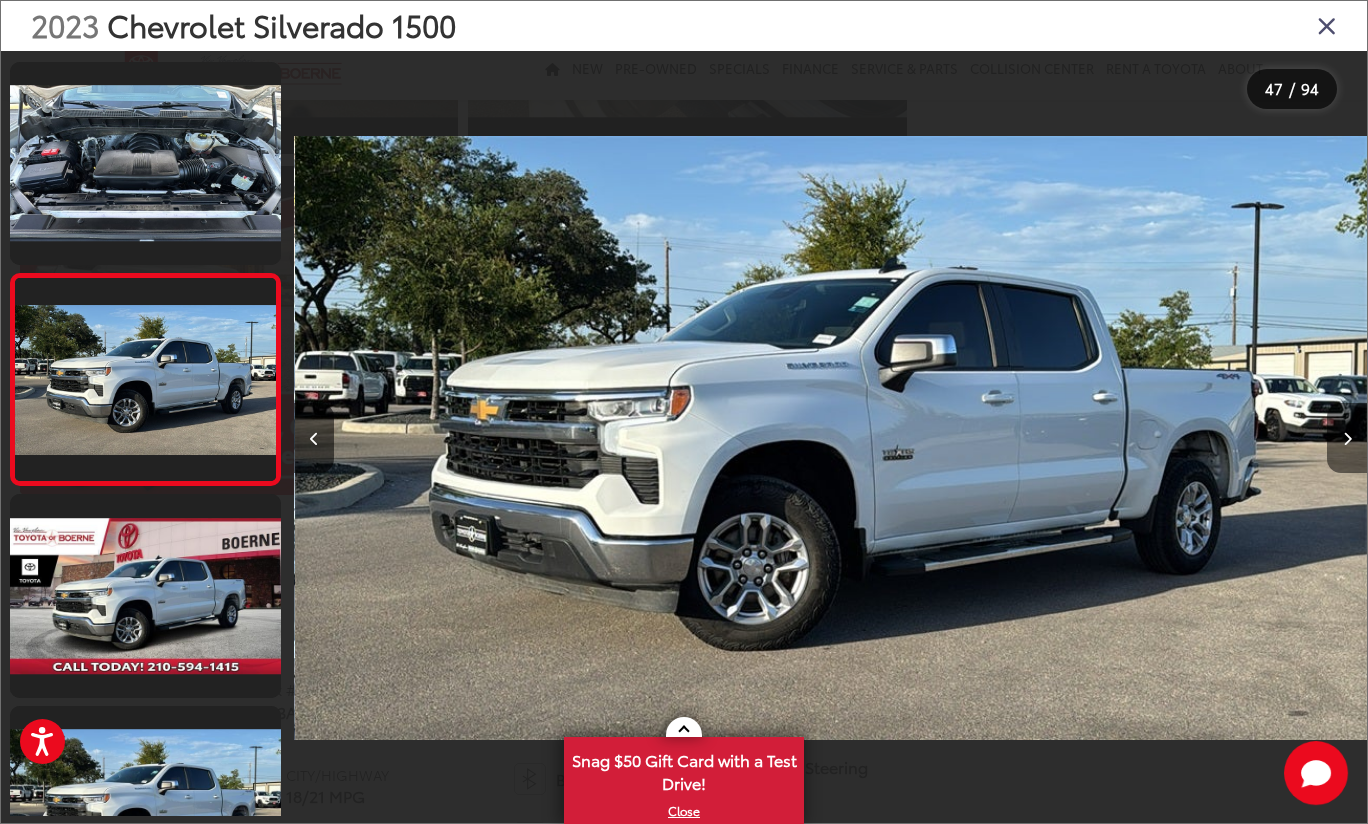 click at bounding box center [1347, 438] 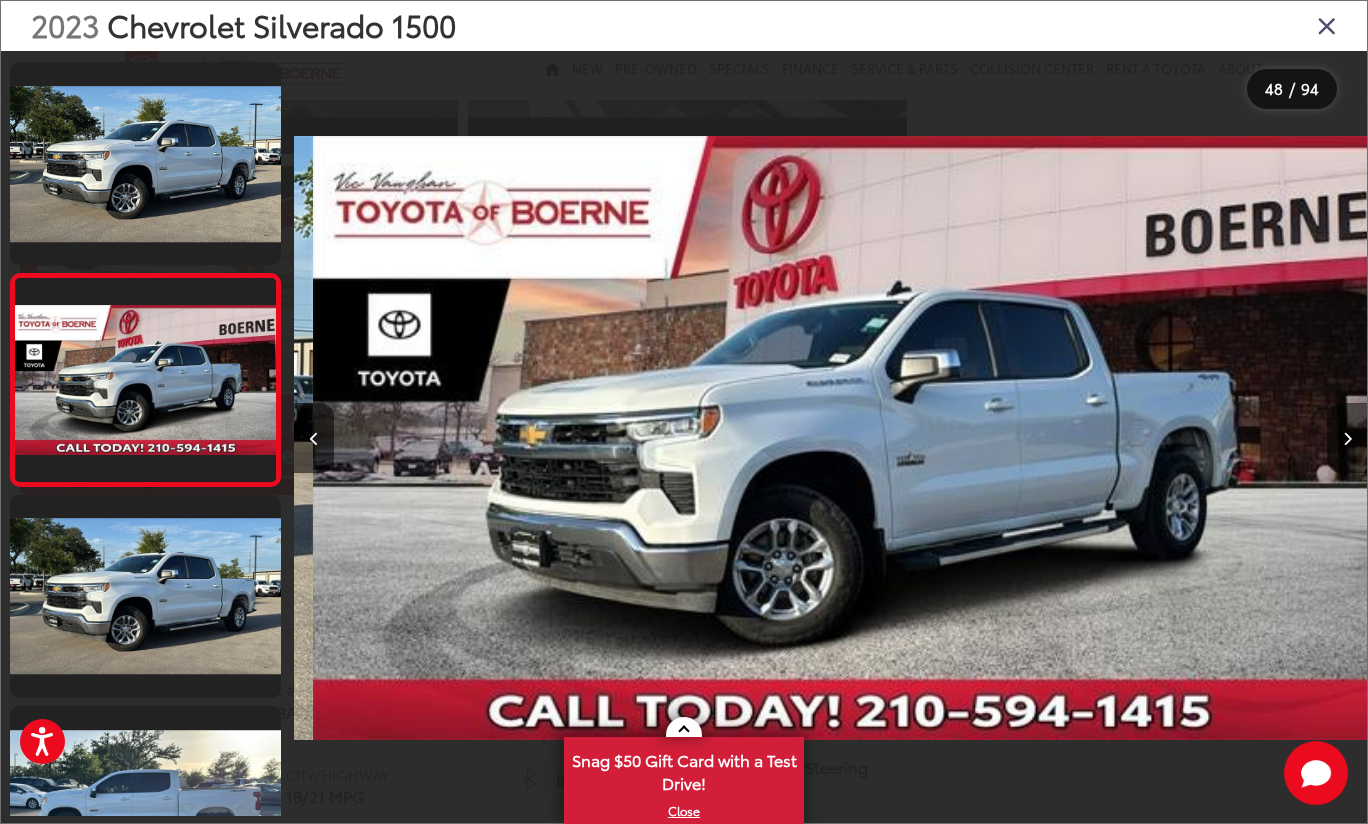 click at bounding box center [1347, 438] 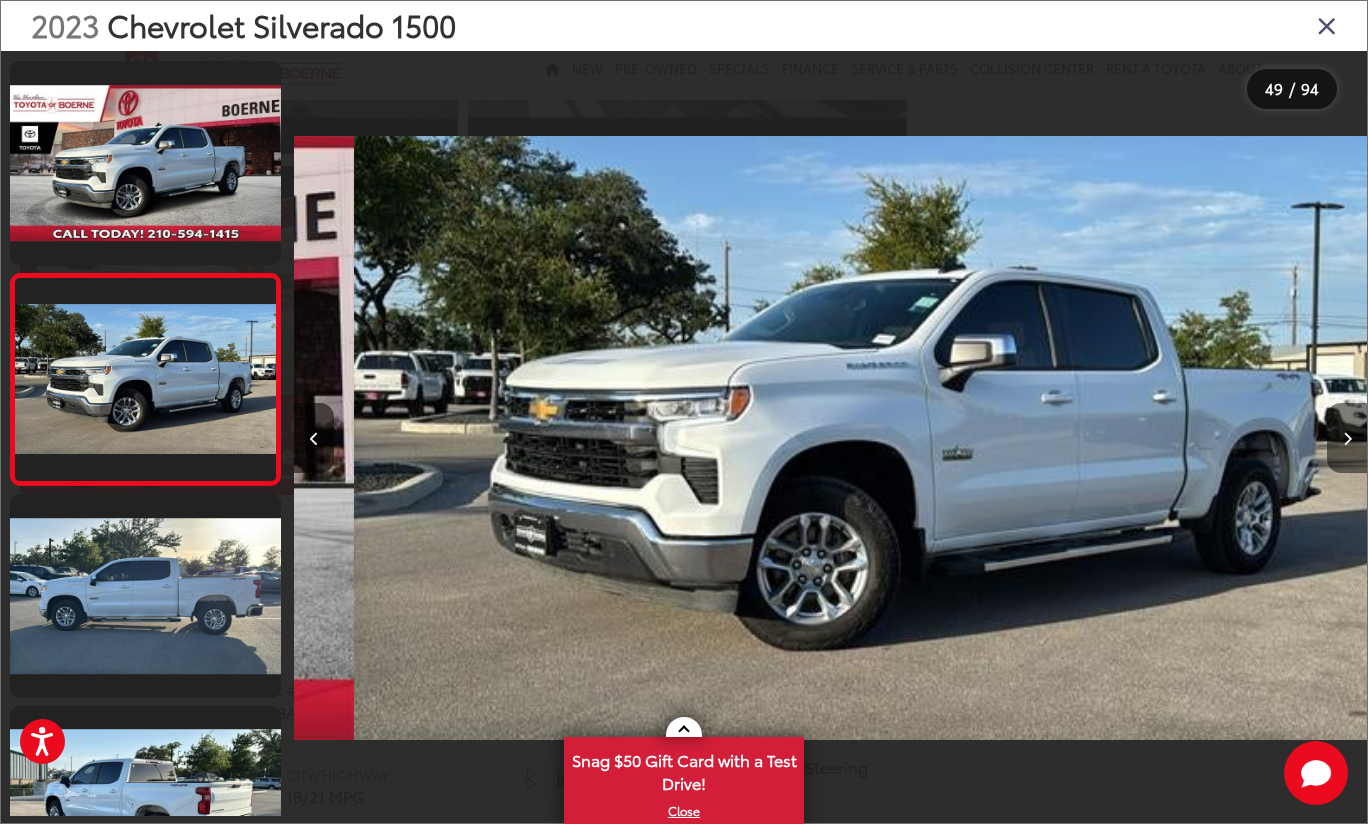 click at bounding box center [1347, 438] 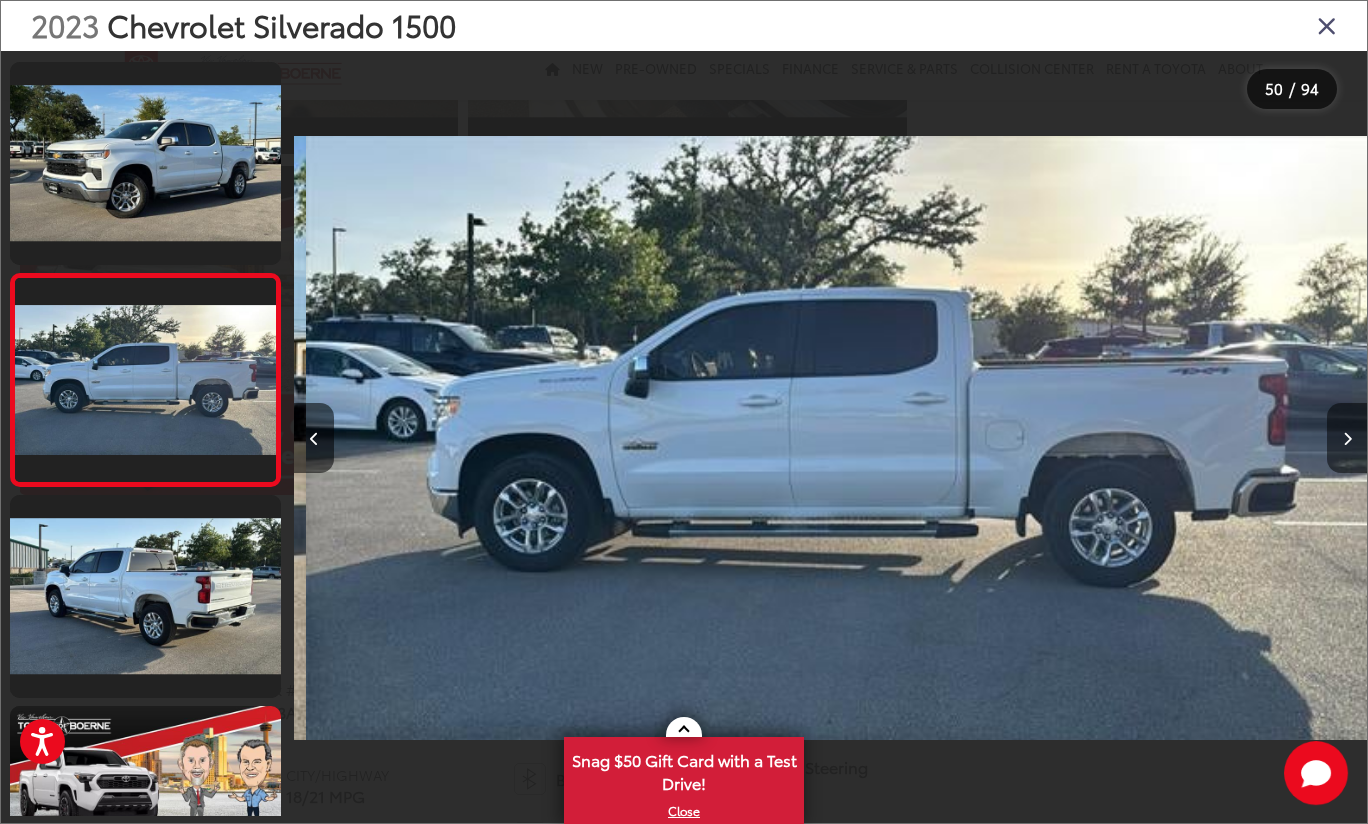 click at bounding box center (1347, 438) 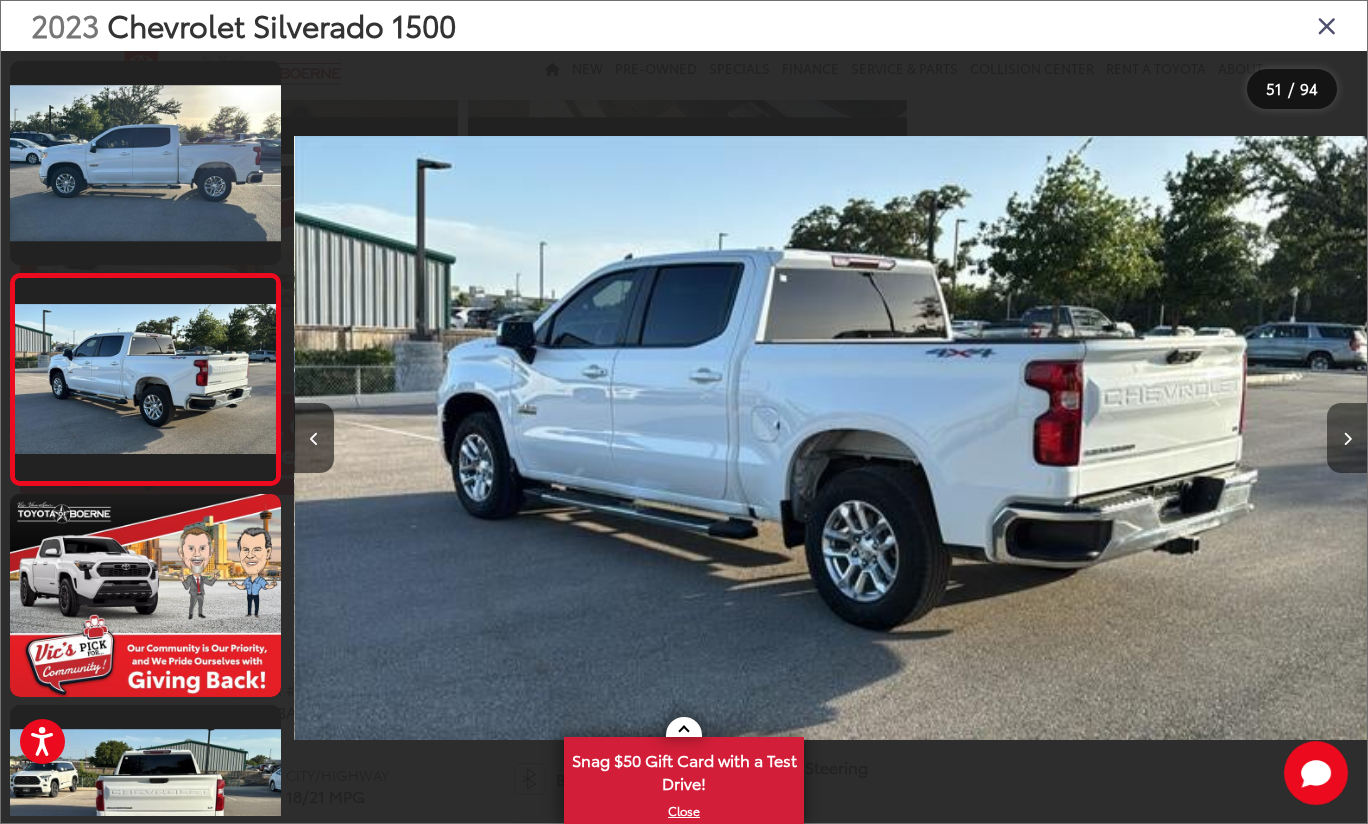click at bounding box center (1347, 438) 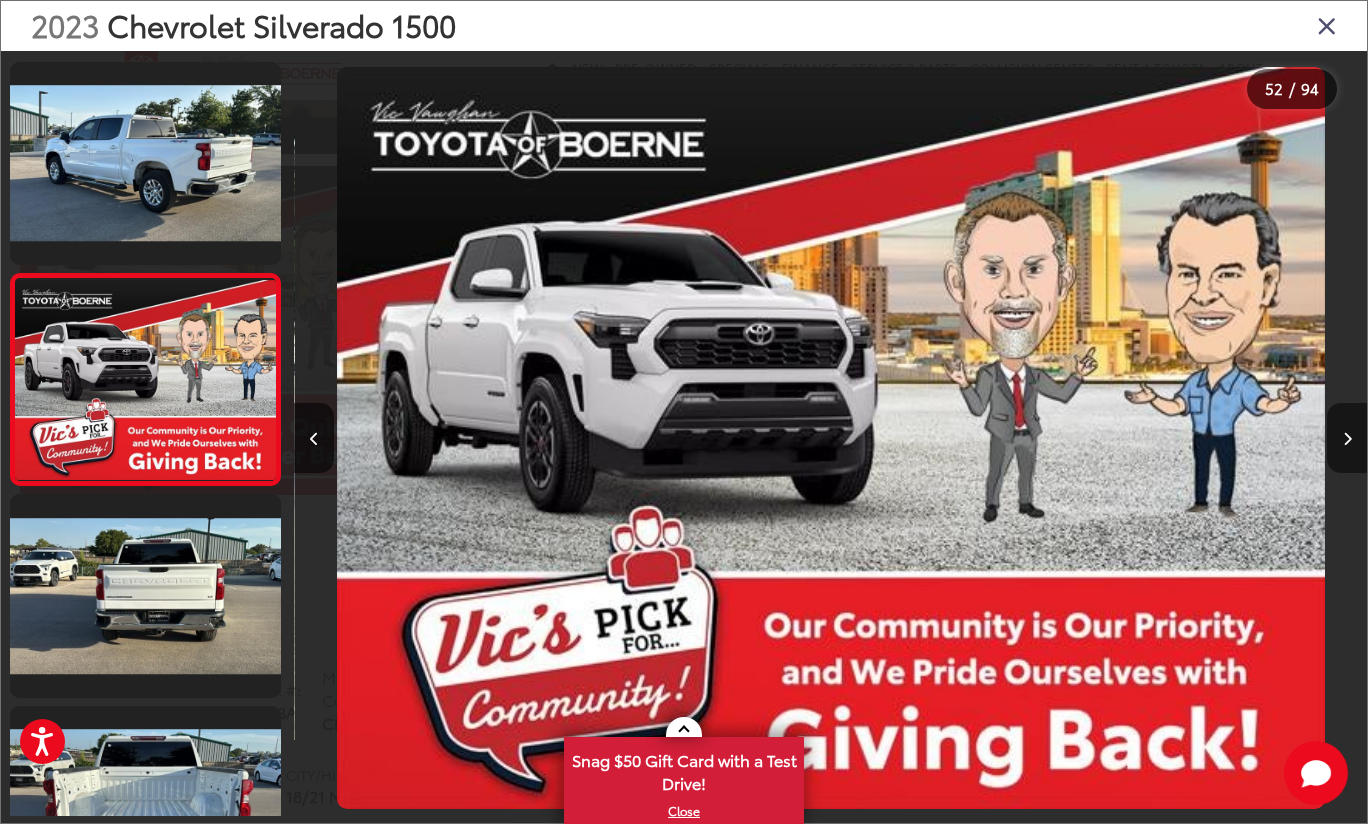 click at bounding box center [1347, 438] 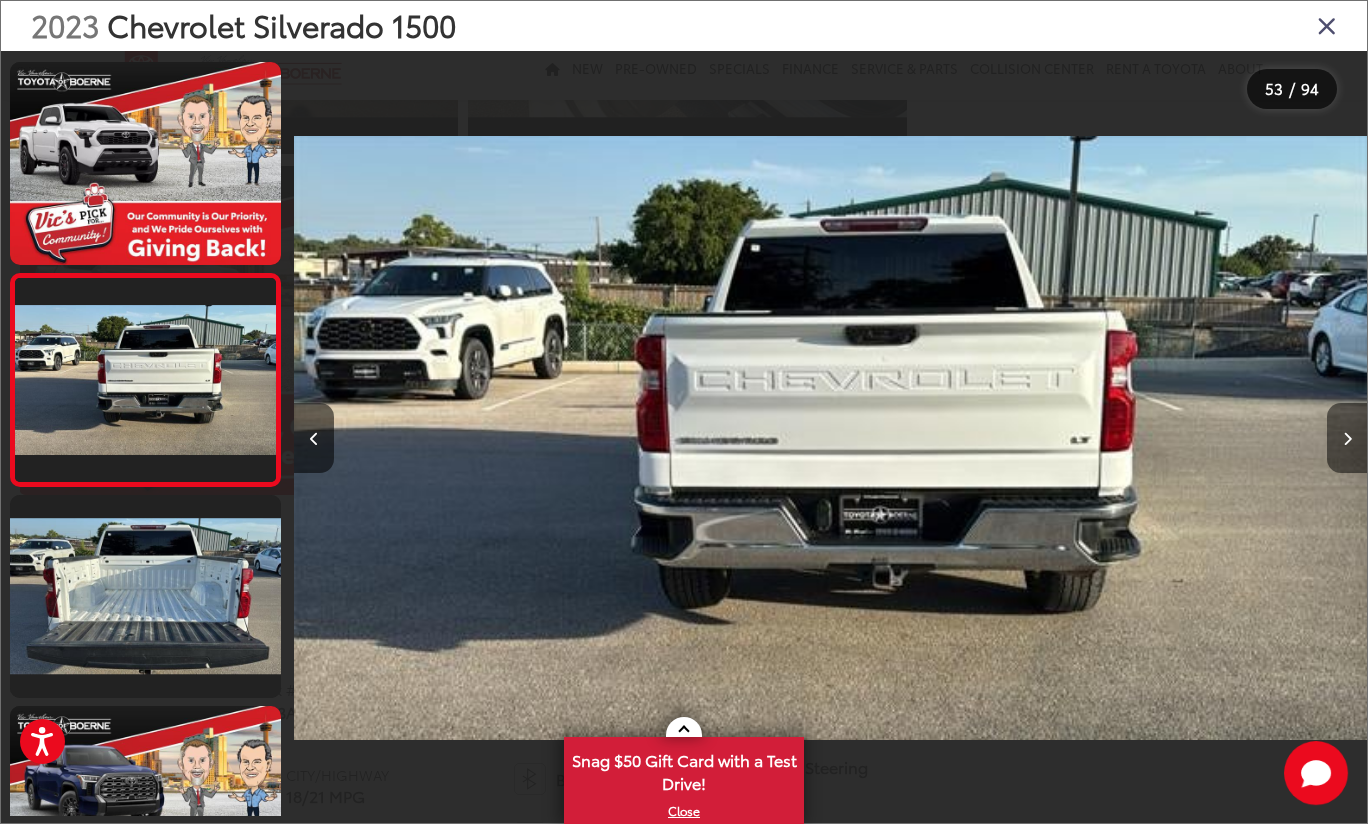 click at bounding box center [1347, 438] 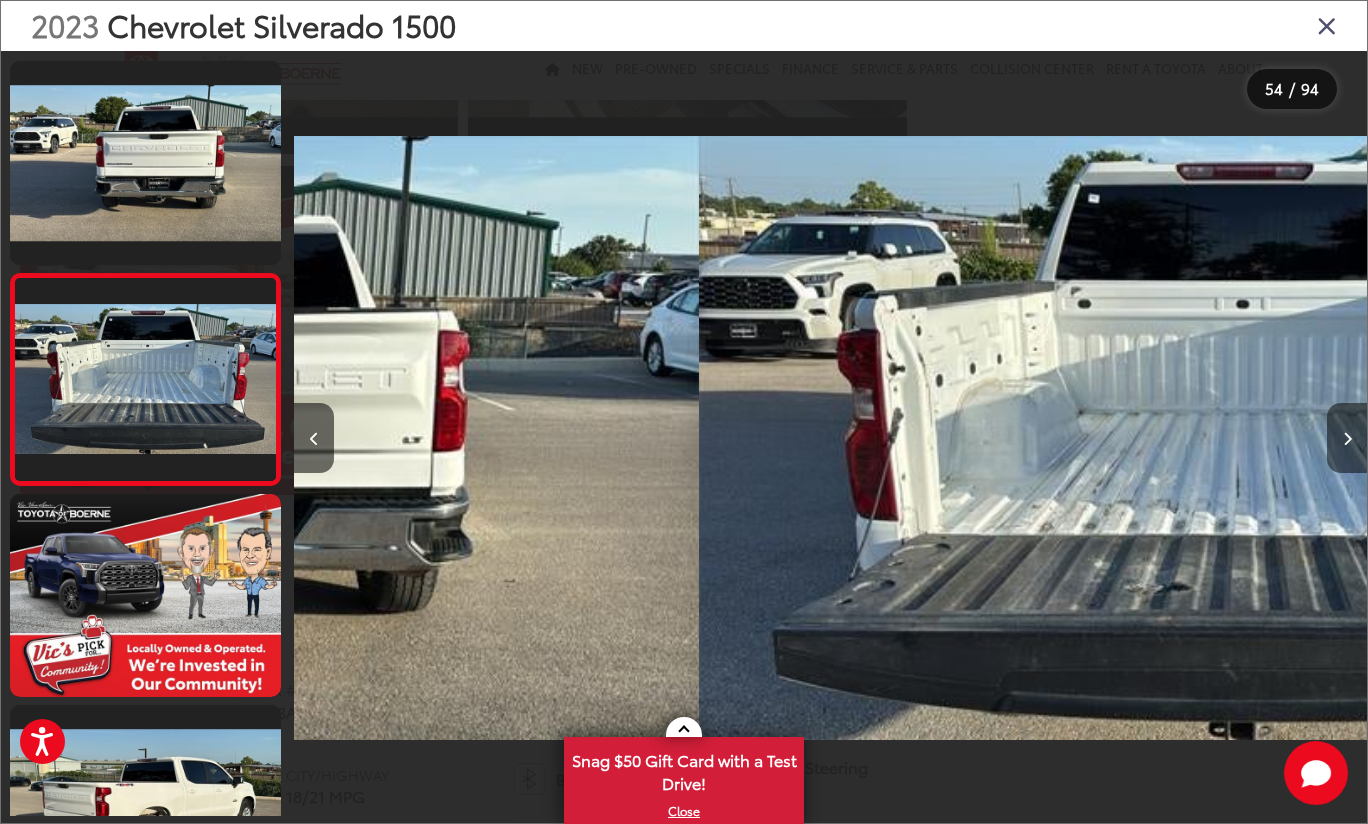click at bounding box center [1347, 438] 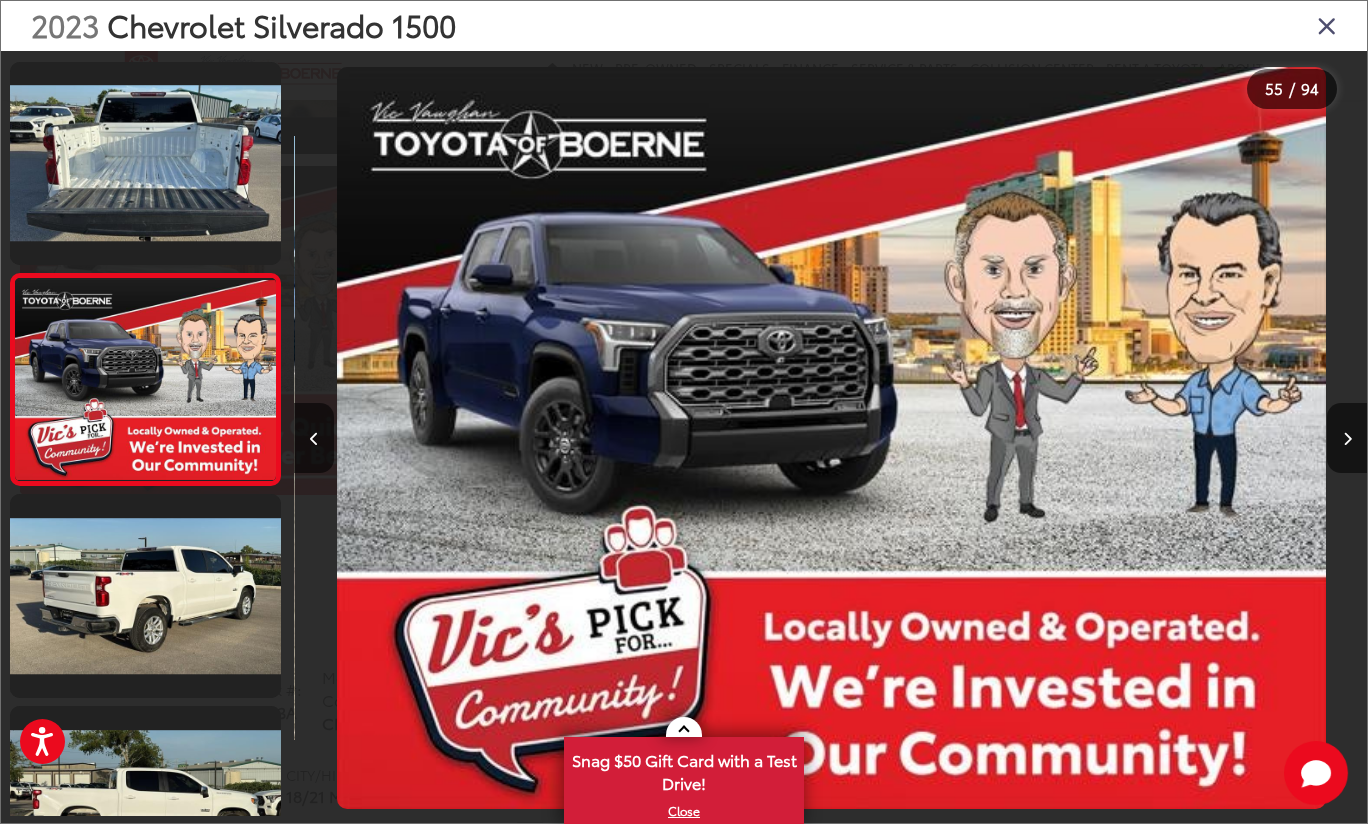 click at bounding box center [1327, 25] 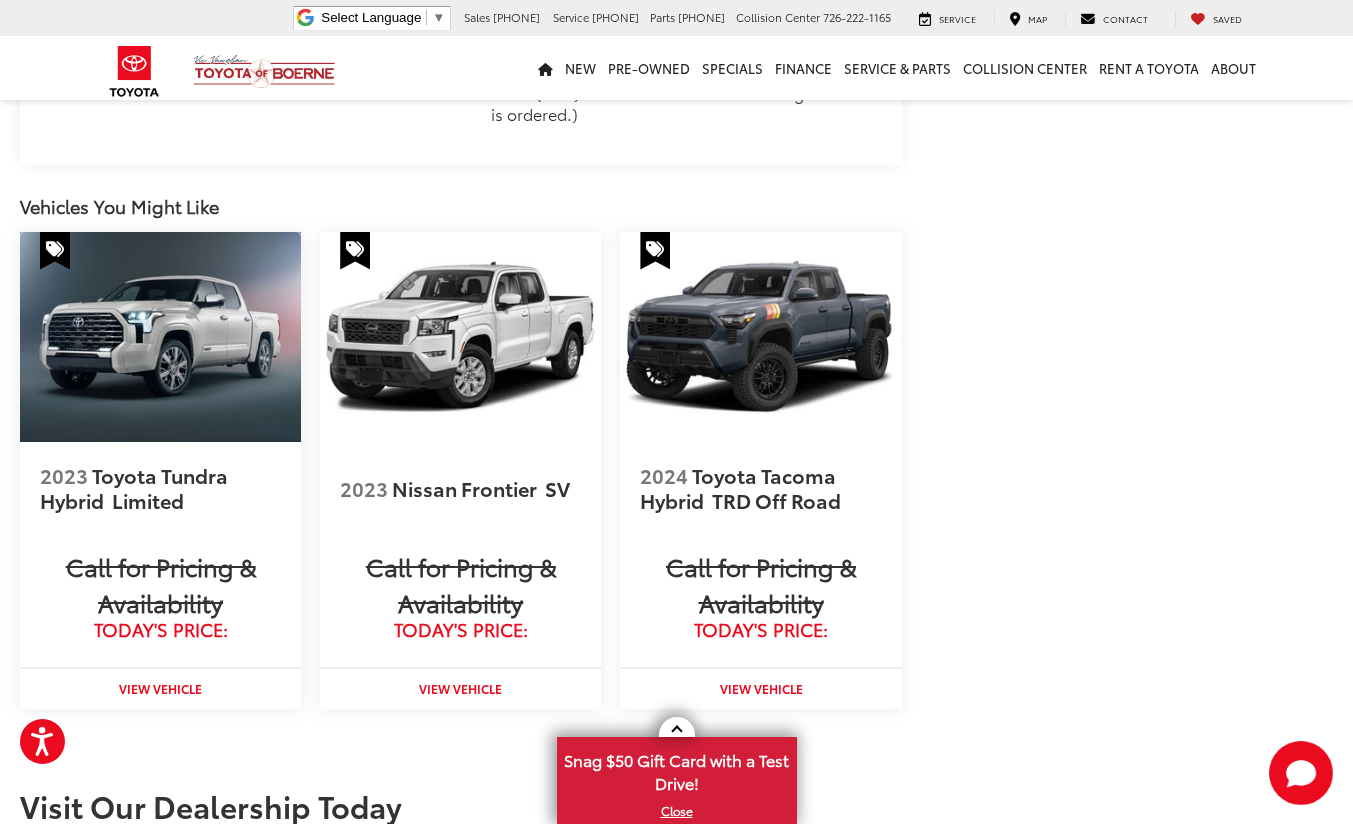 click at bounding box center (160, 337) 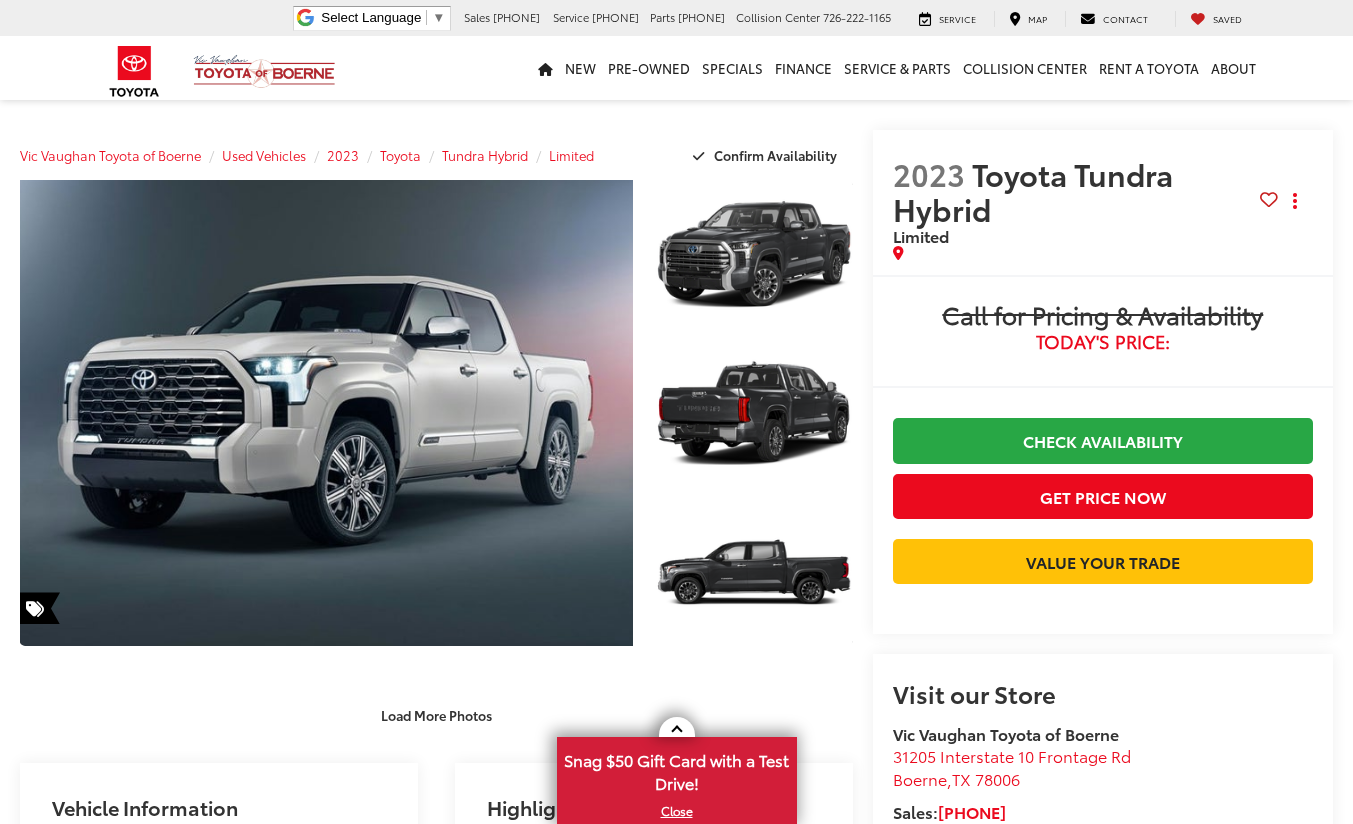 scroll, scrollTop: 365, scrollLeft: 0, axis: vertical 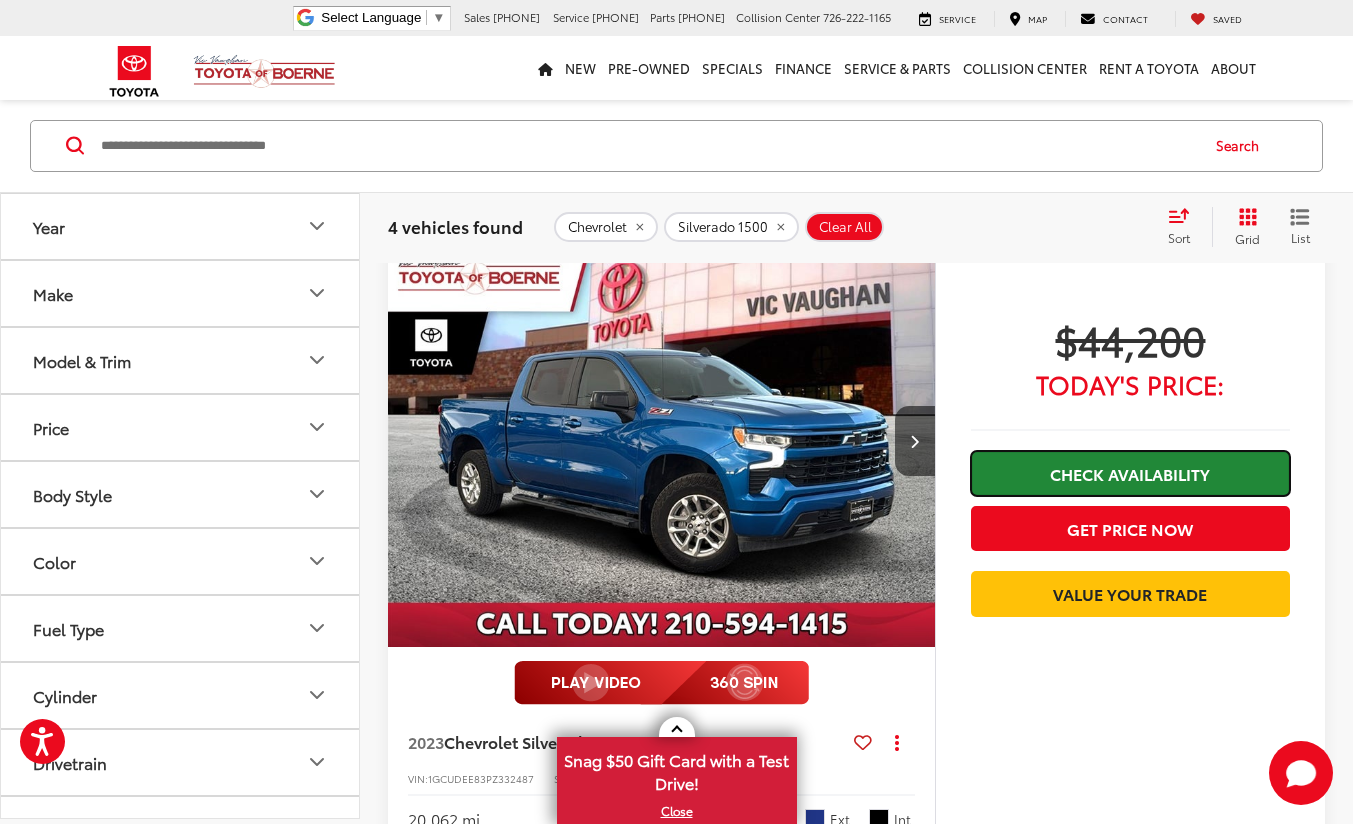 click on "Check Availability" at bounding box center (1130, 473) 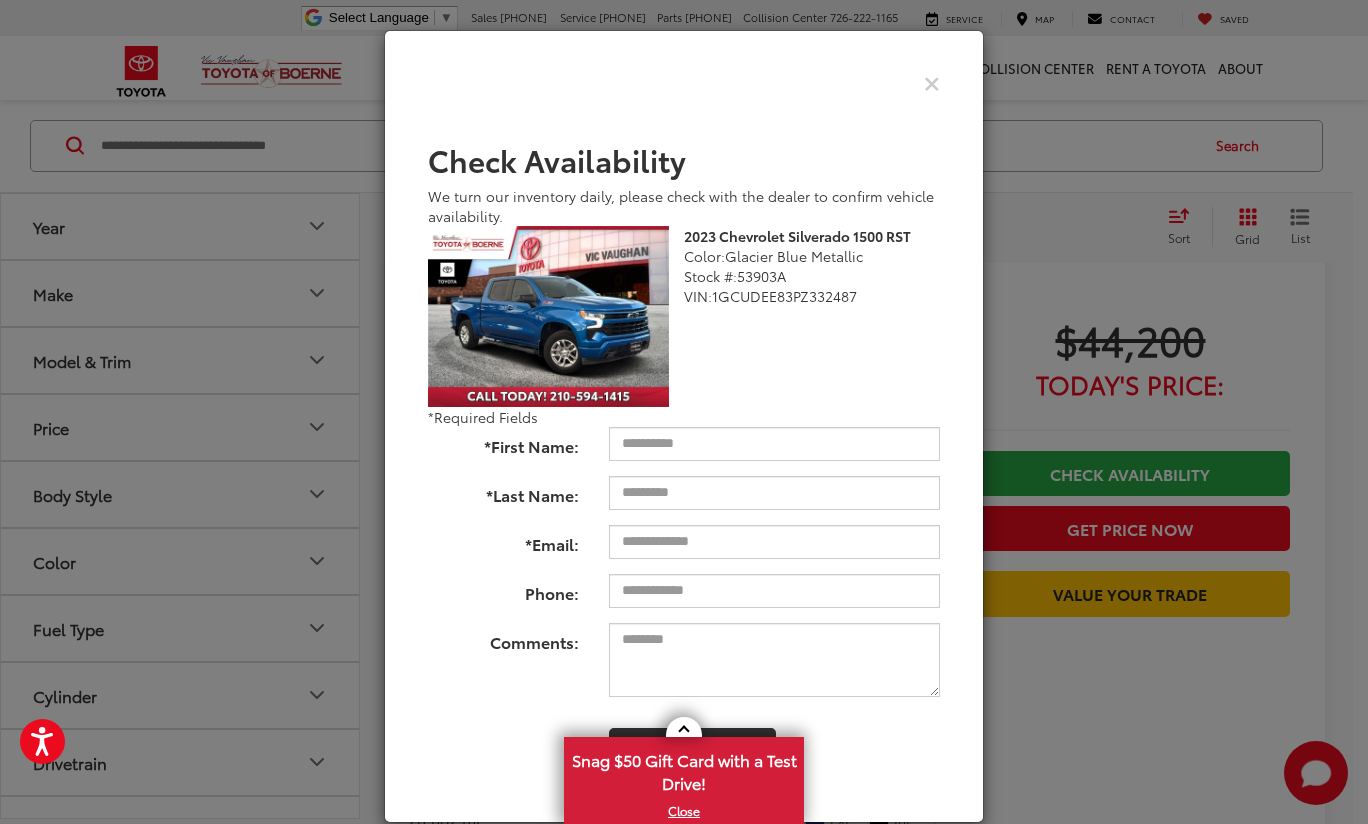 click on "1GCUDEE83PZ332487" at bounding box center [784, 296] 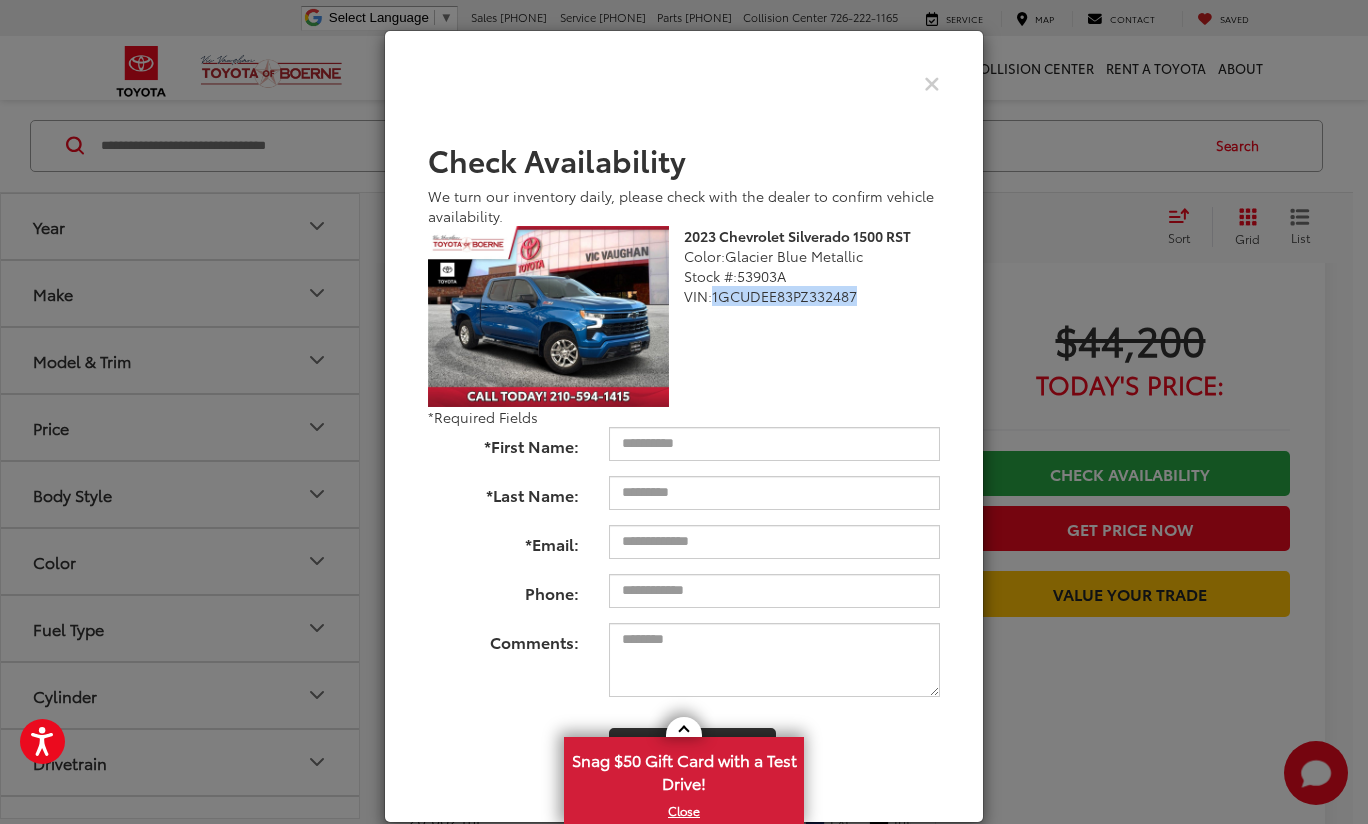 click on "1GCUDEE83PZ332487" at bounding box center (784, 296) 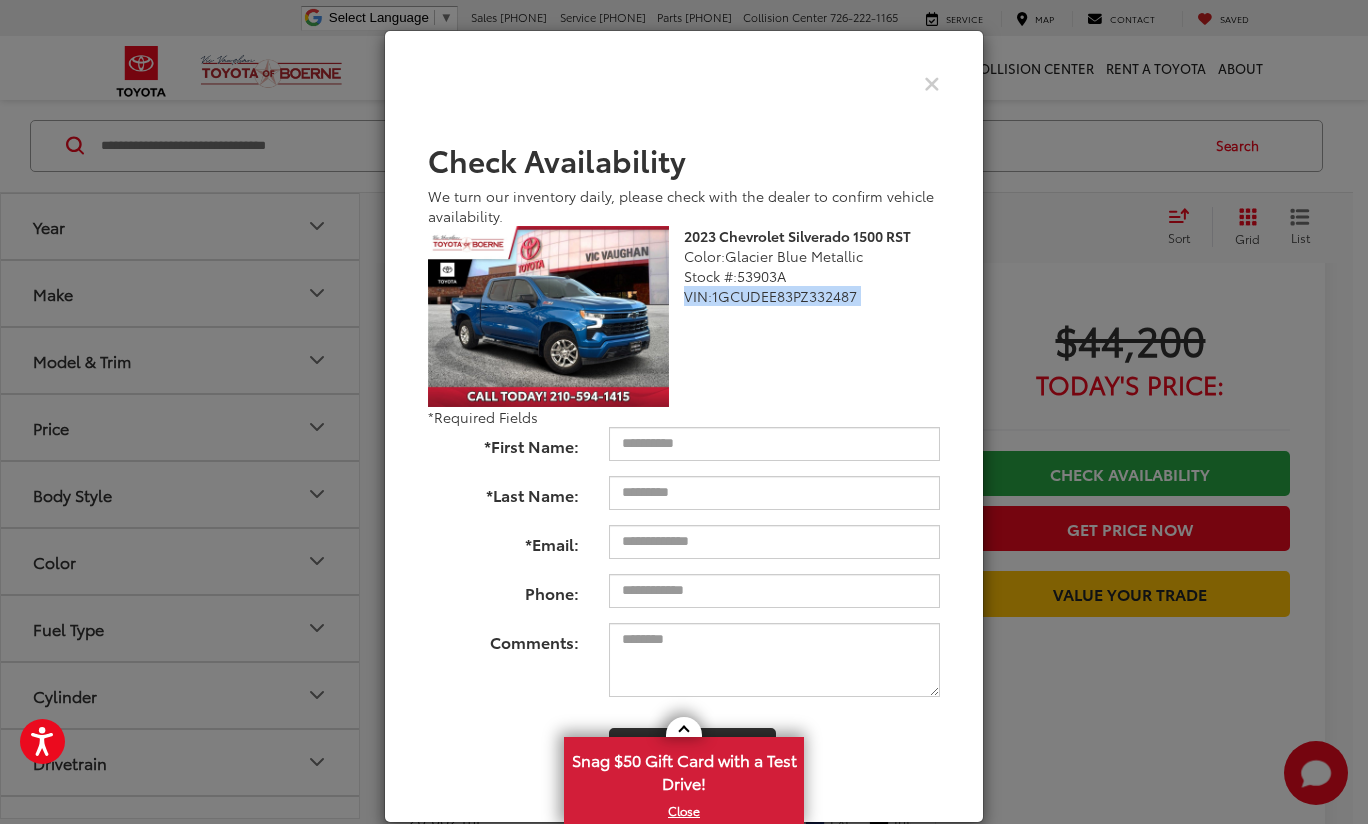 click on "1GCUDEE83PZ332487" at bounding box center (784, 296) 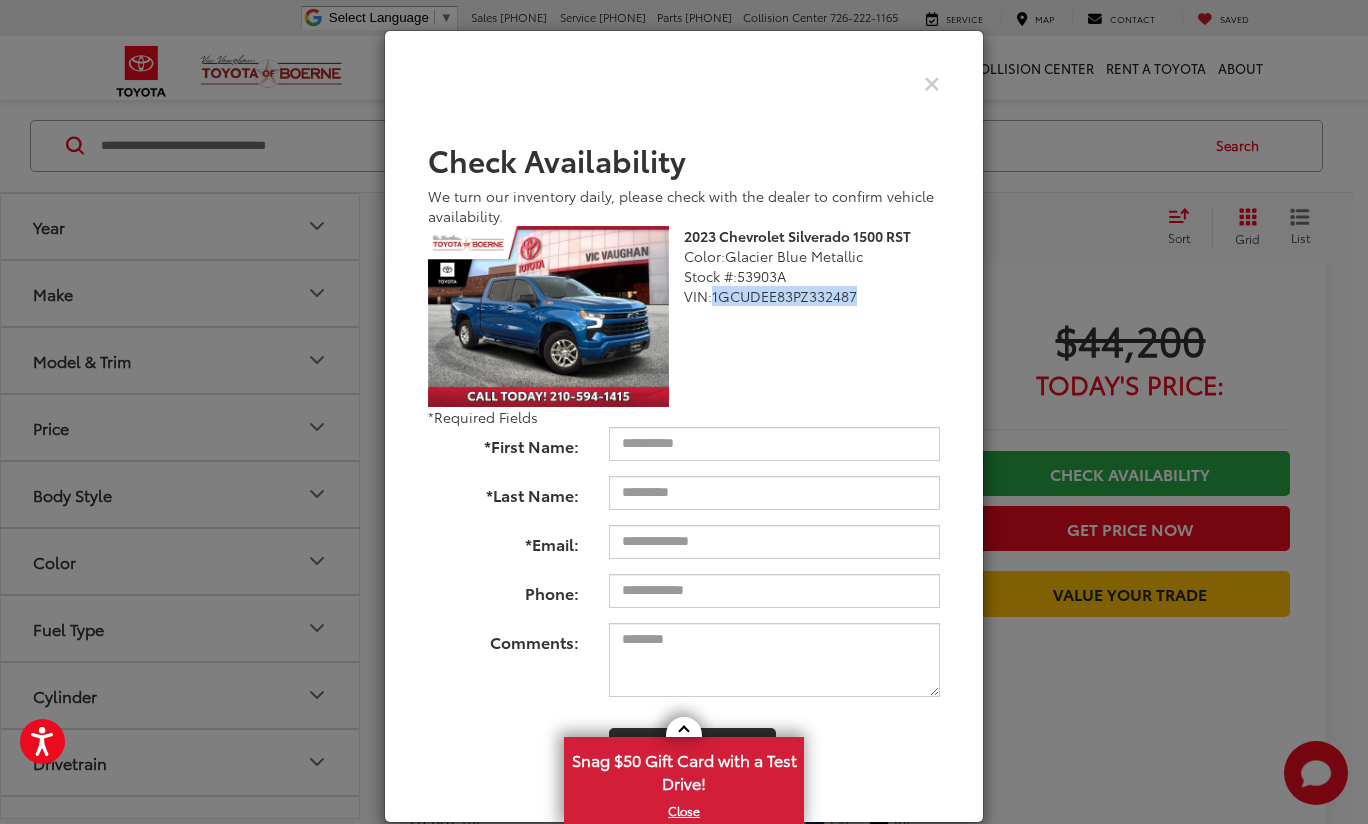 click on "1GCUDEE83PZ332487" at bounding box center (784, 296) 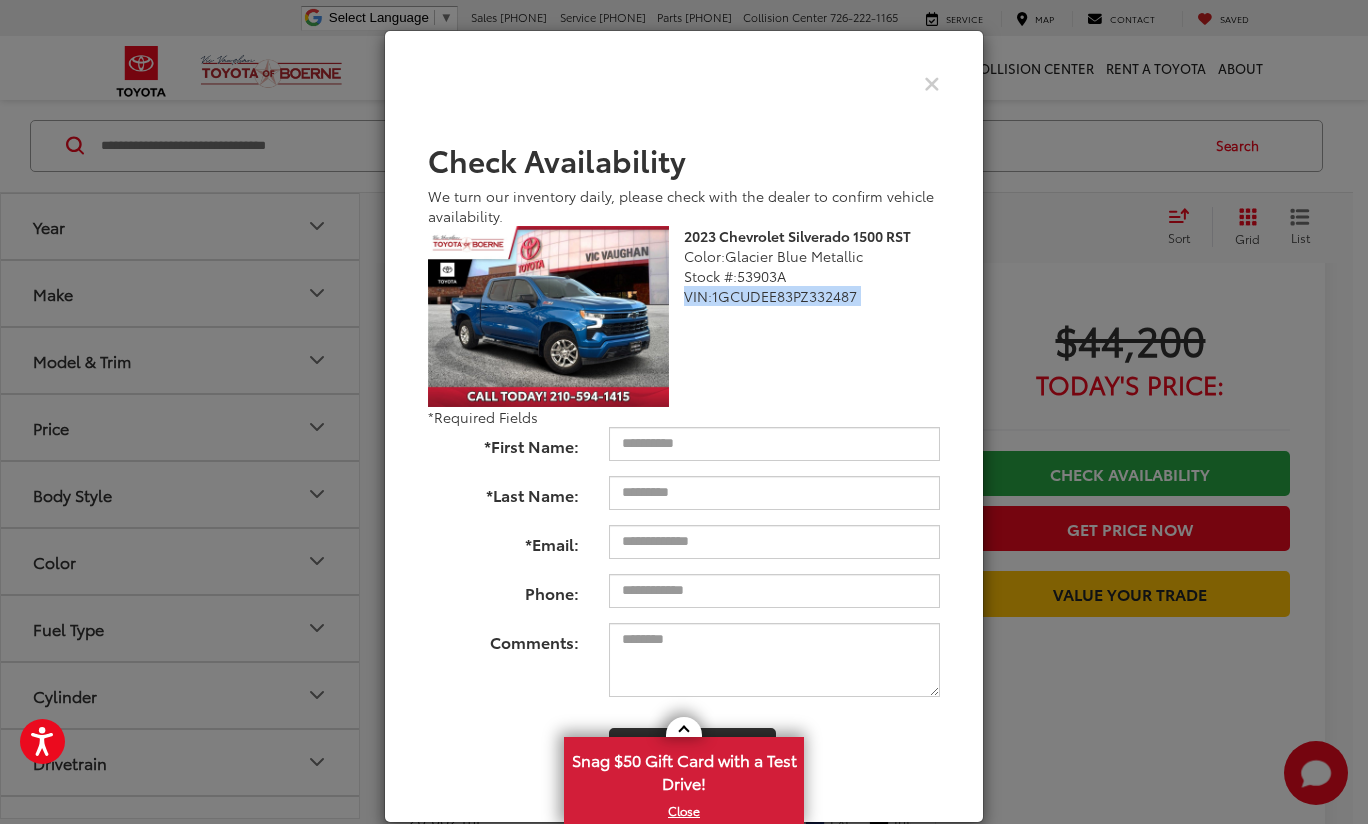 click on "1GCUDEE83PZ332487" at bounding box center (784, 296) 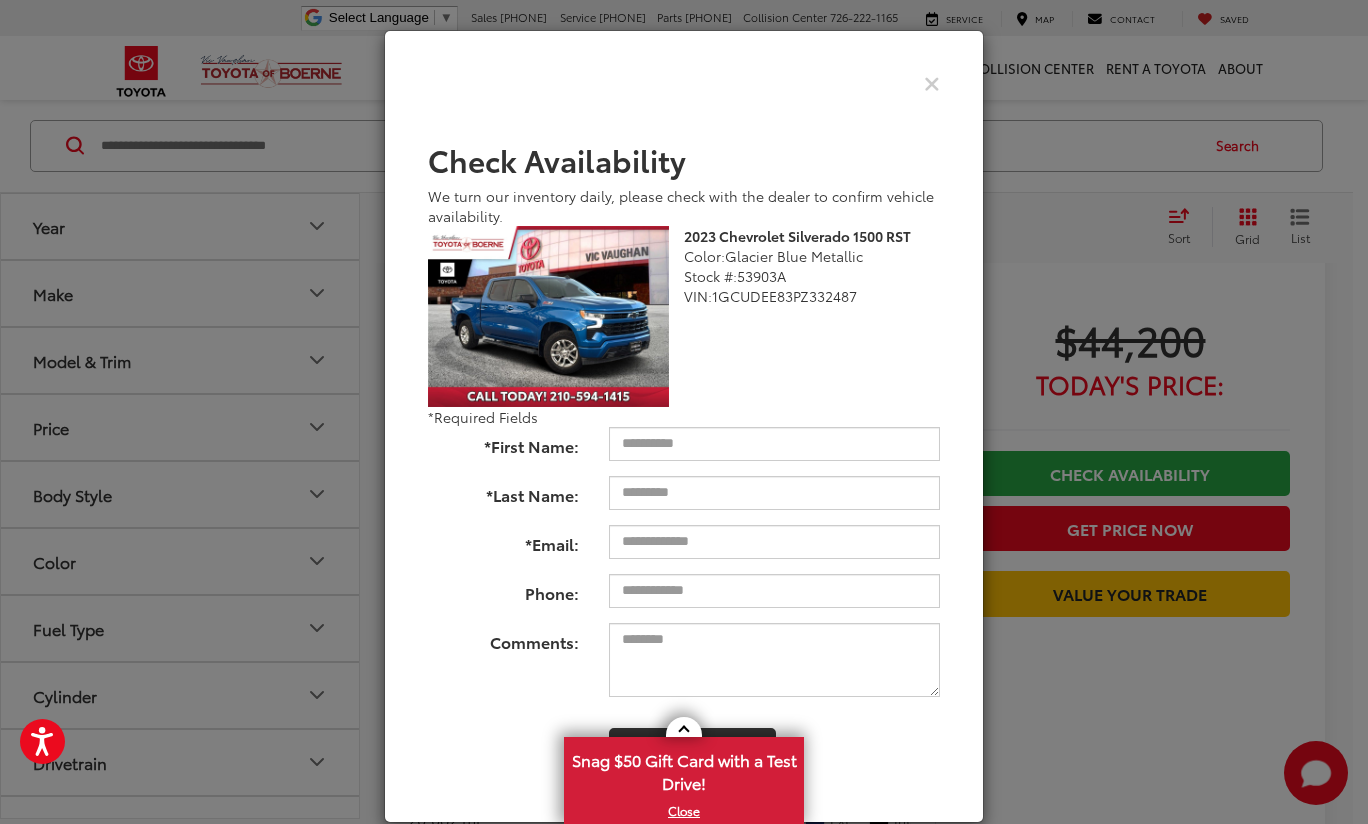 click on "1GCUDEE83PZ332487" at bounding box center [784, 296] 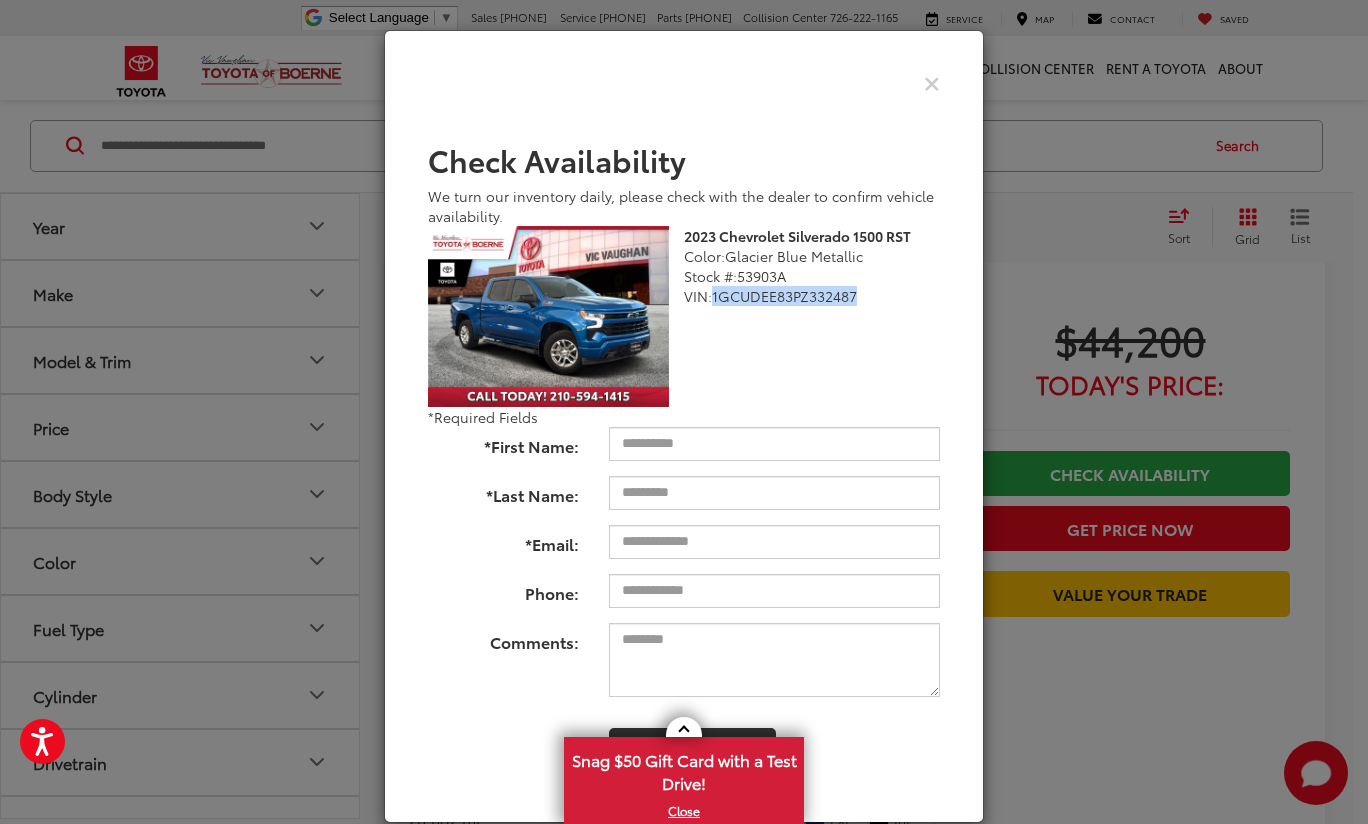 click on "1GCUDEE83PZ332487" at bounding box center (784, 296) 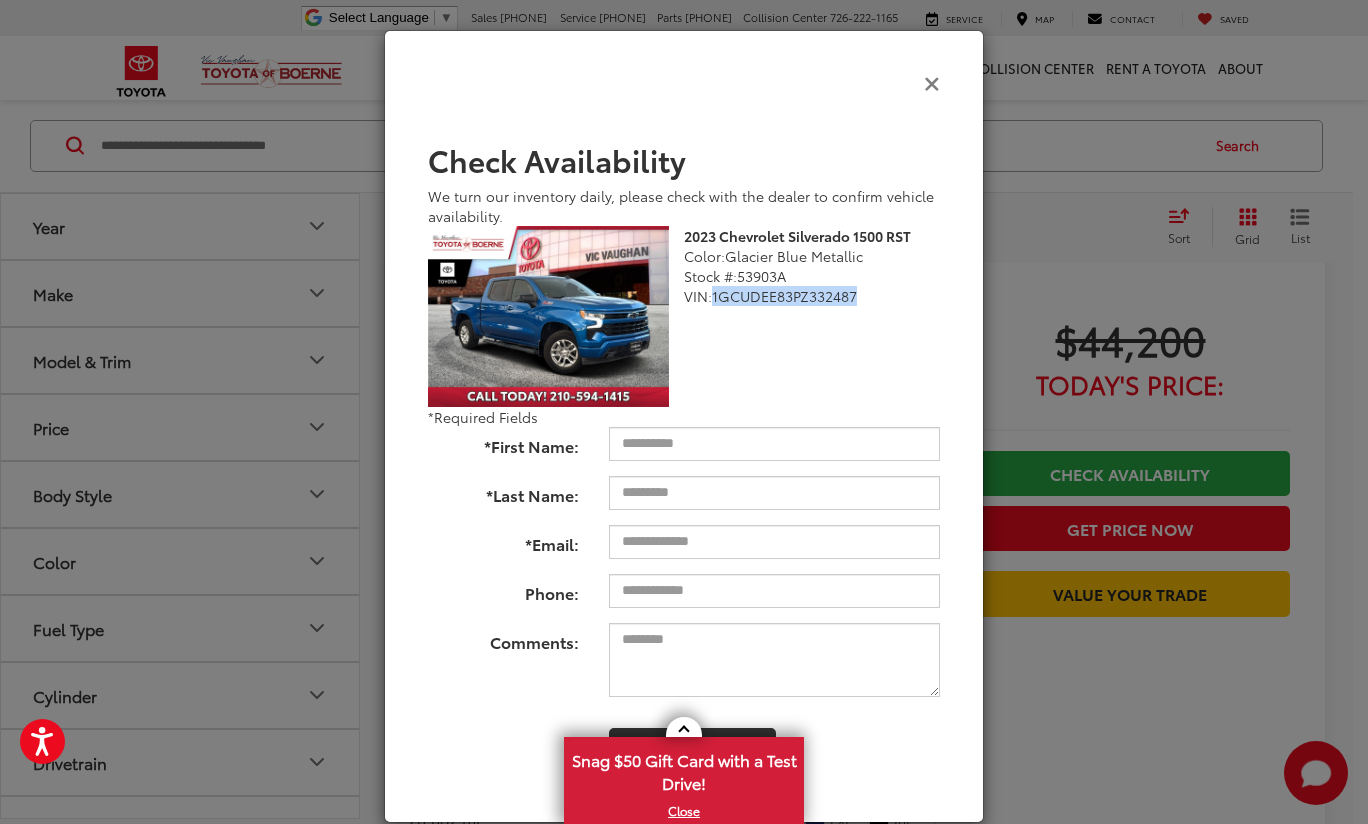 click at bounding box center [932, 82] 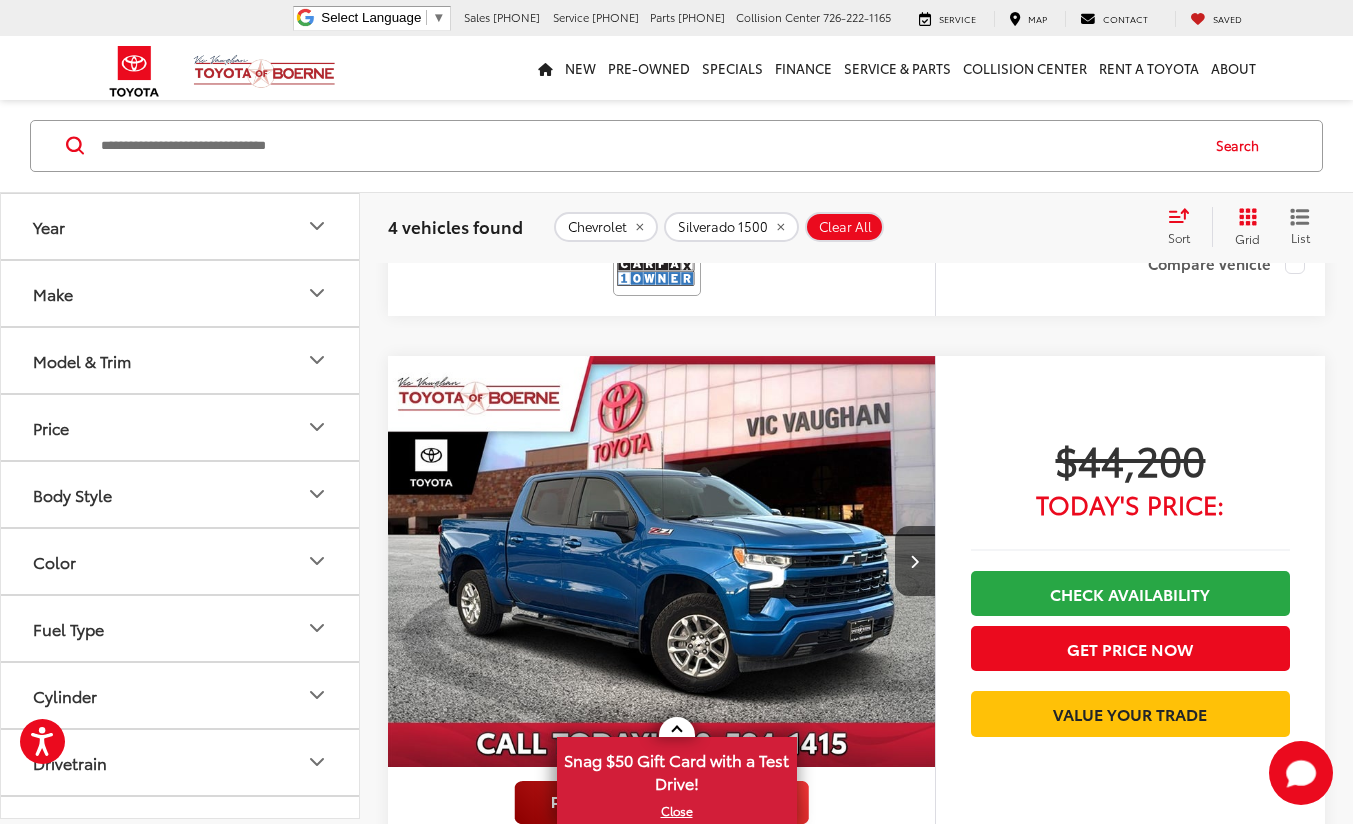scroll, scrollTop: 2373, scrollLeft: 0, axis: vertical 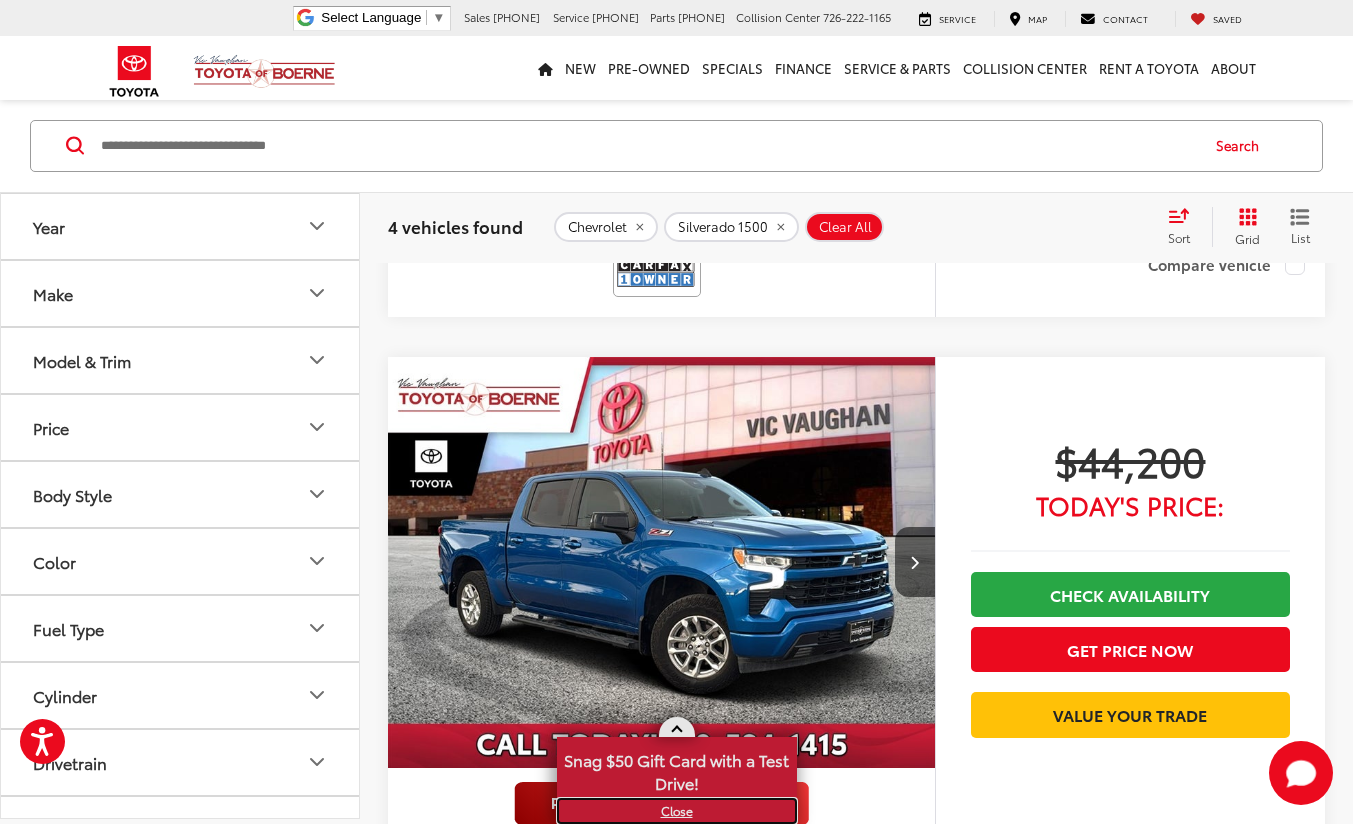 click on "X" at bounding box center [677, 811] 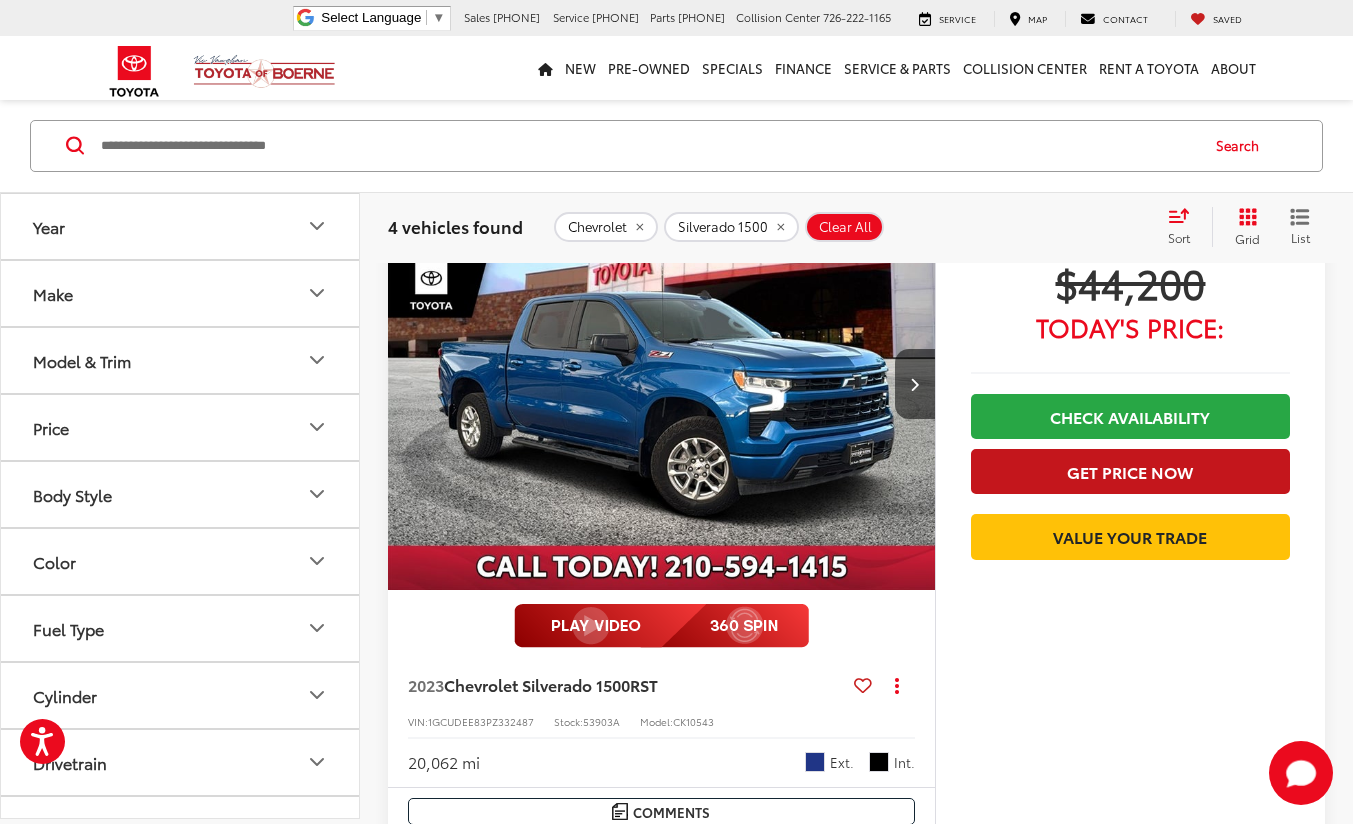 scroll, scrollTop: 2552, scrollLeft: 0, axis: vertical 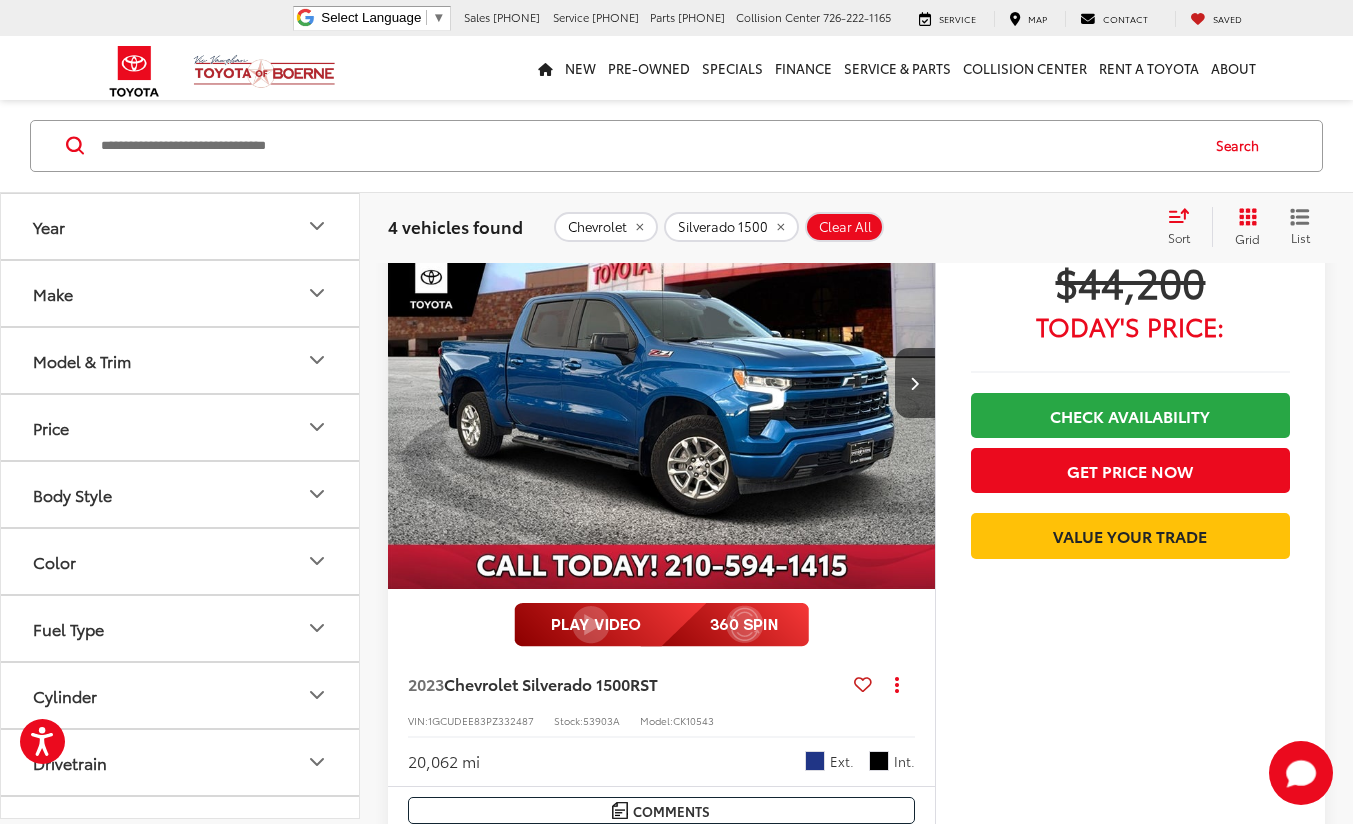 click at bounding box center (1130, 569) 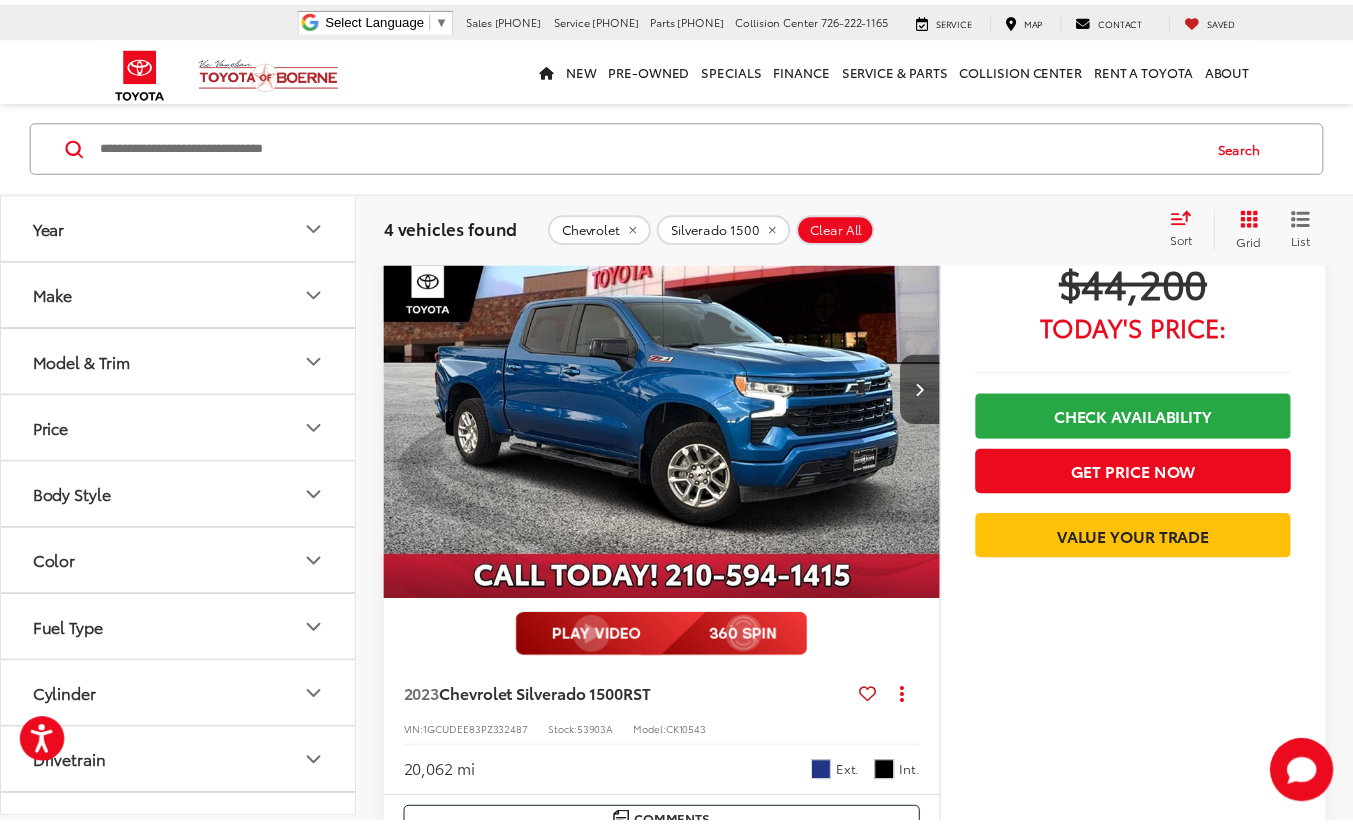scroll, scrollTop: 2552, scrollLeft: 0, axis: vertical 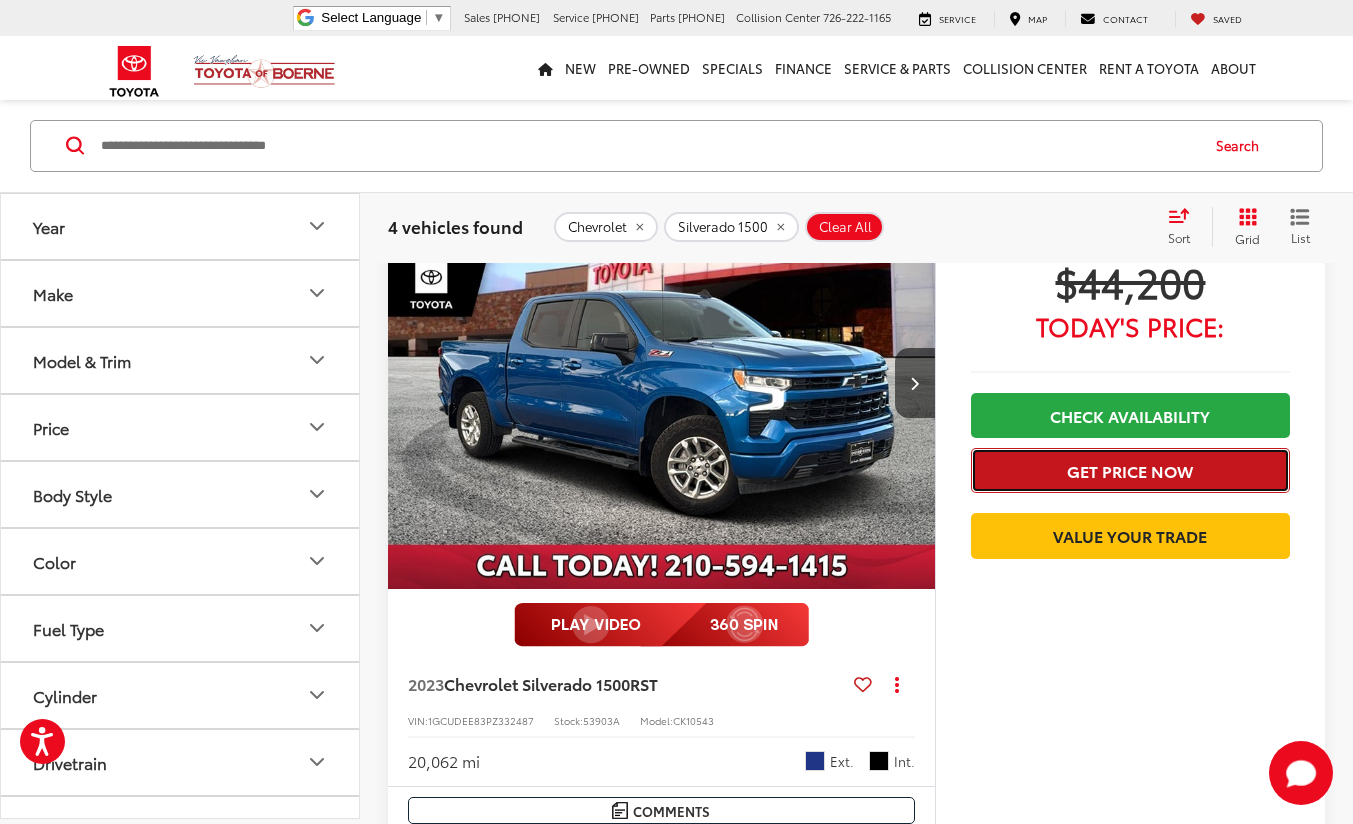 click on "Get Price Now" at bounding box center [1130, 470] 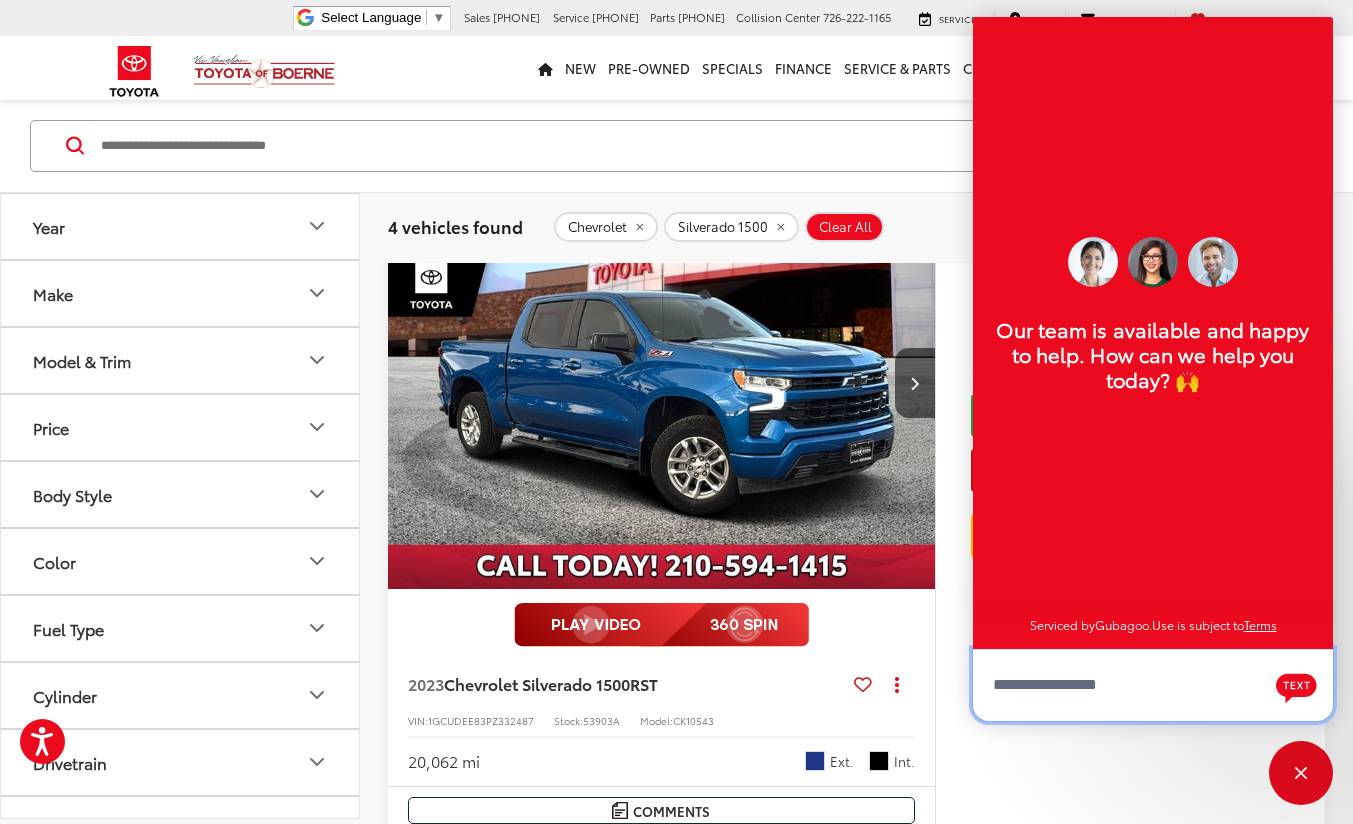 scroll, scrollTop: 24, scrollLeft: 0, axis: vertical 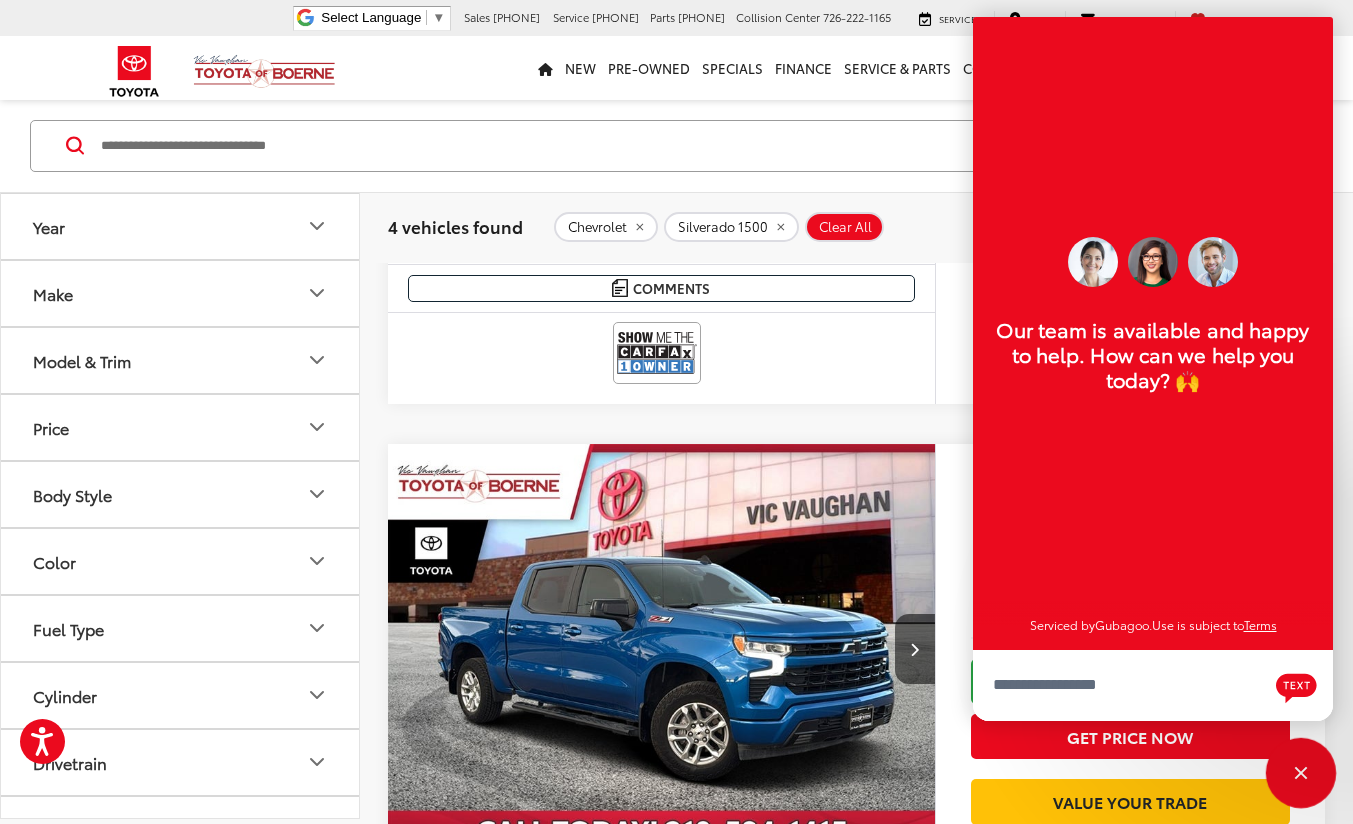 click at bounding box center (1301, 773) 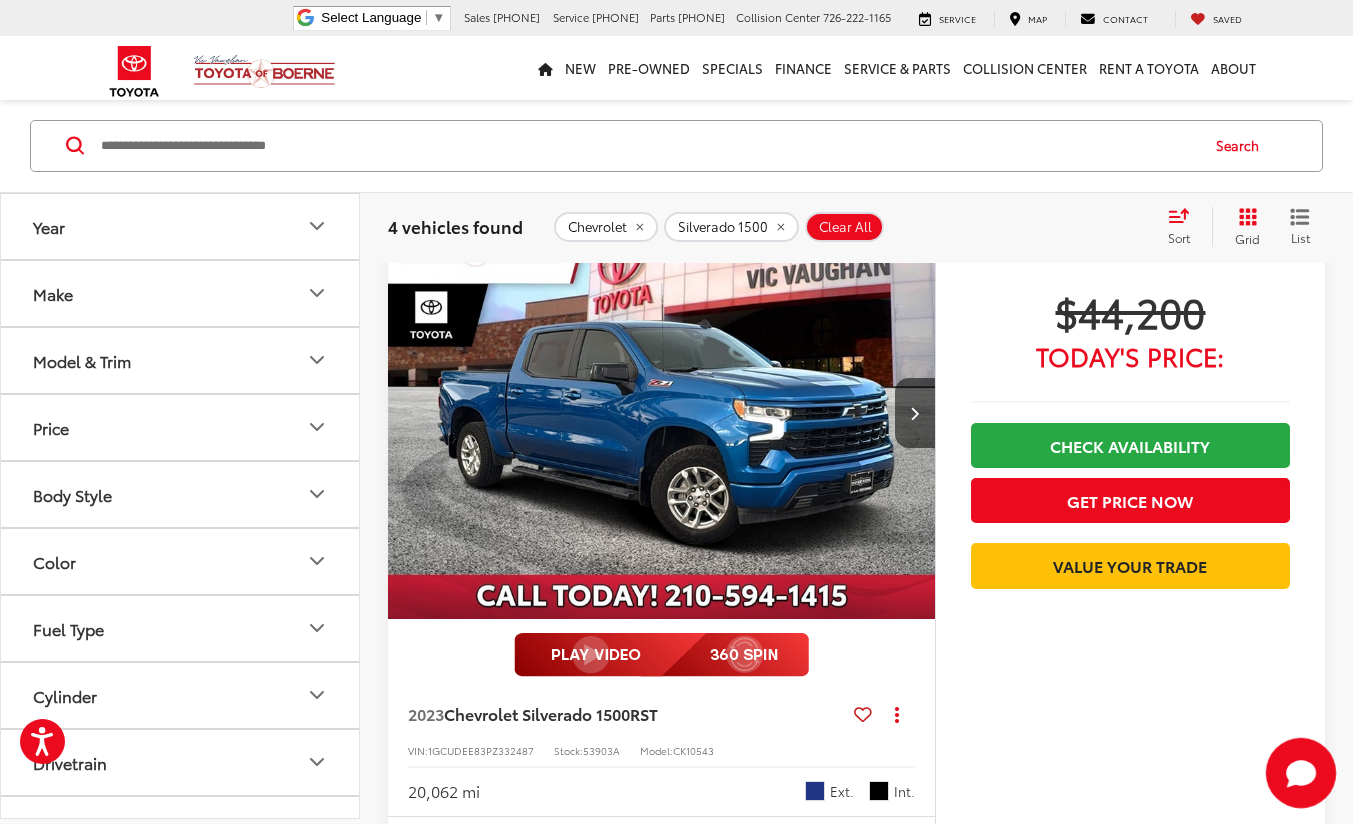 scroll, scrollTop: 2524, scrollLeft: 0, axis: vertical 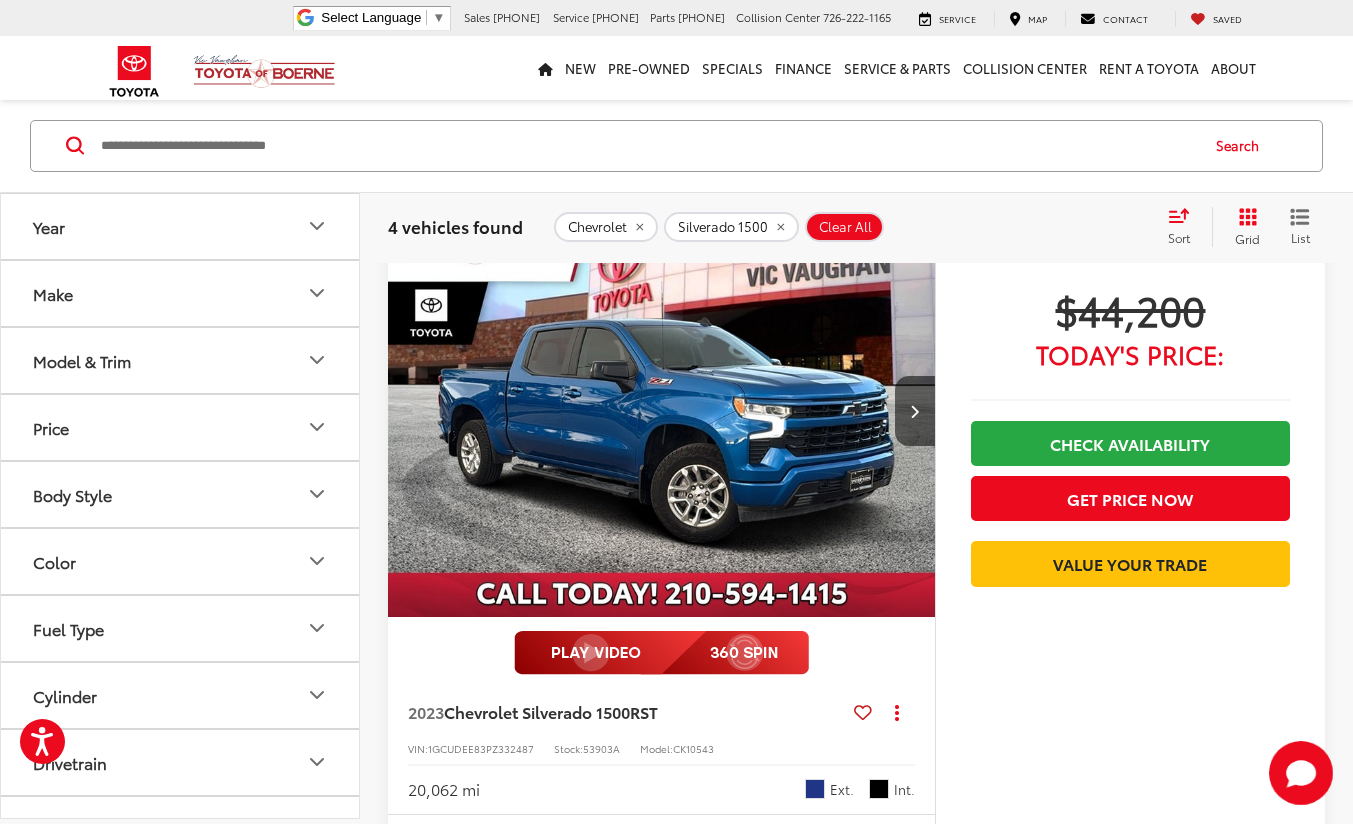 click at bounding box center (662, 412) 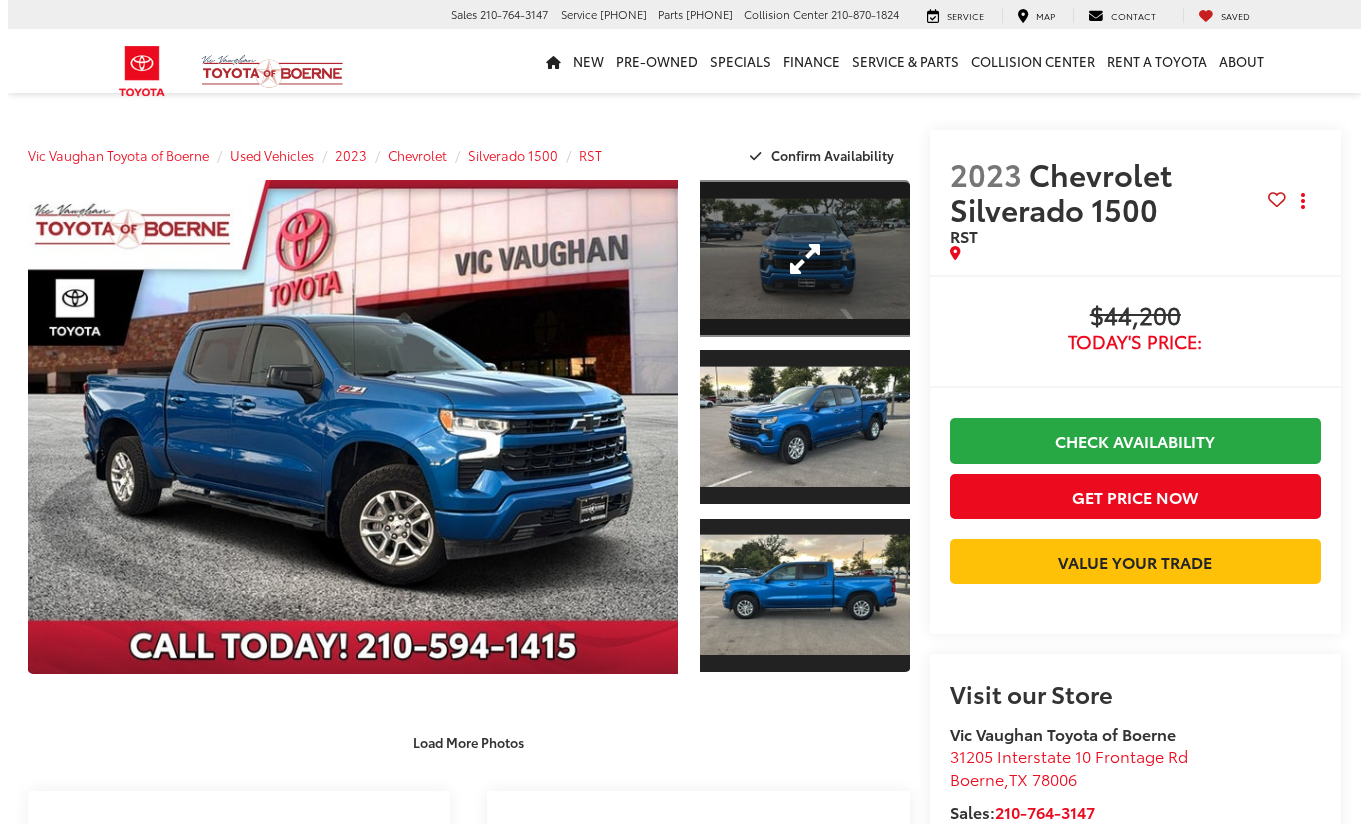 scroll, scrollTop: 0, scrollLeft: 0, axis: both 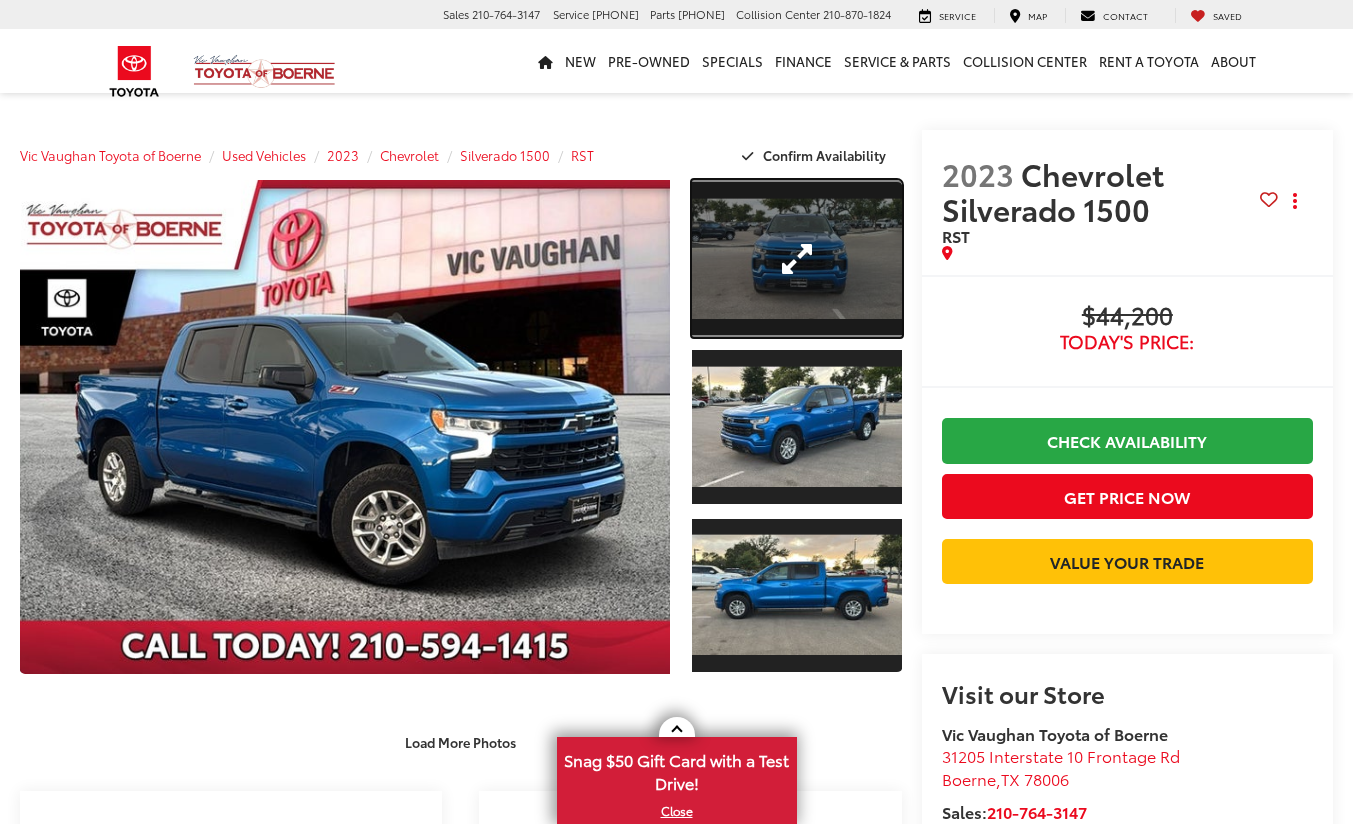 click at bounding box center (797, 258) 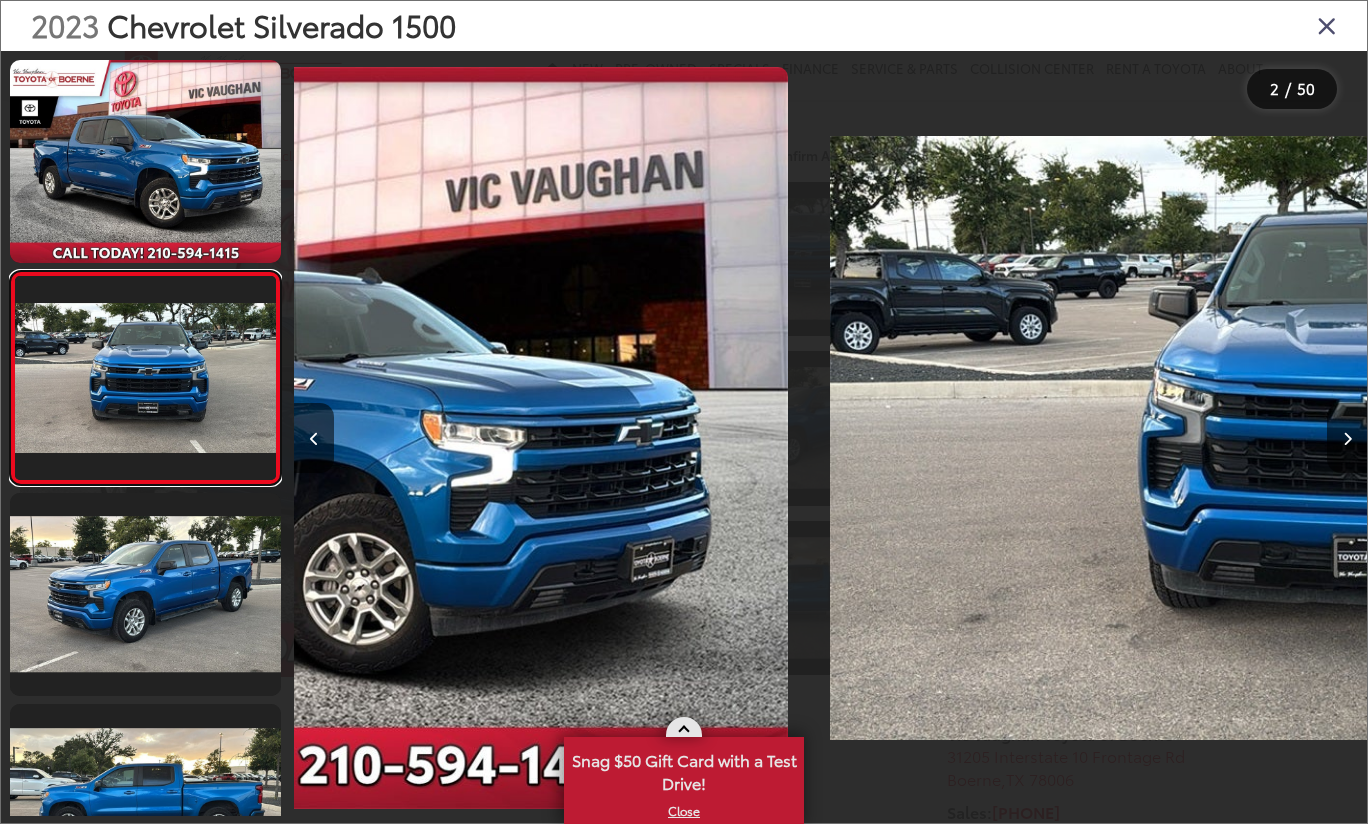 scroll, scrollTop: 0, scrollLeft: 1073, axis: horizontal 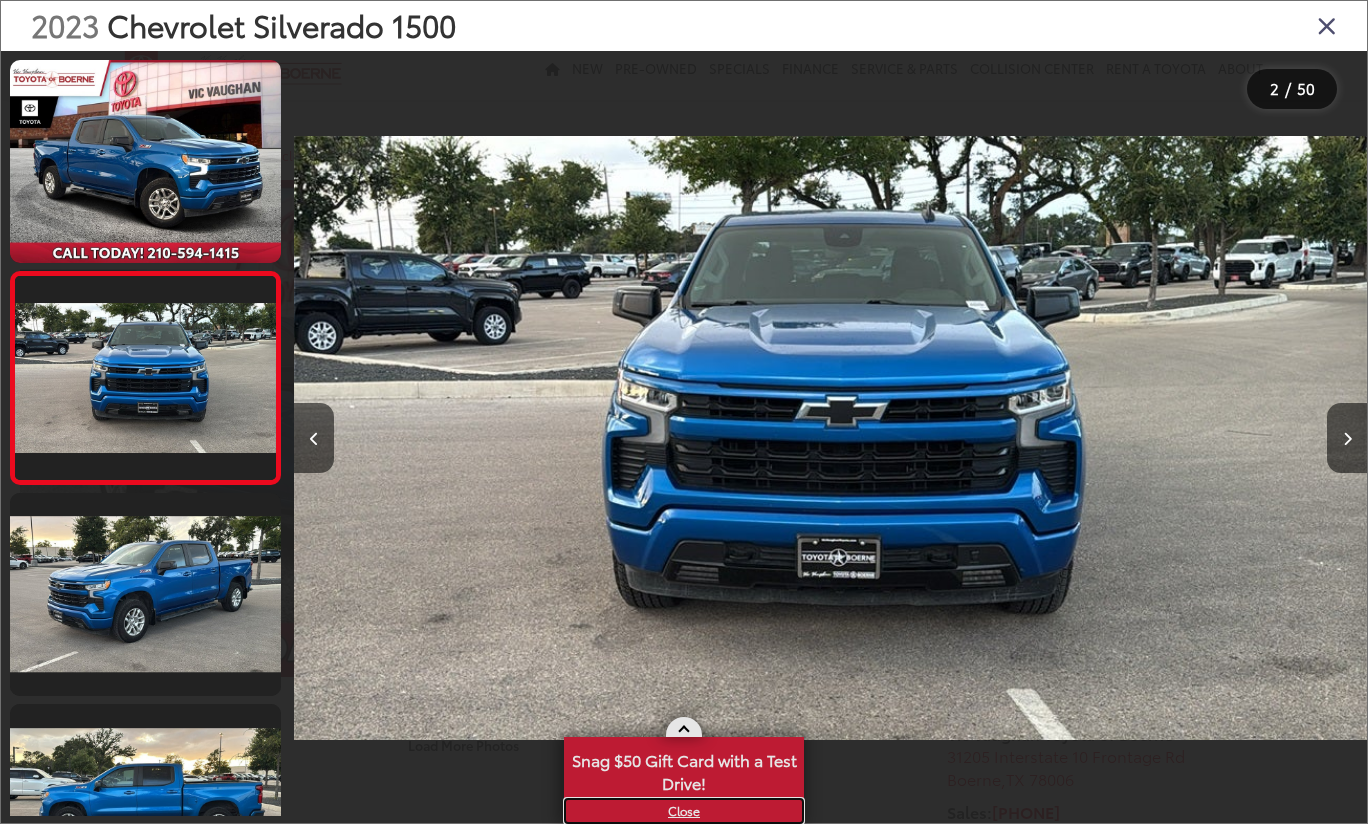 click on "X" at bounding box center [684, 811] 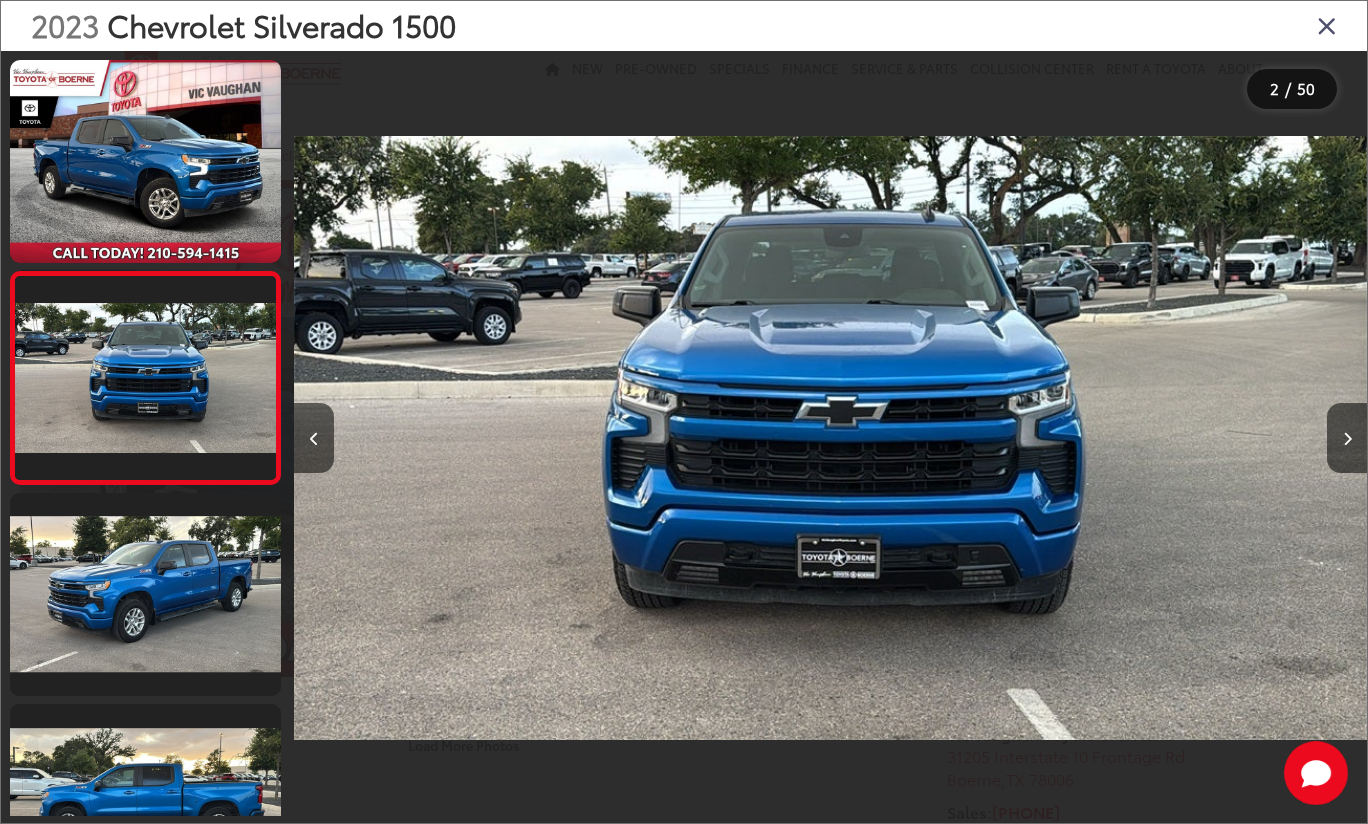 scroll, scrollTop: 0, scrollLeft: 0, axis: both 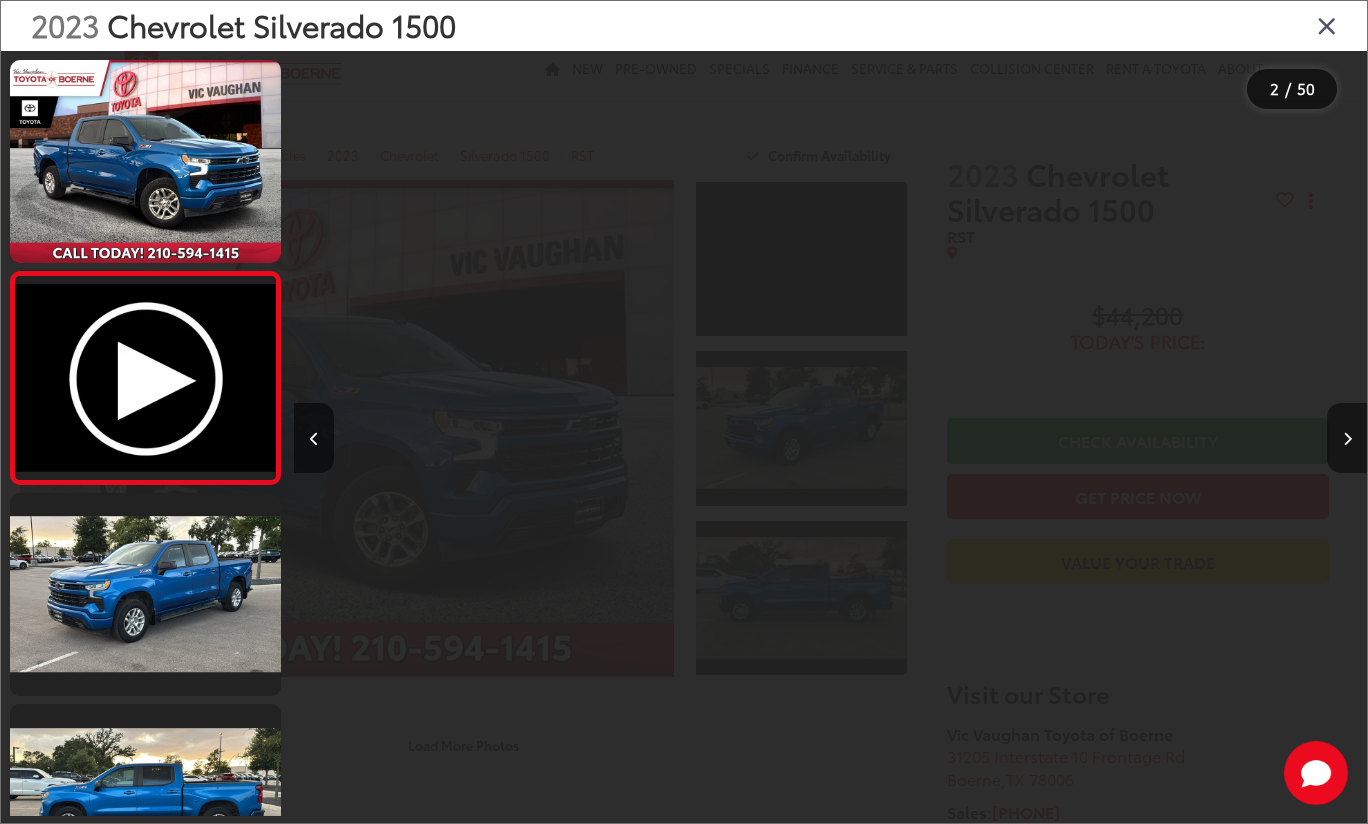 click at bounding box center [1347, 438] 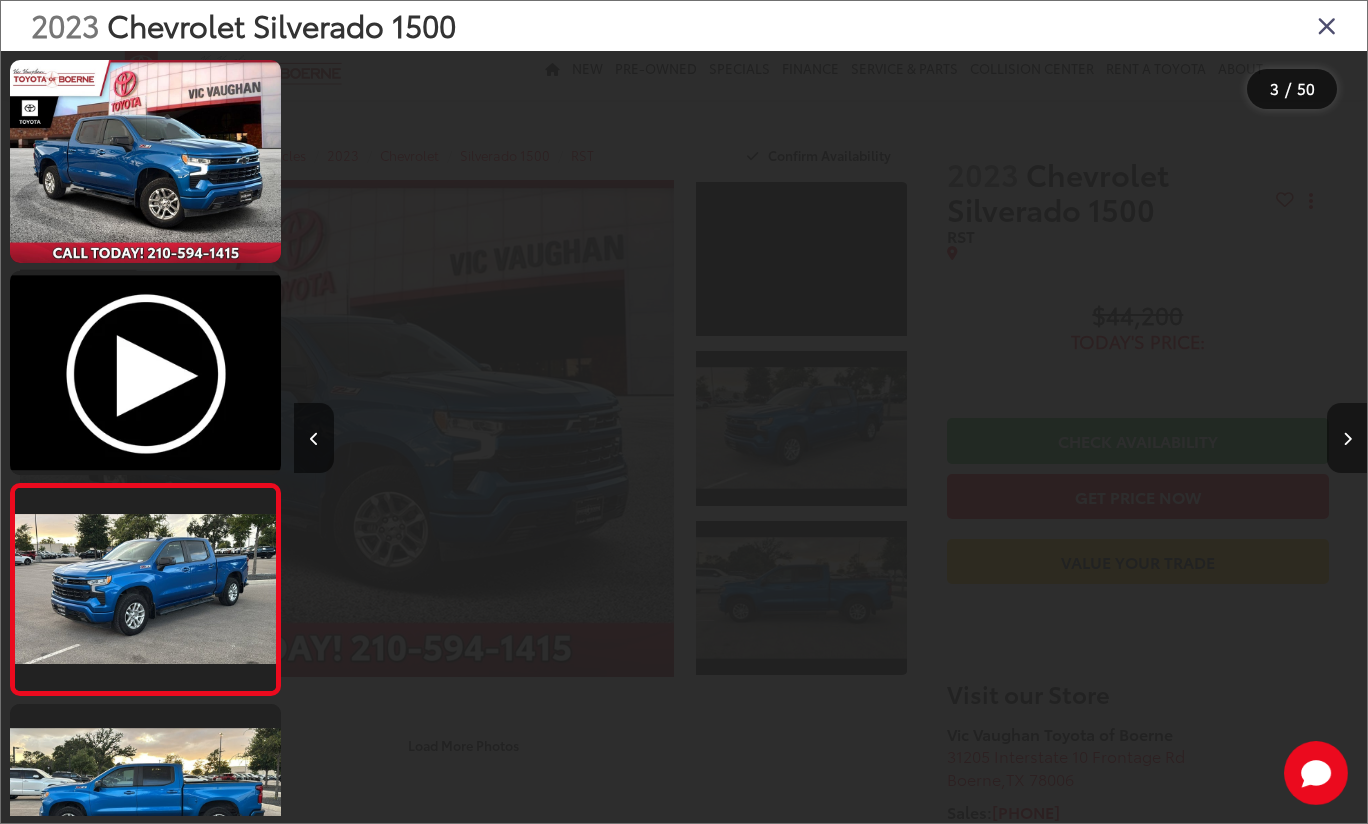 scroll, scrollTop: 0, scrollLeft: 1437, axis: horizontal 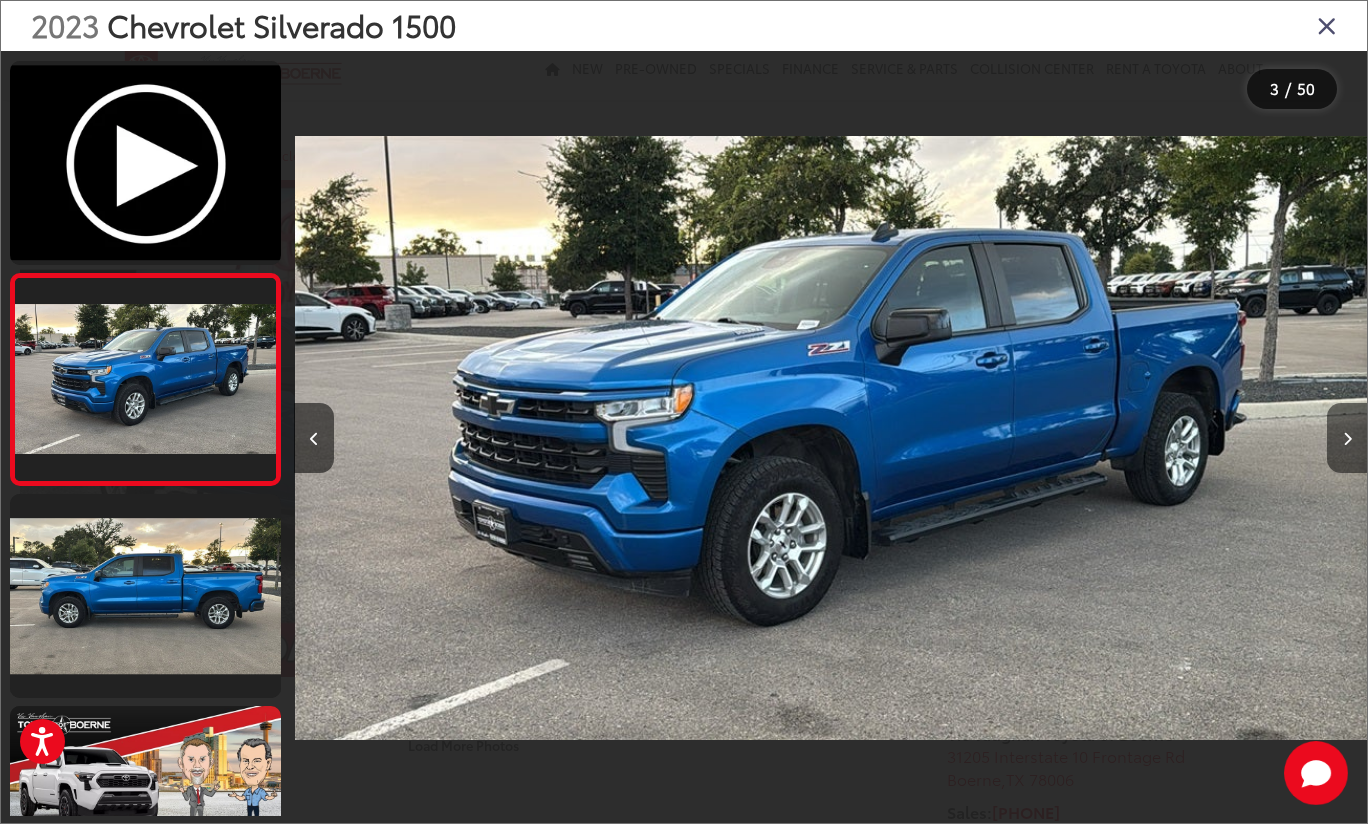 click at bounding box center (1347, 438) 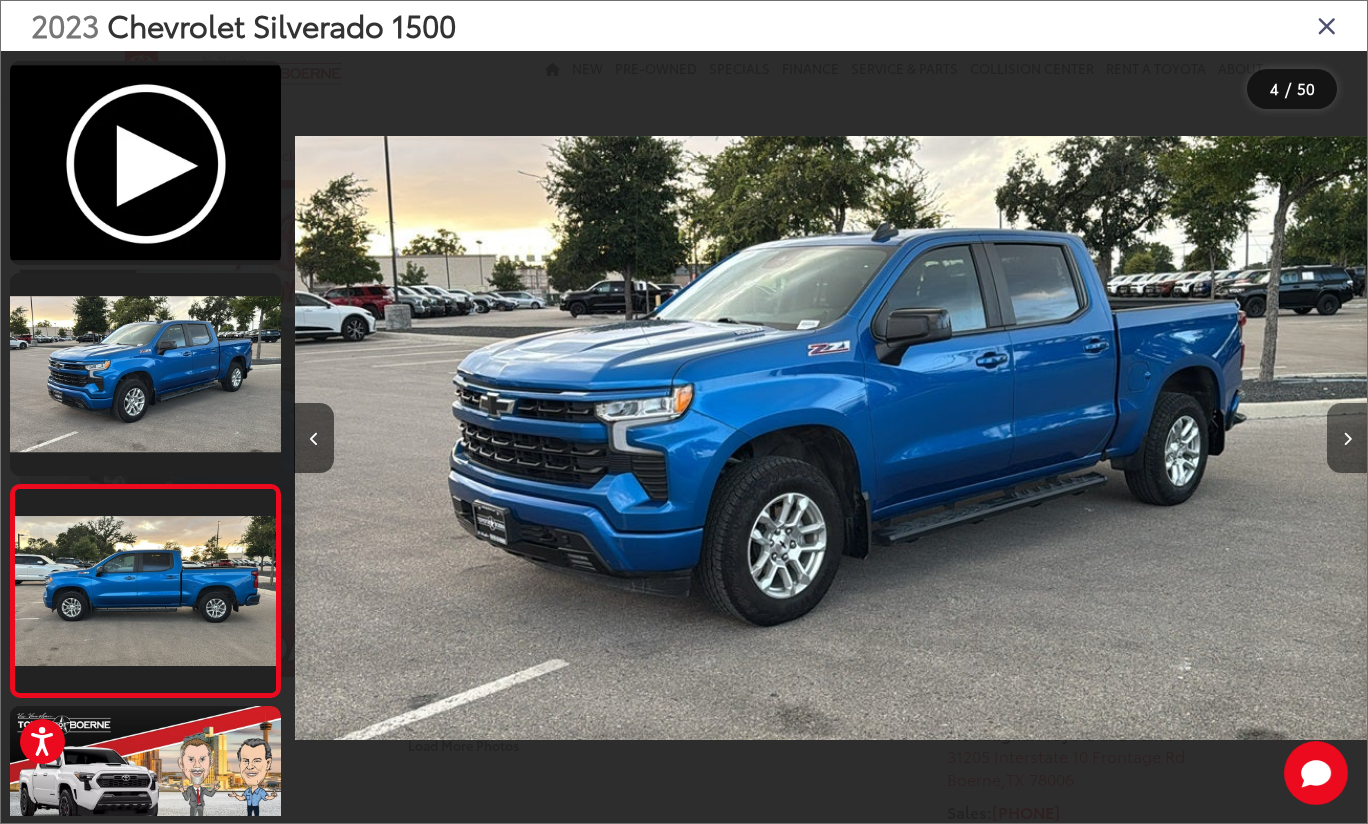 scroll, scrollTop: 0, scrollLeft: 2394, axis: horizontal 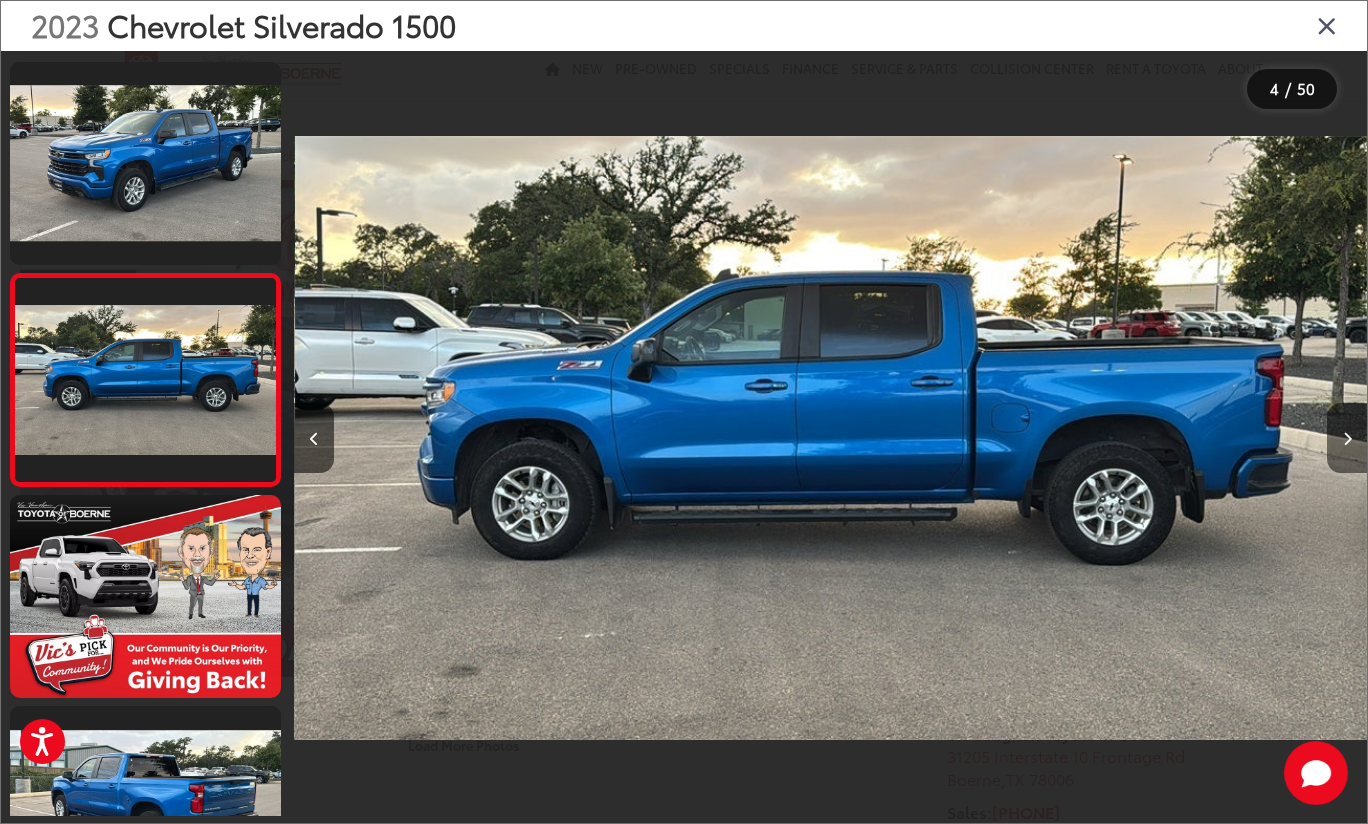 click at bounding box center (1347, 438) 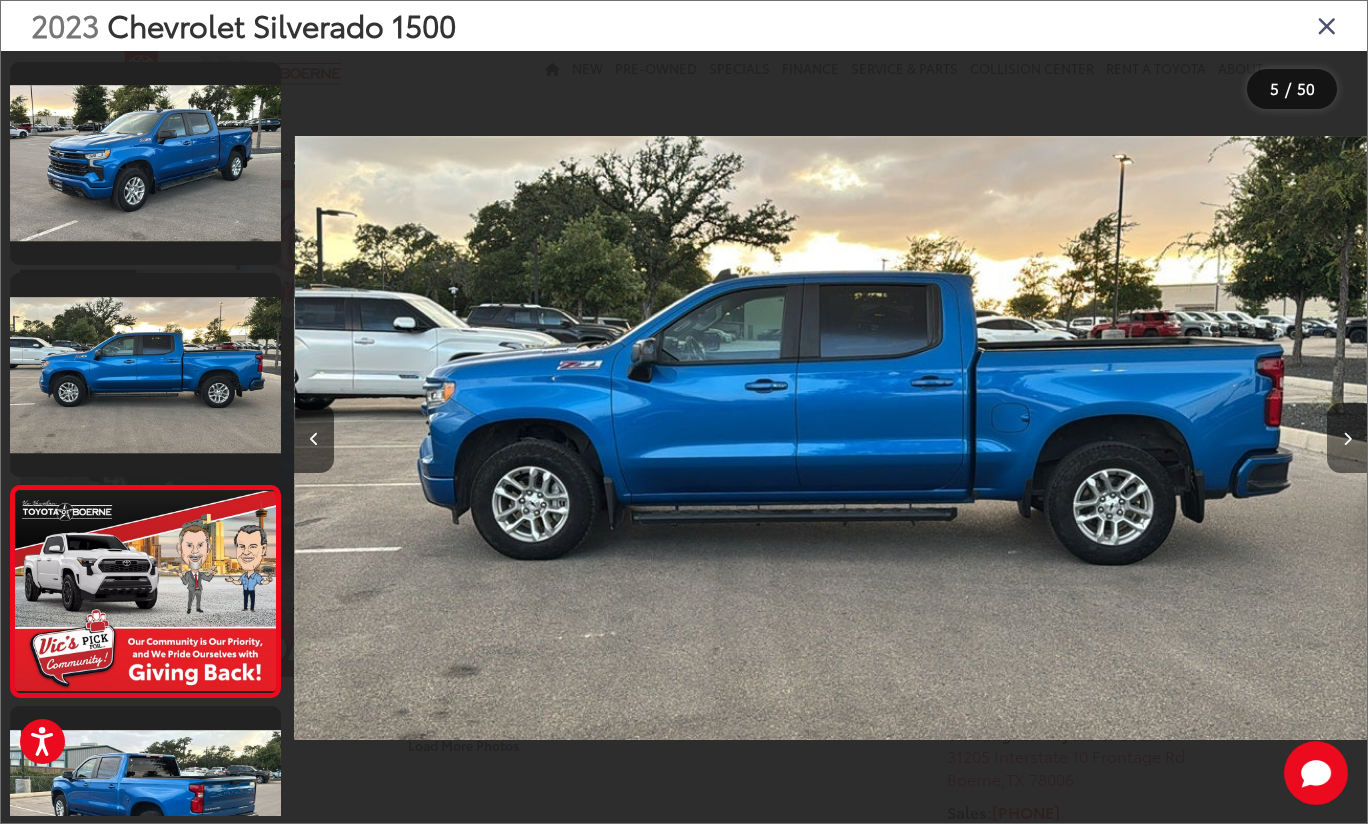 scroll, scrollTop: 0, scrollLeft: 3298, axis: horizontal 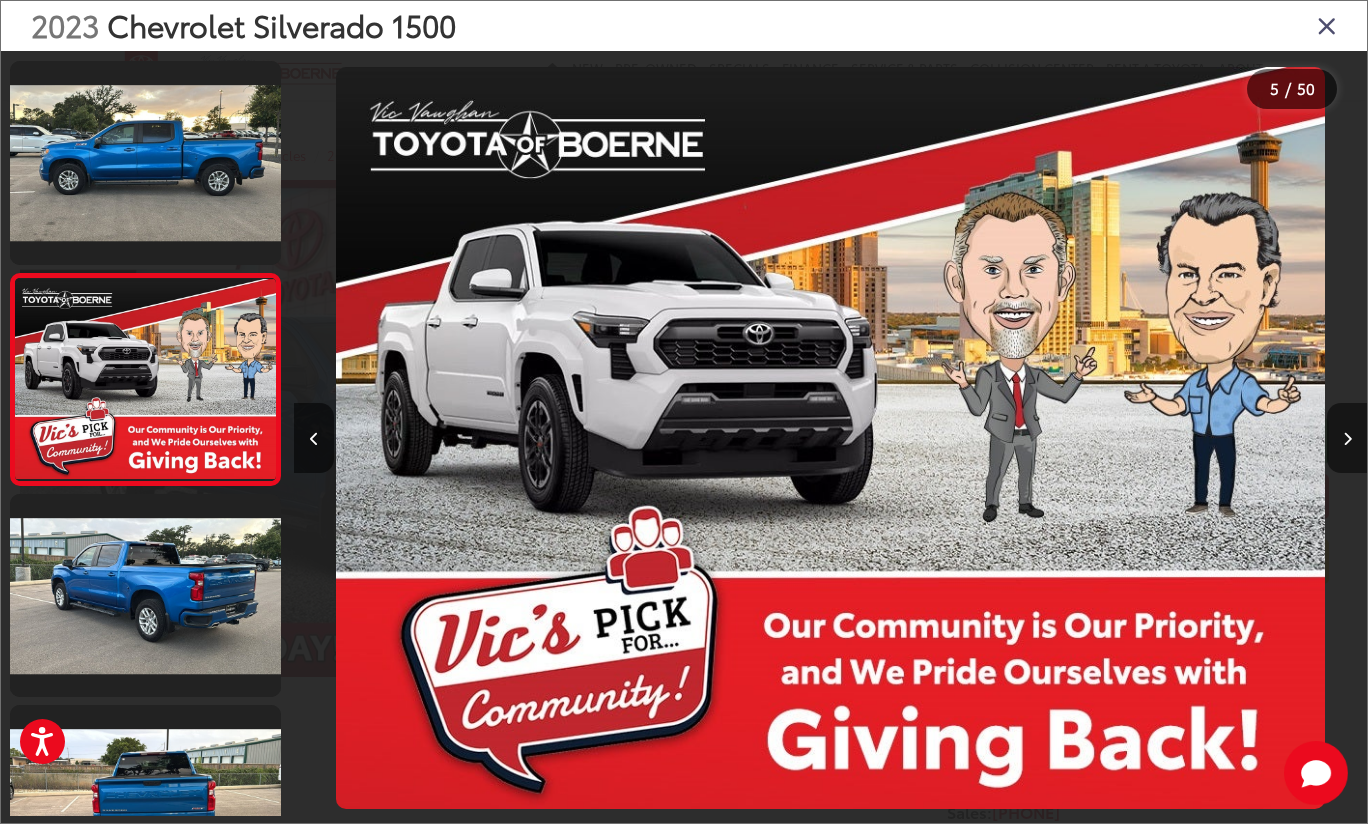 click at bounding box center (1347, 438) 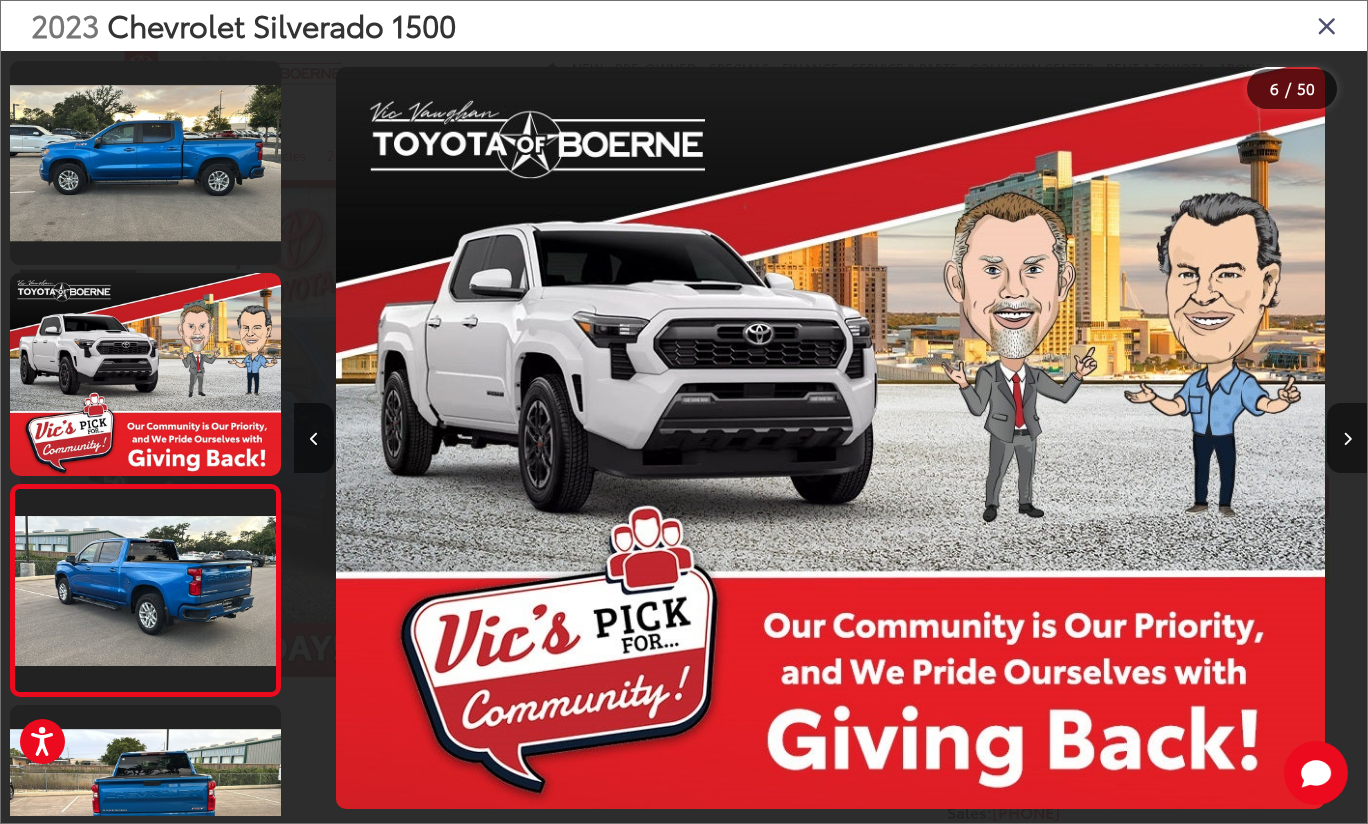 scroll, scrollTop: 0, scrollLeft: 4370, axis: horizontal 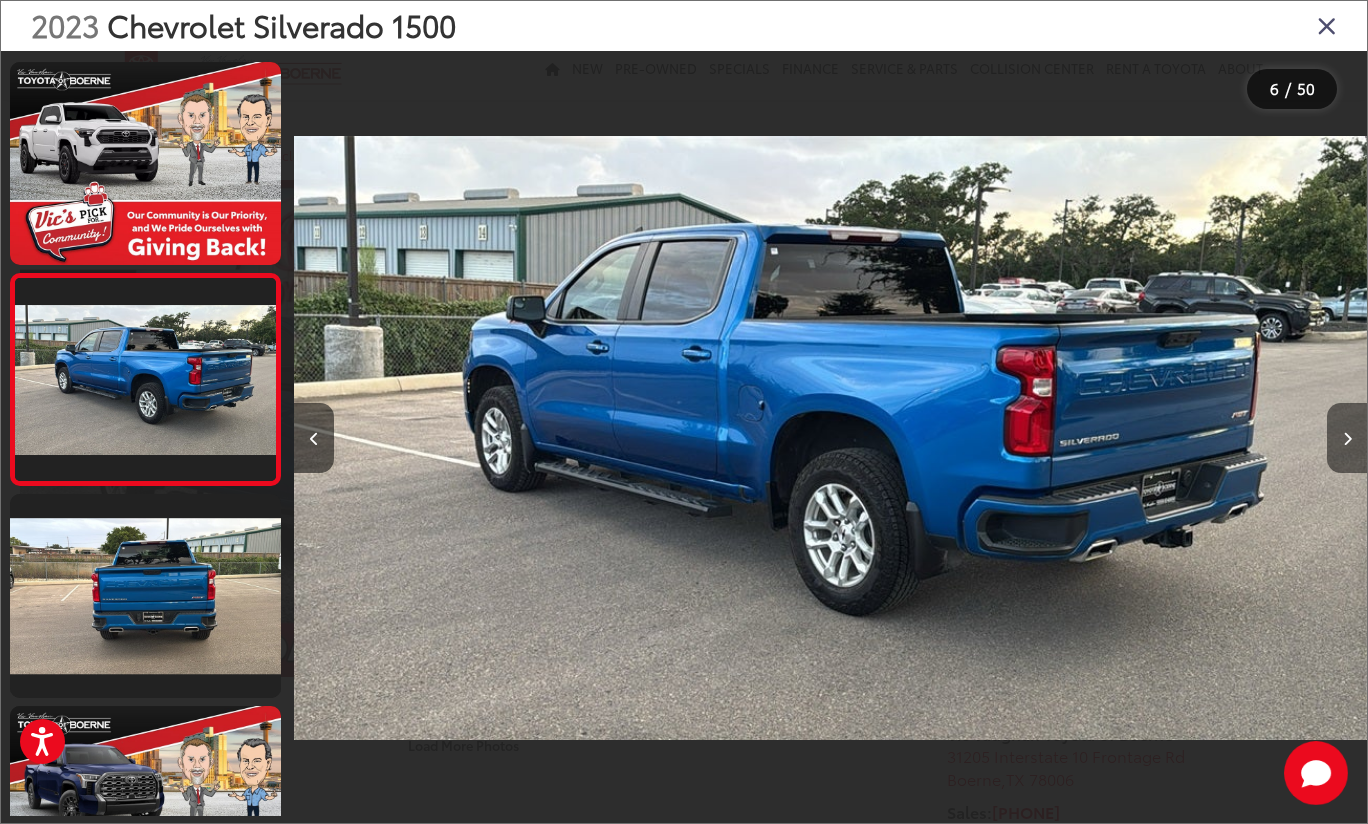 click at bounding box center [1347, 438] 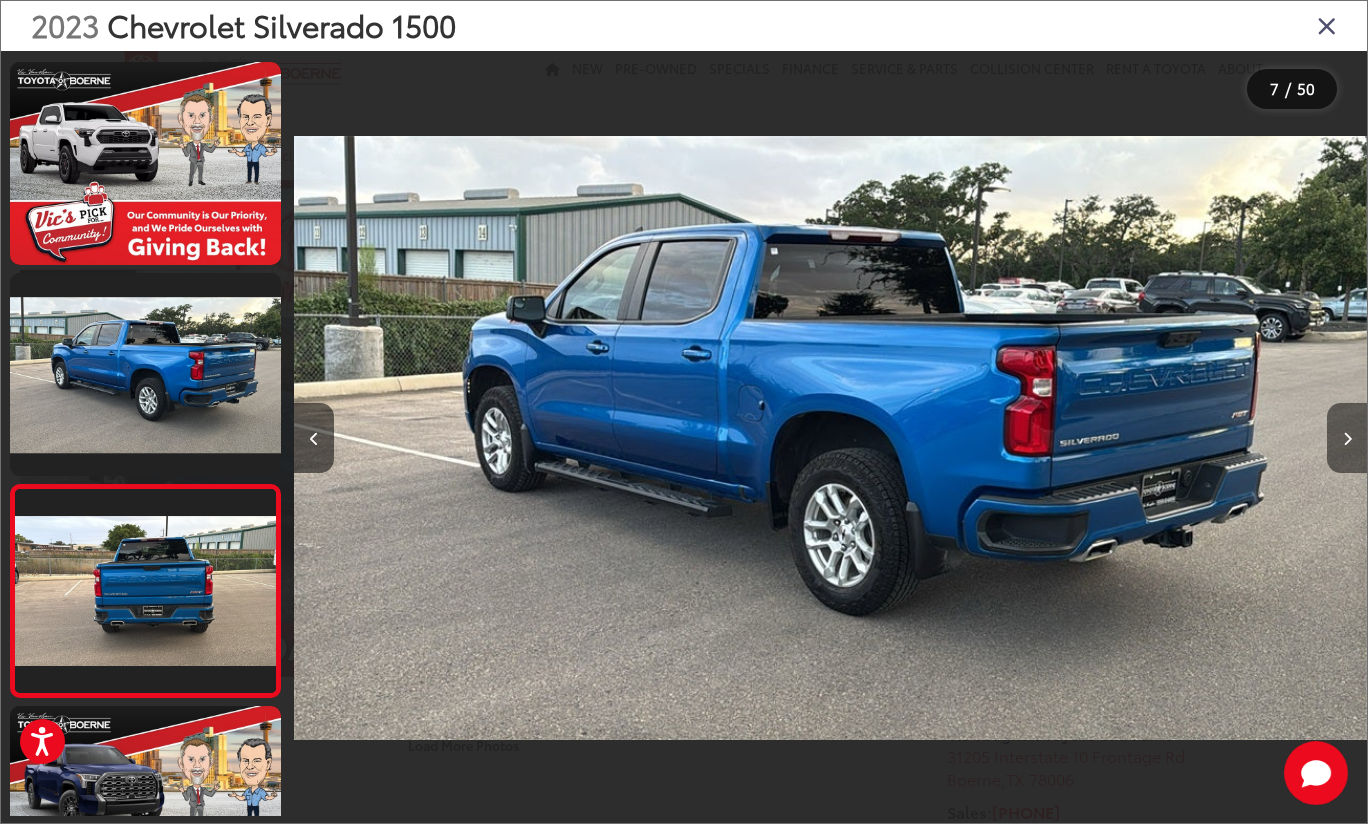 scroll, scrollTop: 0, scrollLeft: 5490, axis: horizontal 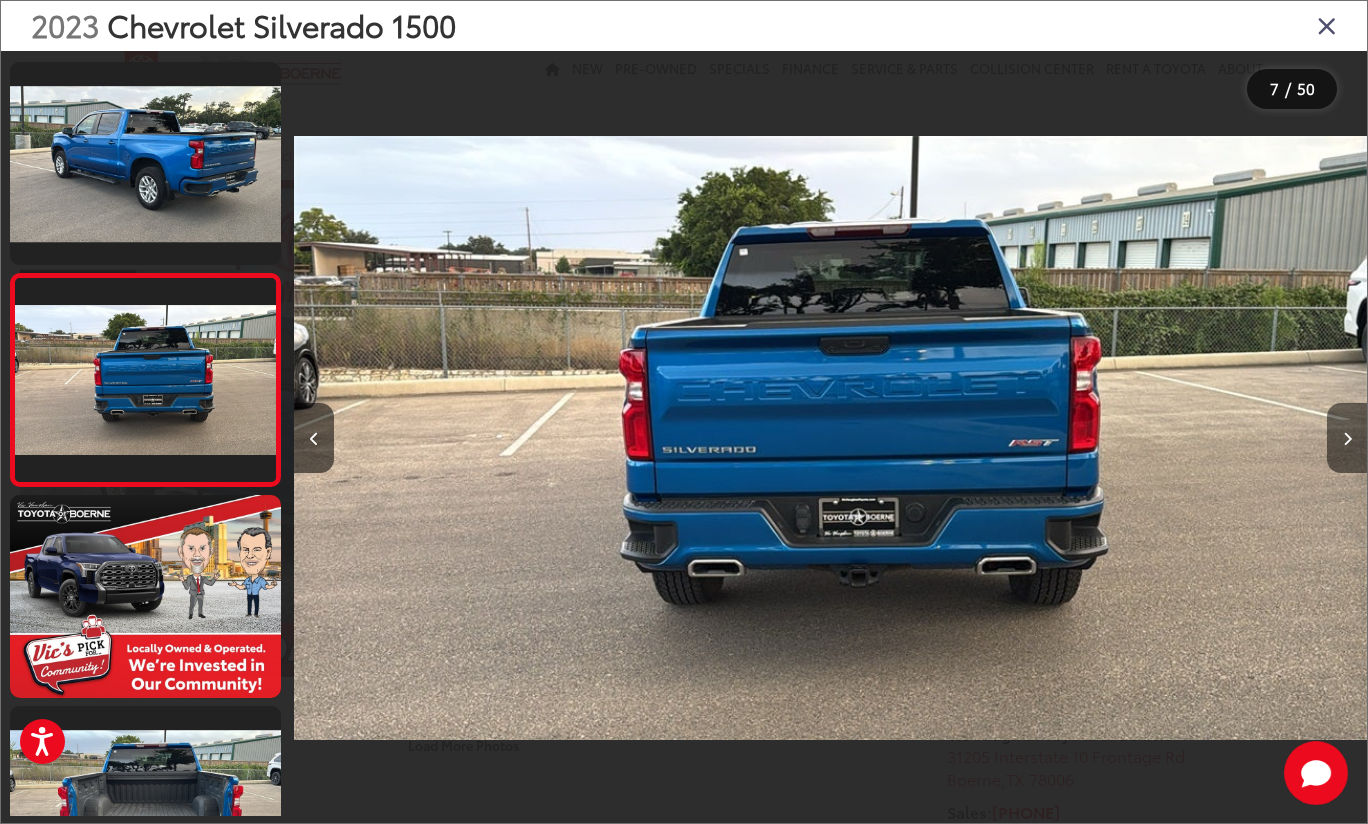 click at bounding box center (1347, 438) 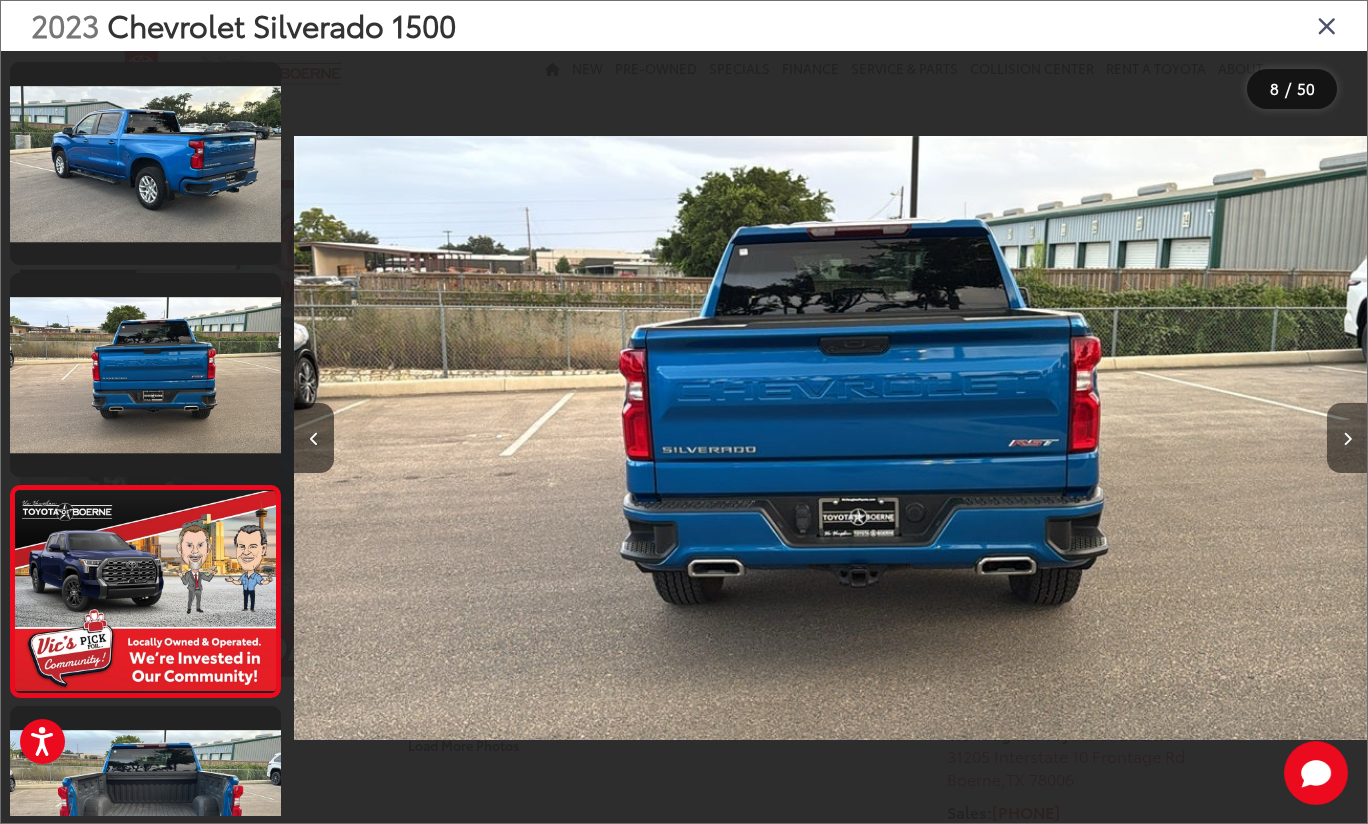 scroll, scrollTop: 0, scrollLeft: 6517, axis: horizontal 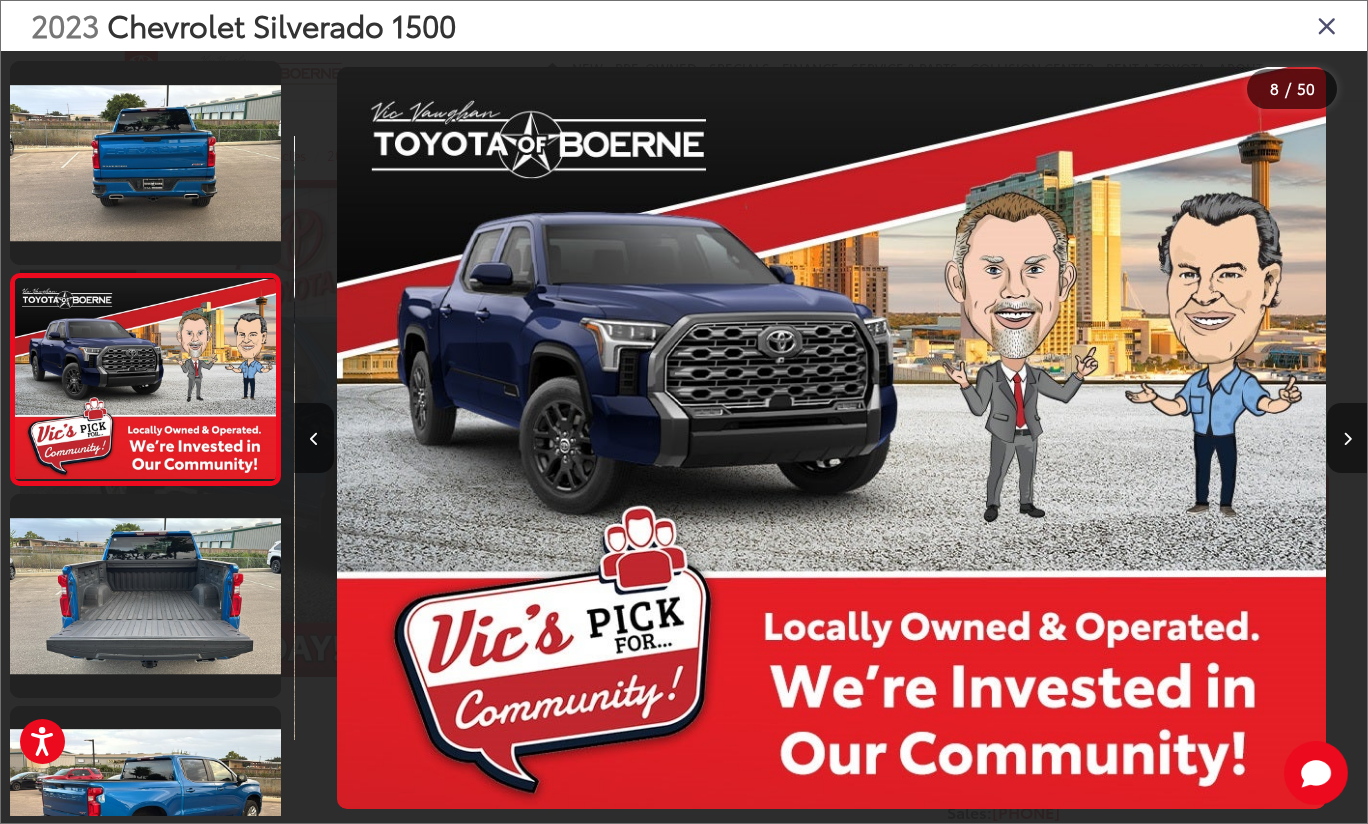 click at bounding box center [1347, 438] 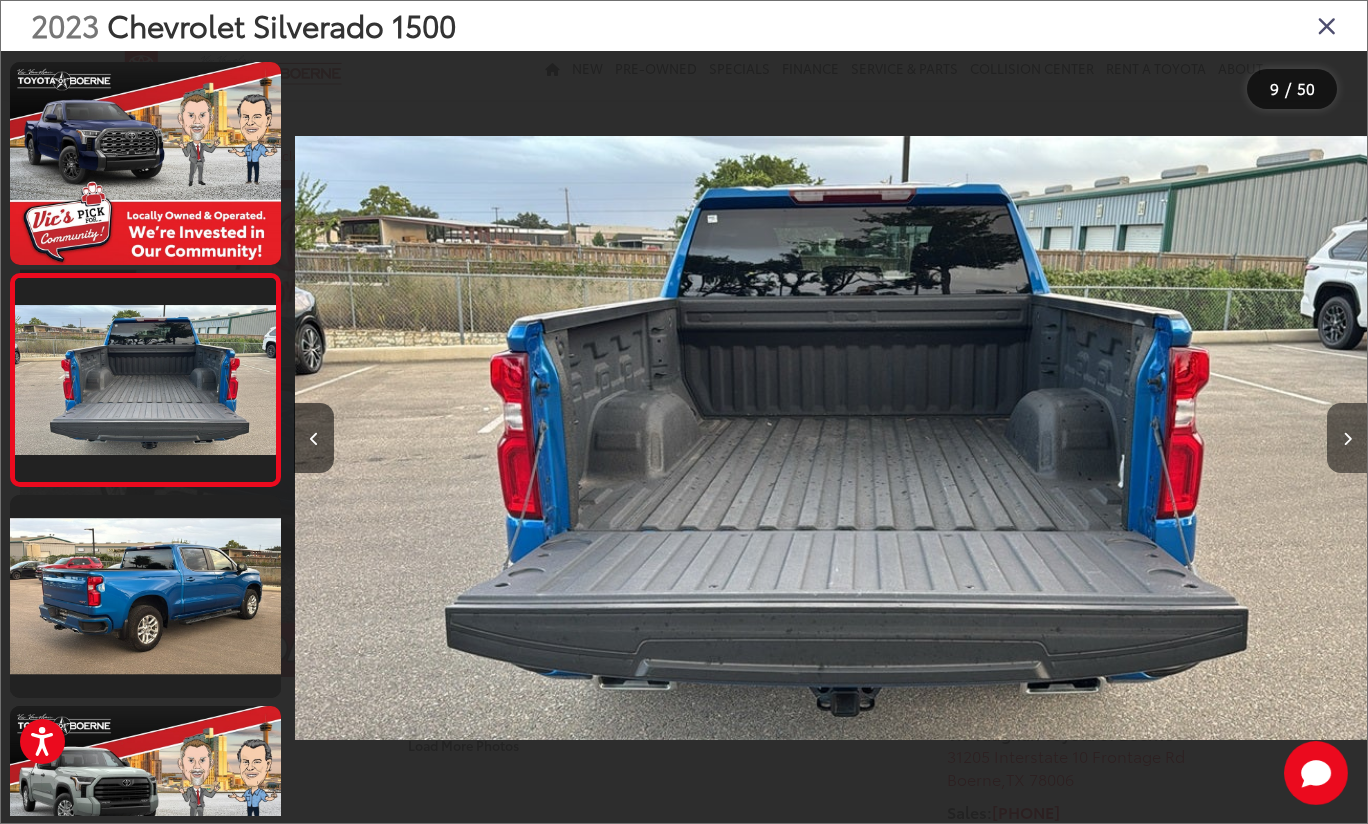 click at bounding box center [1347, 438] 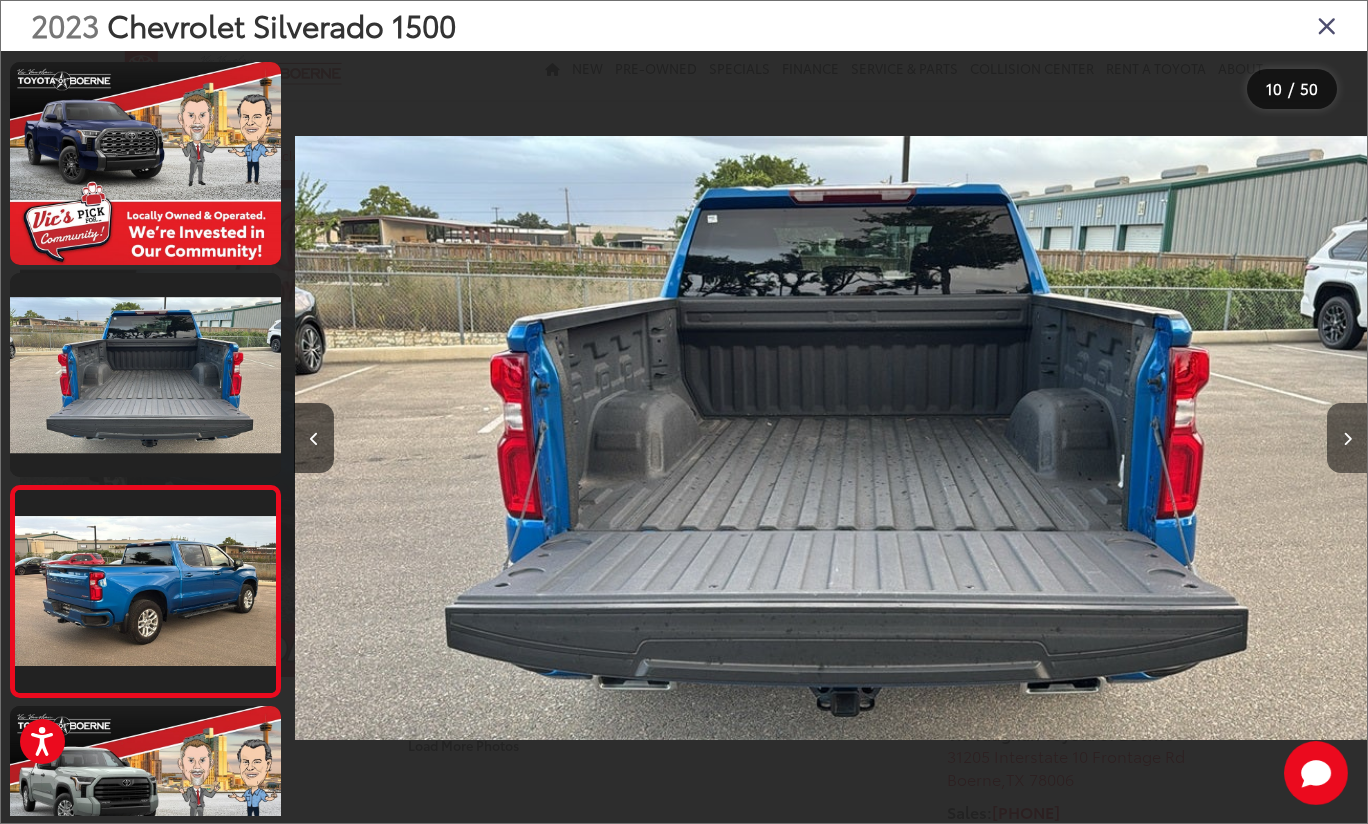 scroll, scrollTop: 1690, scrollLeft: 0, axis: vertical 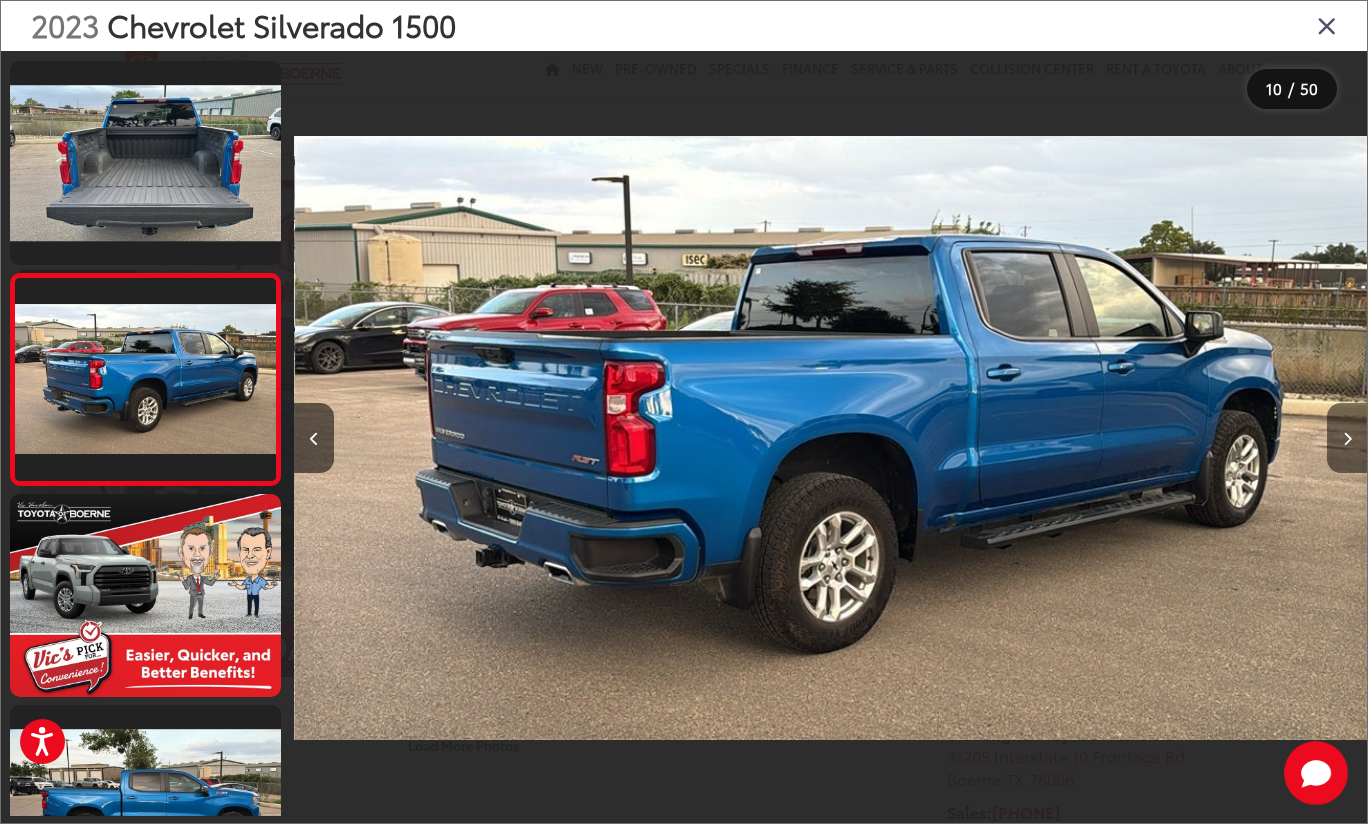 click at bounding box center [1347, 438] 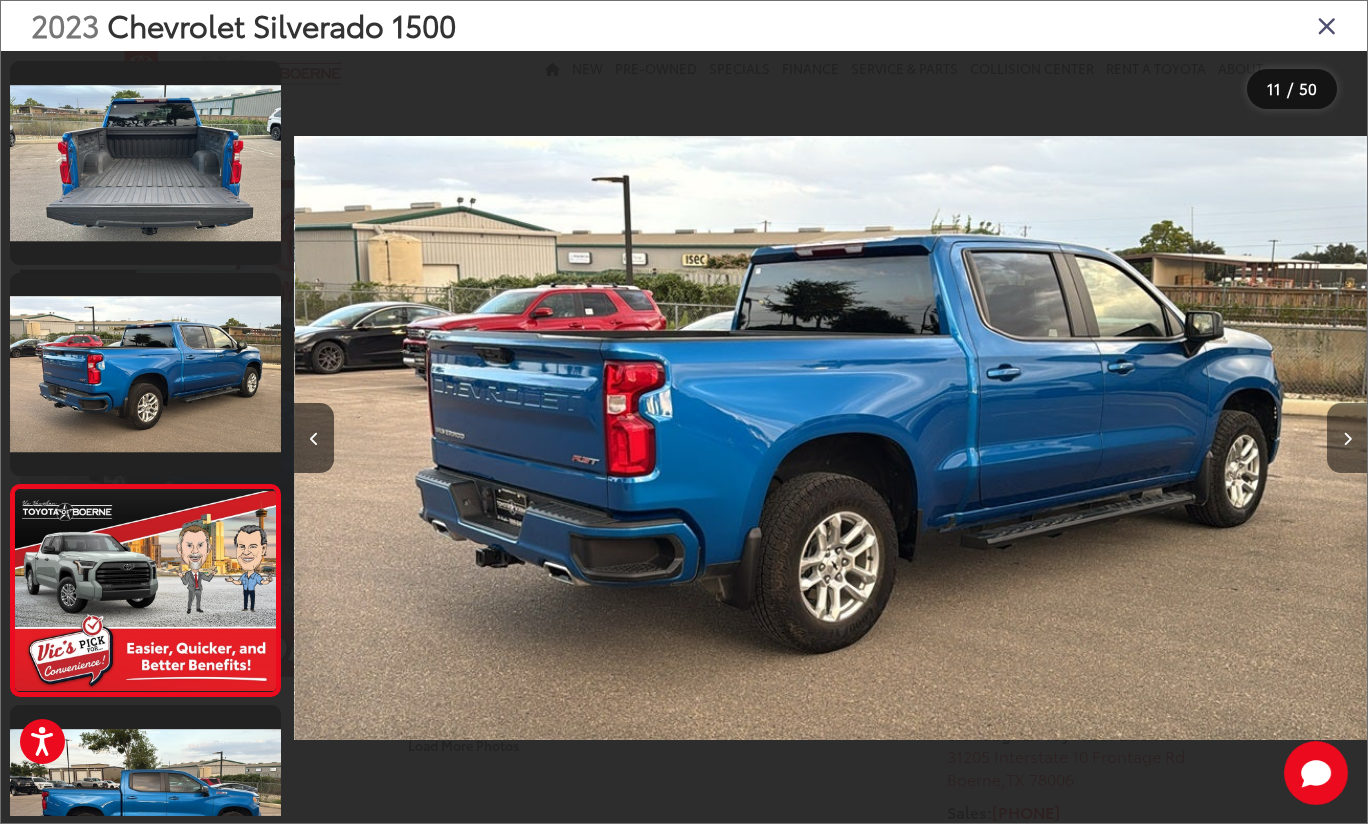 scroll, scrollTop: 0, scrollLeft: 9870, axis: horizontal 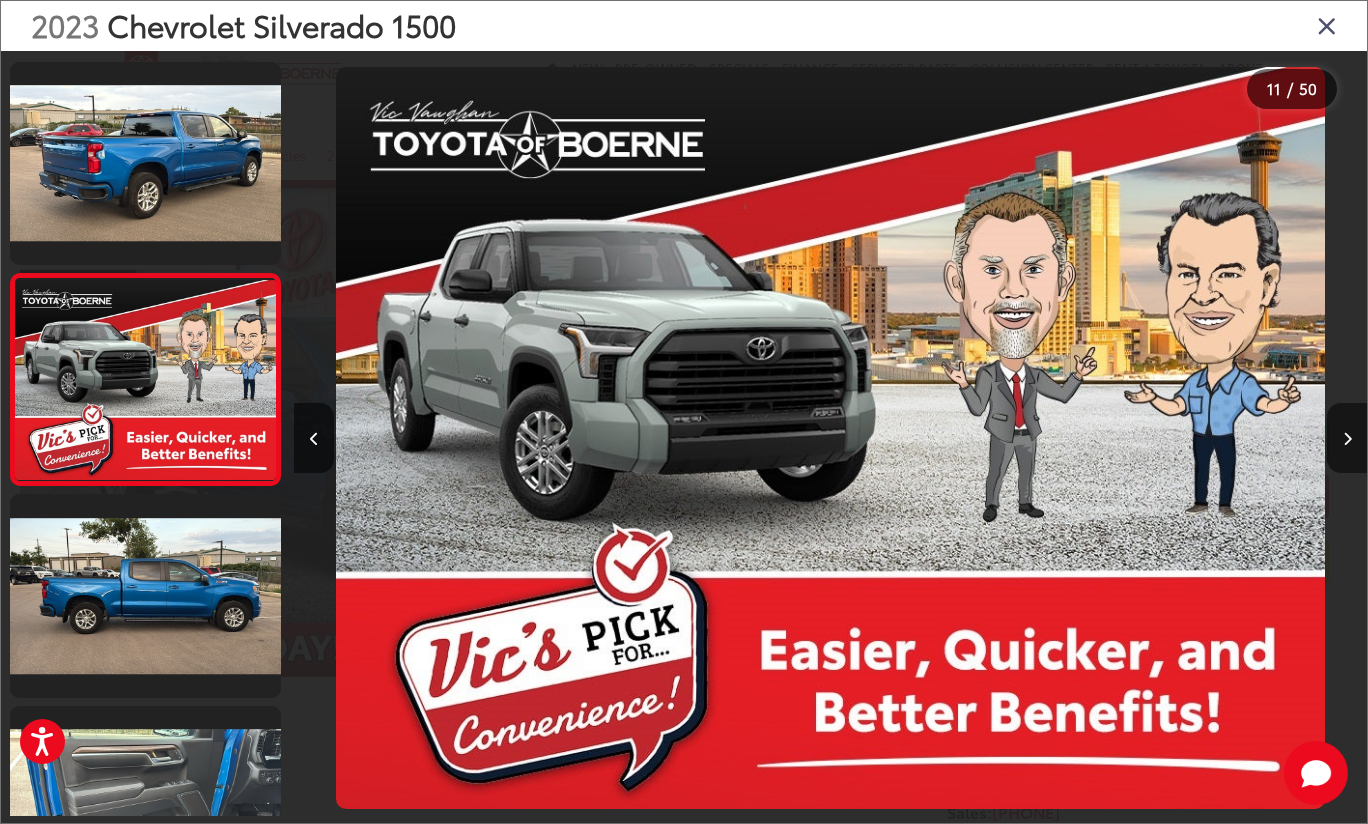 click at bounding box center (1347, 438) 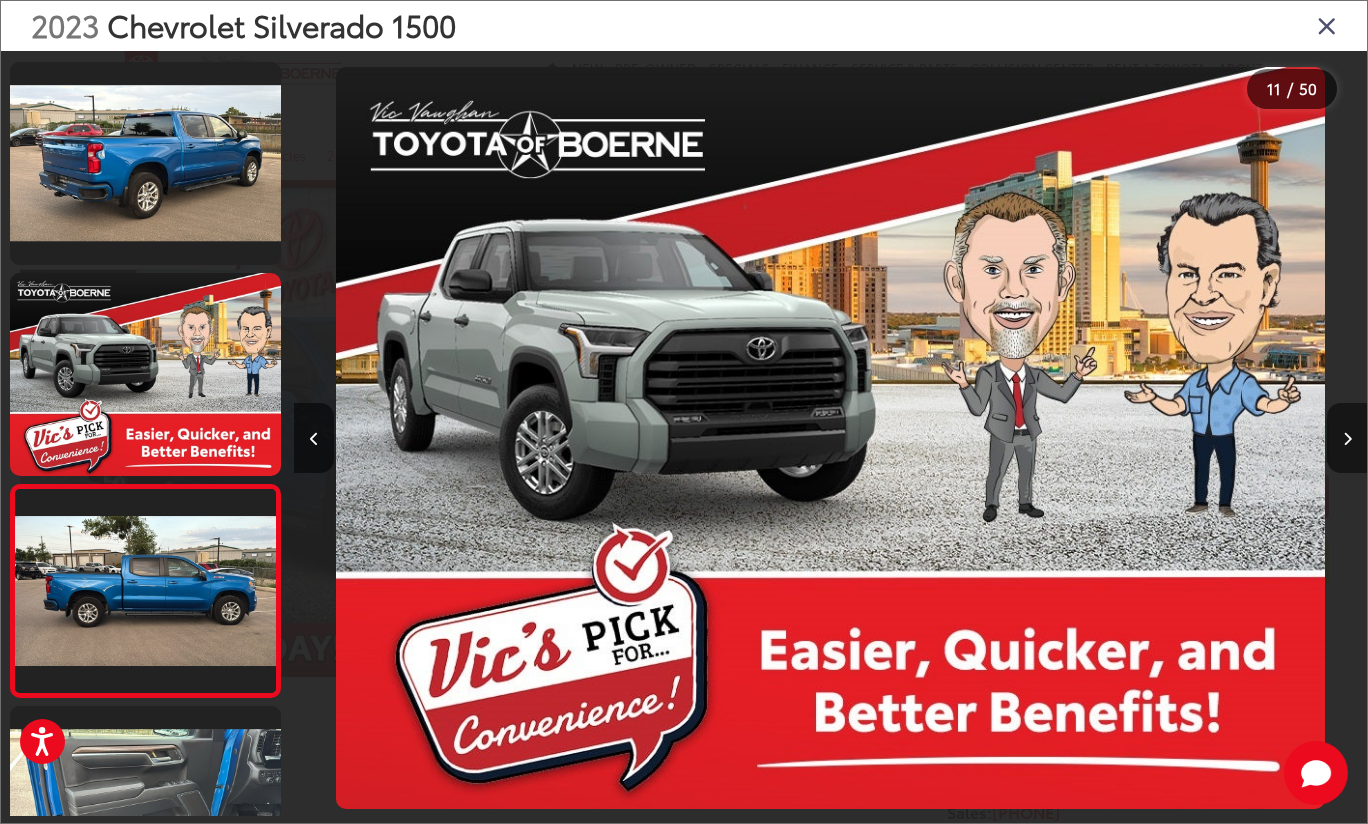 scroll, scrollTop: 0, scrollLeft: 11013, axis: horizontal 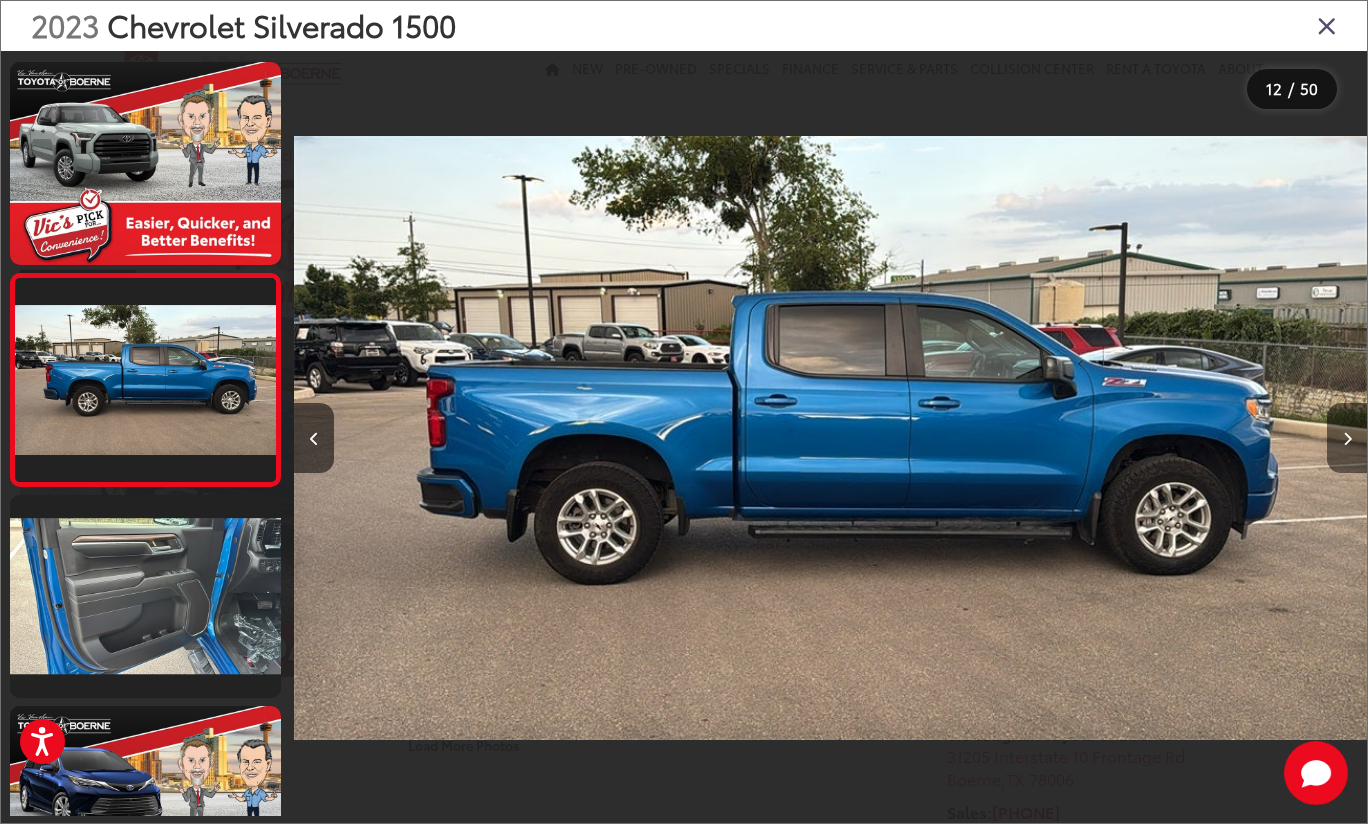 click at bounding box center (1347, 438) 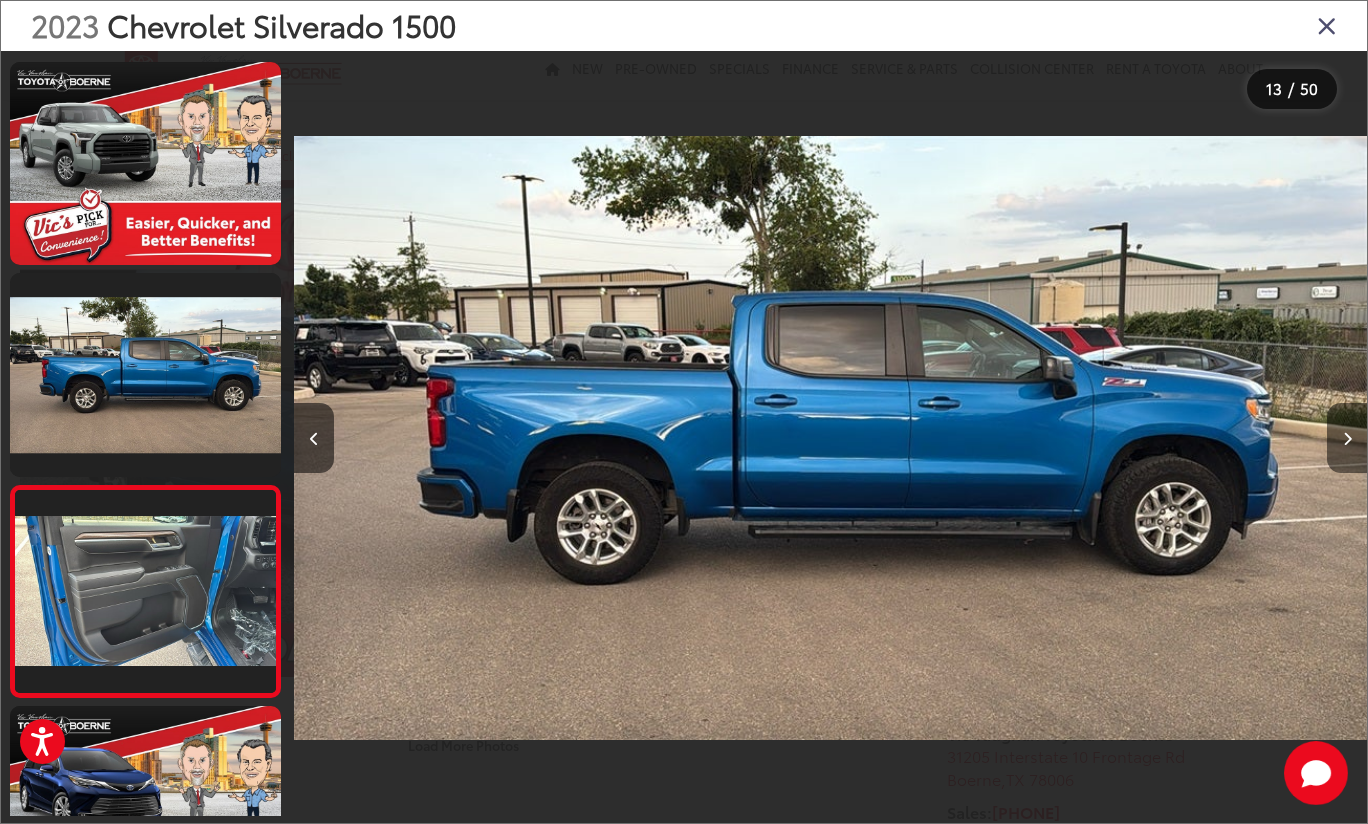 scroll, scrollTop: 0, scrollLeft: 11861, axis: horizontal 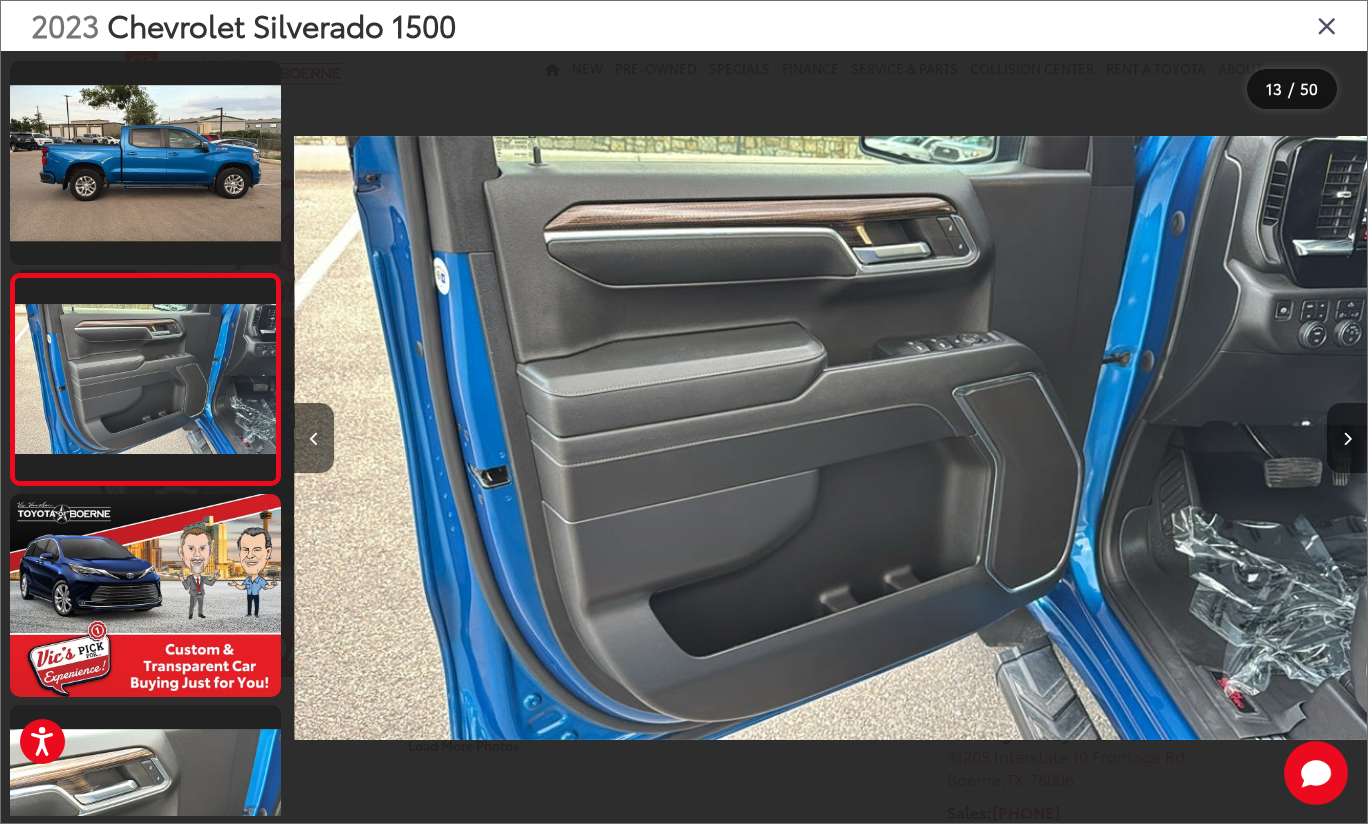 click at bounding box center [1347, 438] 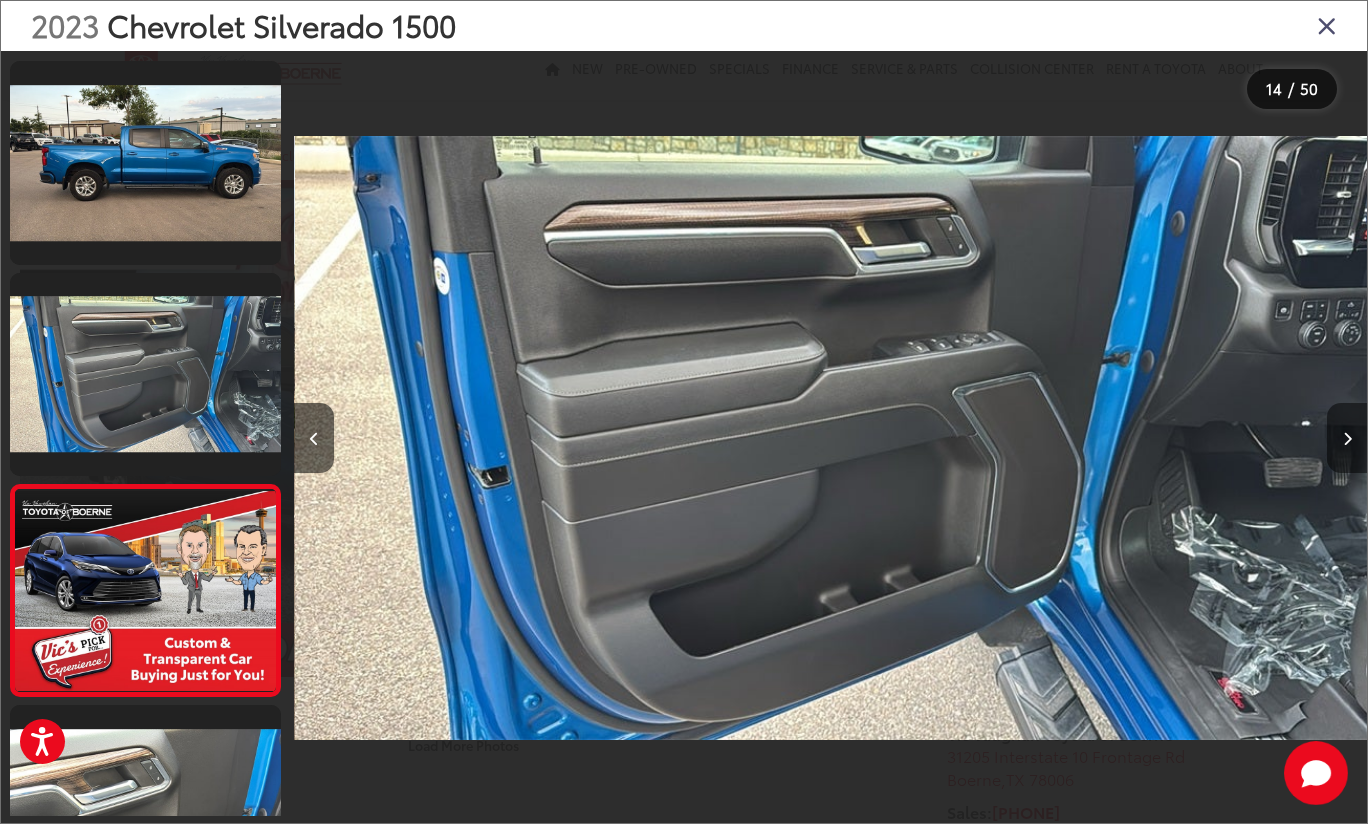scroll, scrollTop: 0, scrollLeft: 12953, axis: horizontal 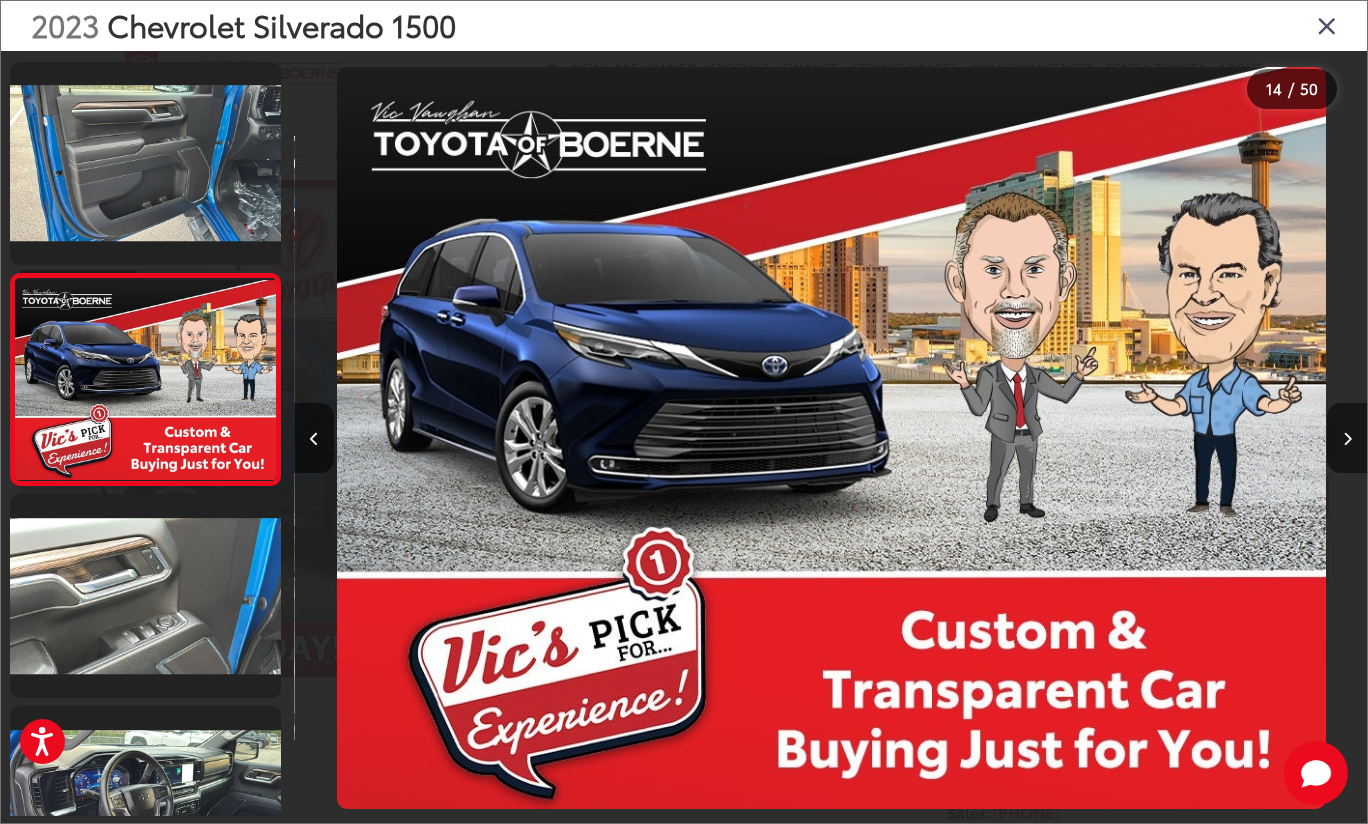 click at bounding box center [1347, 438] 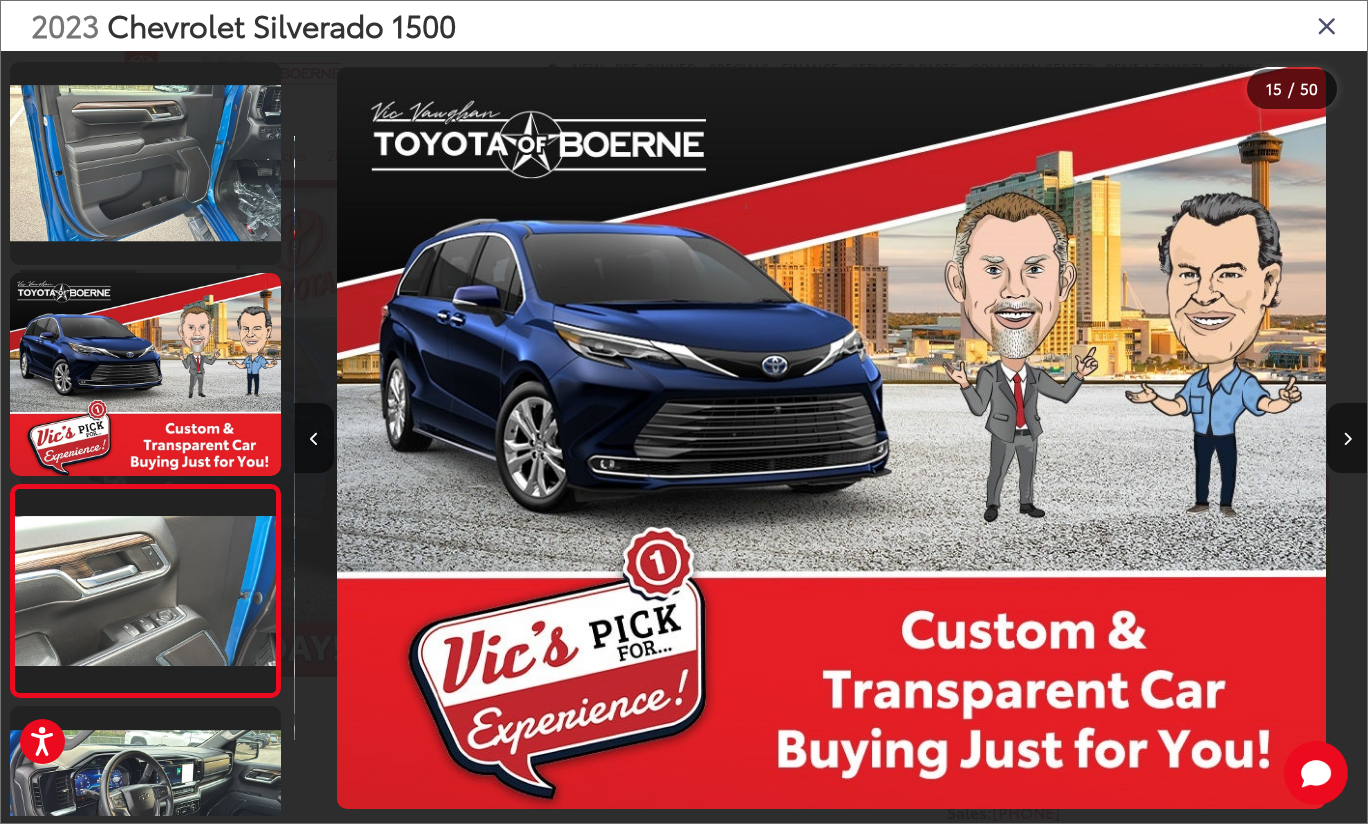 scroll, scrollTop: 0, scrollLeft: 14007, axis: horizontal 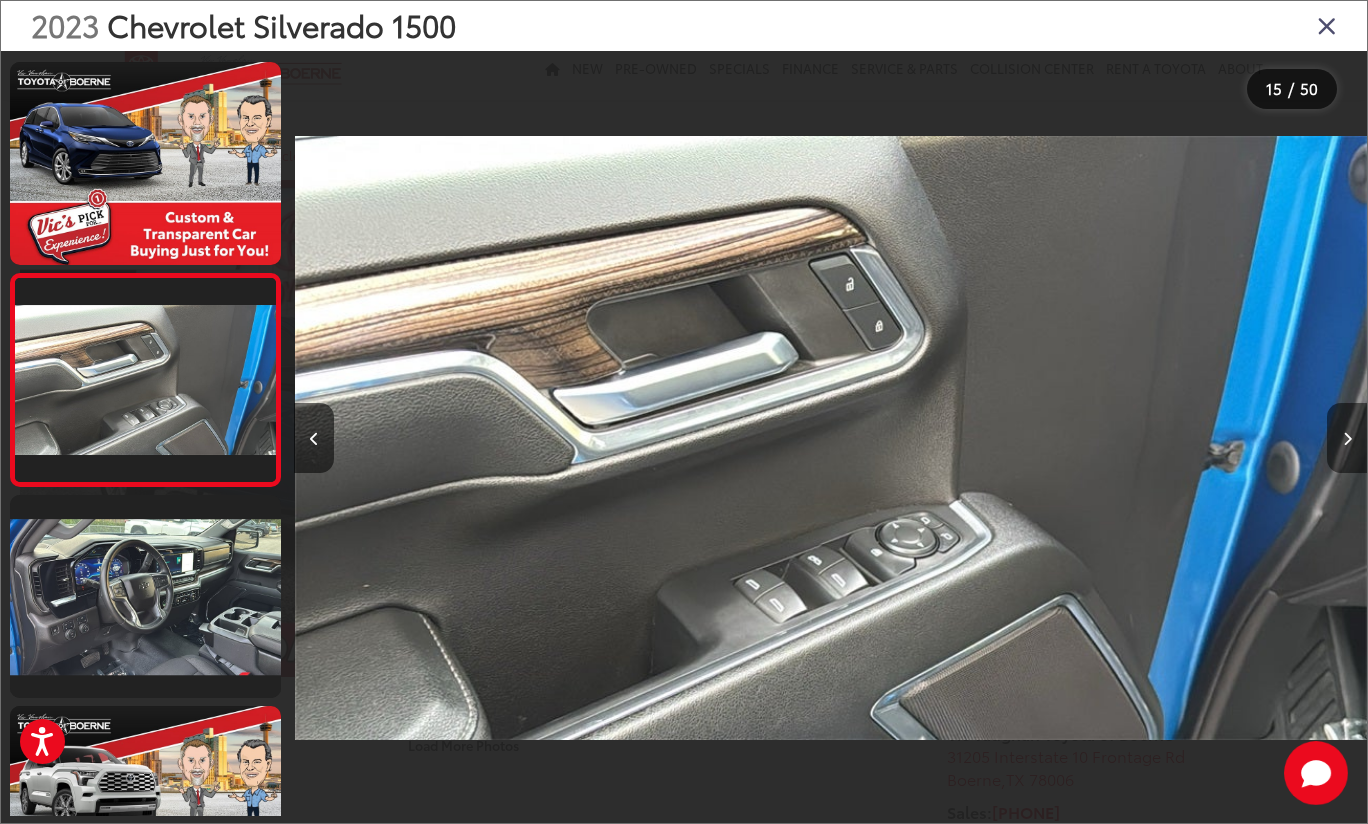 click at bounding box center [1347, 439] 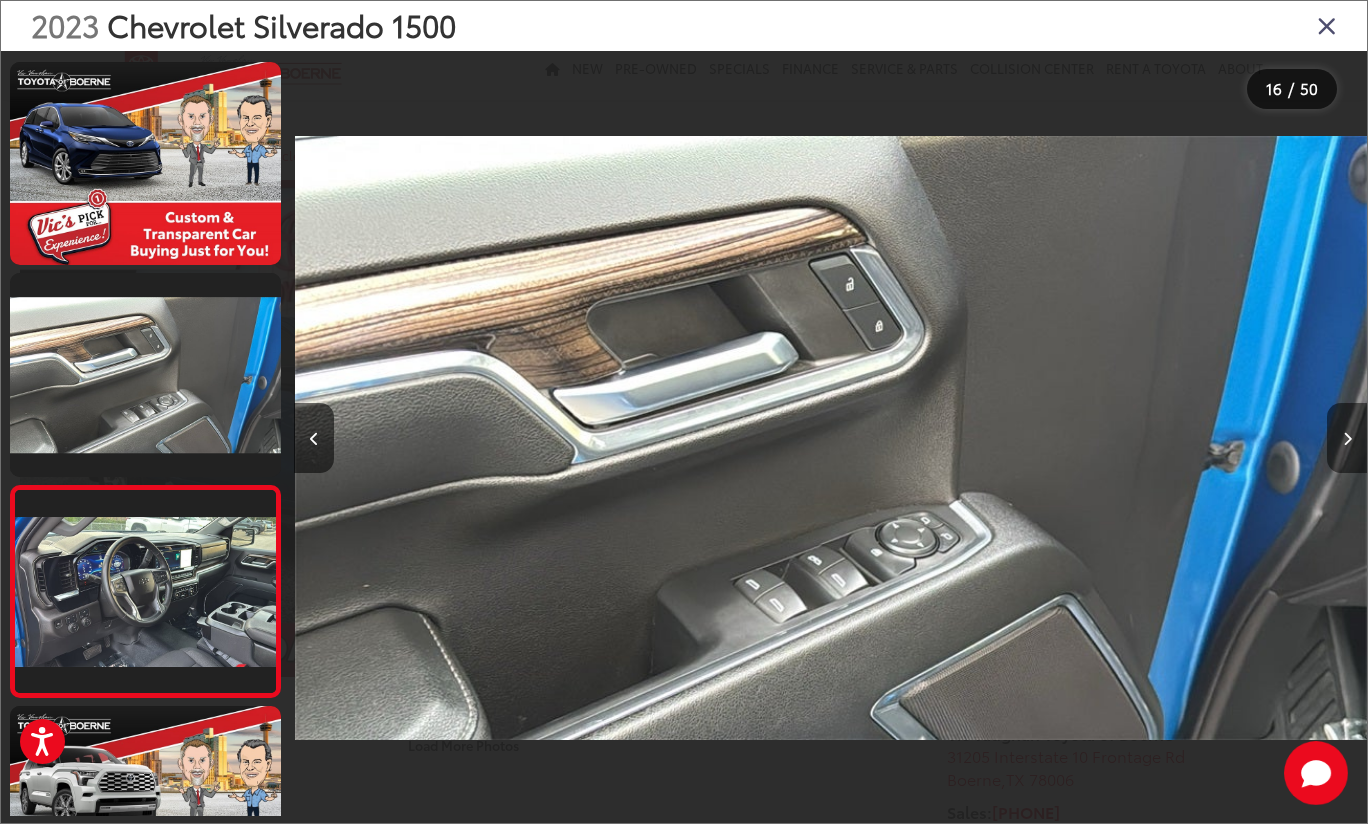 scroll, scrollTop: 0, scrollLeft: 15234, axis: horizontal 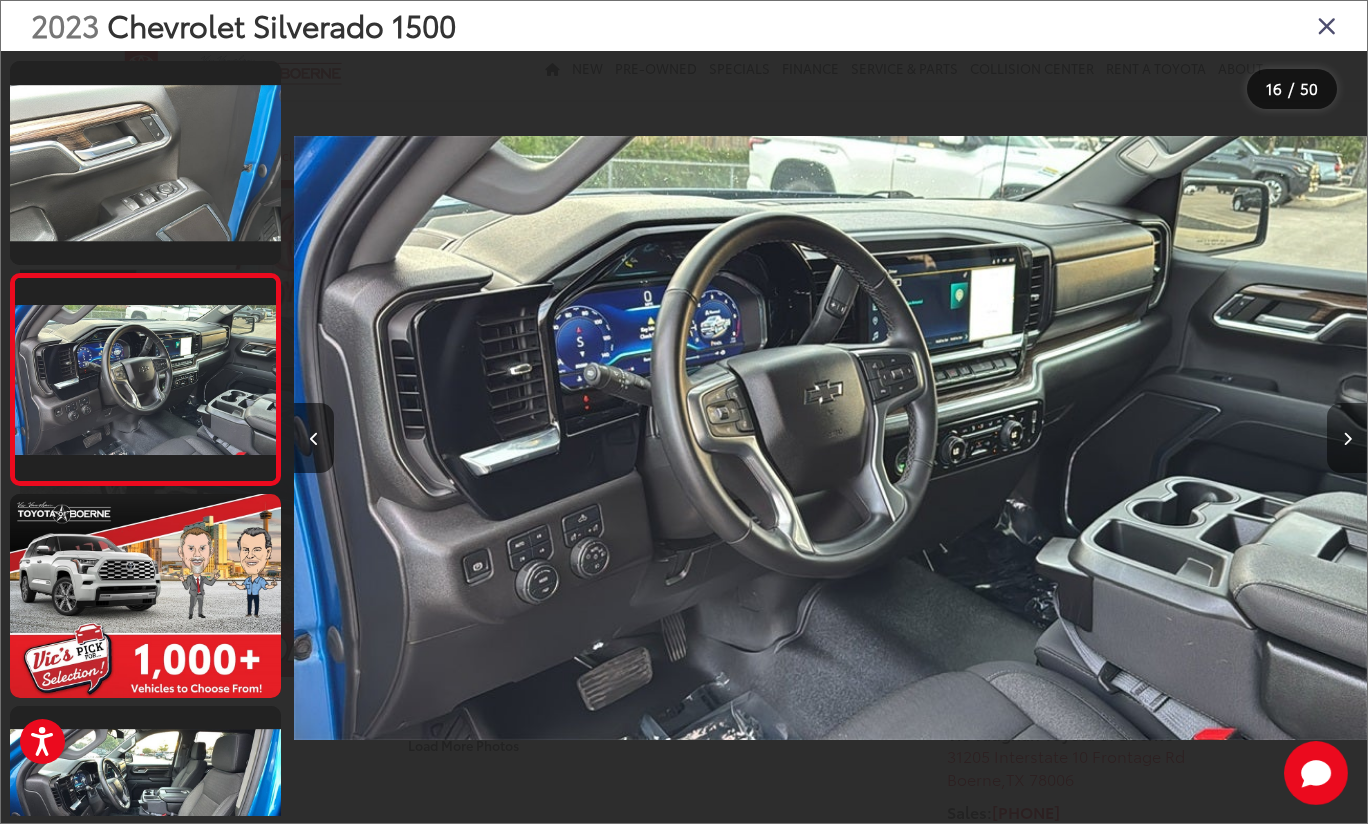 click at bounding box center [1347, 438] 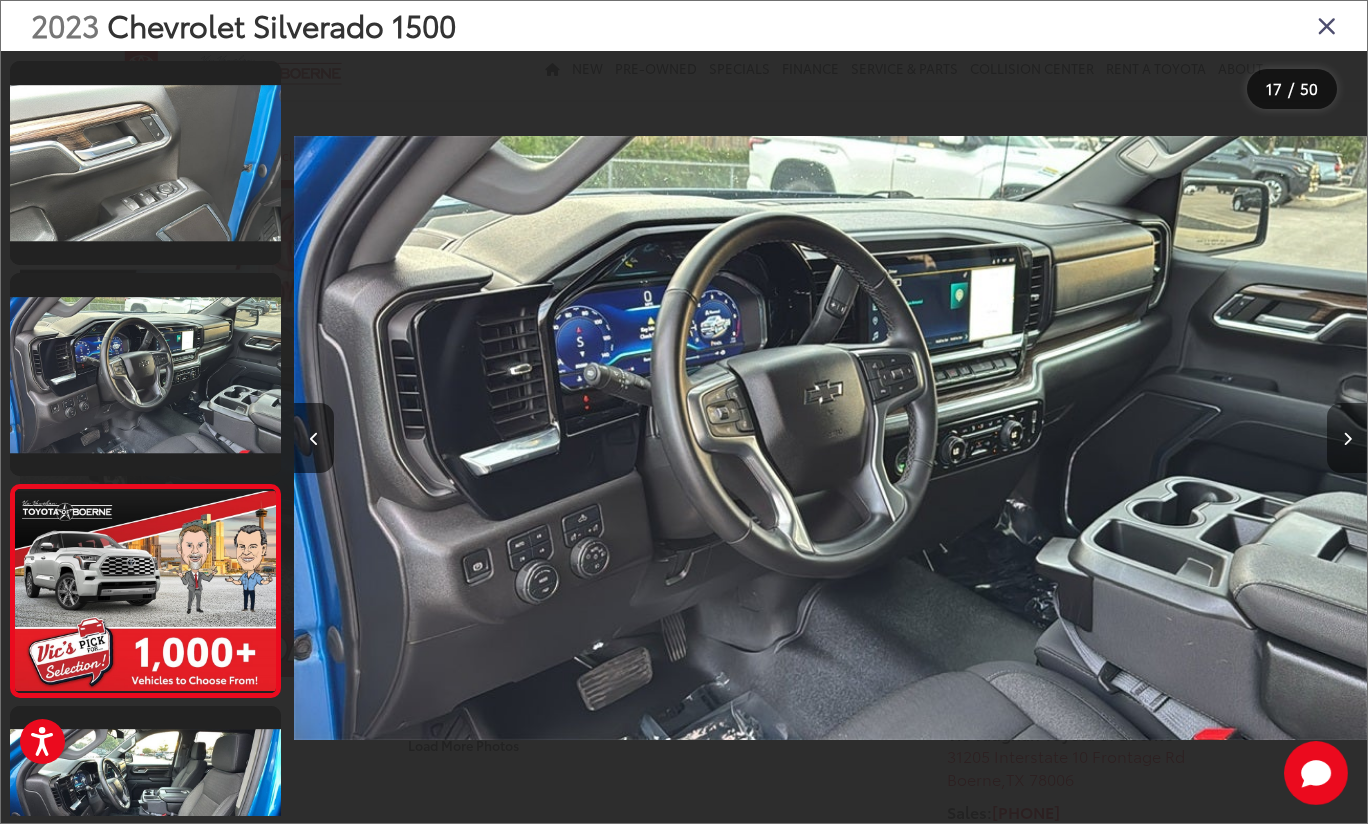 scroll, scrollTop: 0, scrollLeft: 16218, axis: horizontal 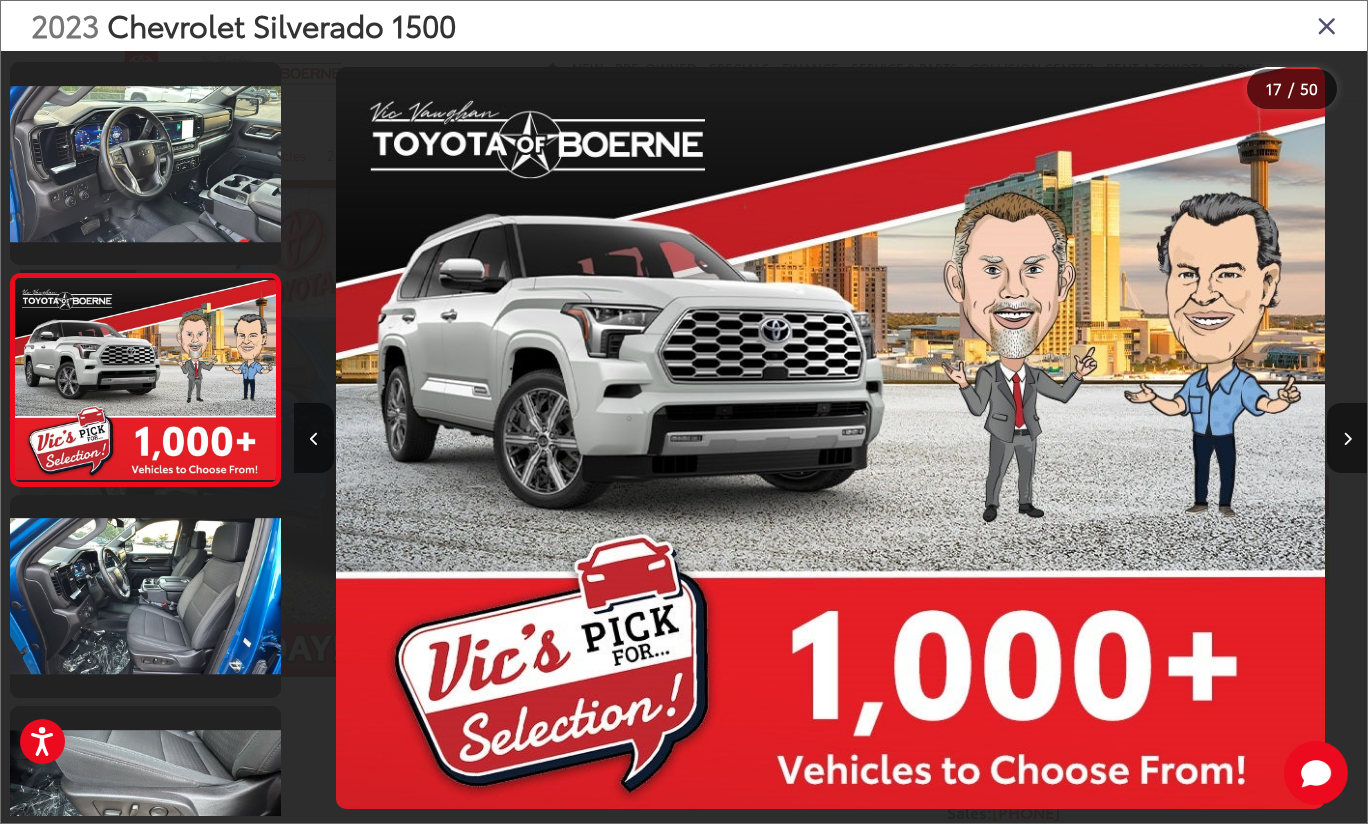 click at bounding box center (1347, 438) 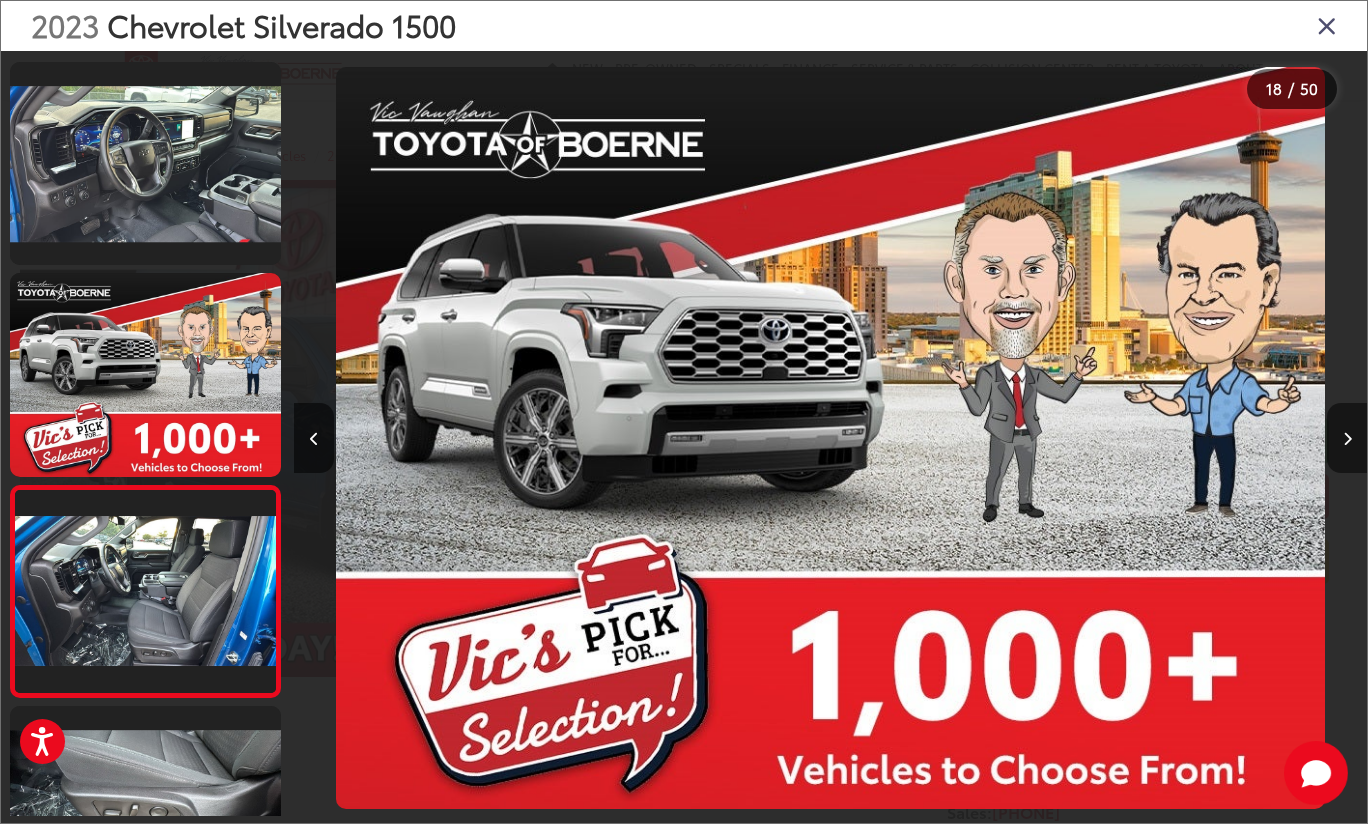 scroll, scrollTop: 0, scrollLeft: 17318, axis: horizontal 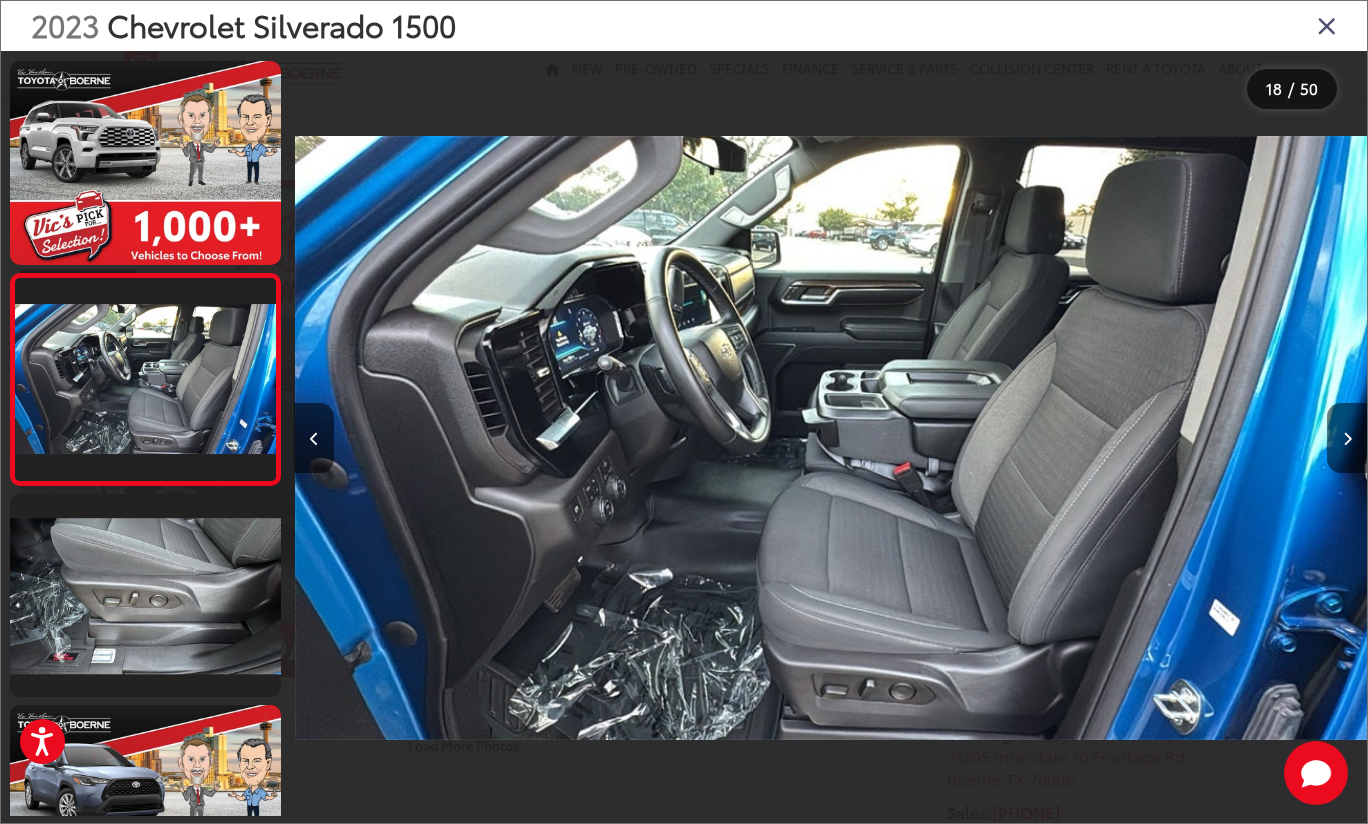 click at bounding box center (1347, 438) 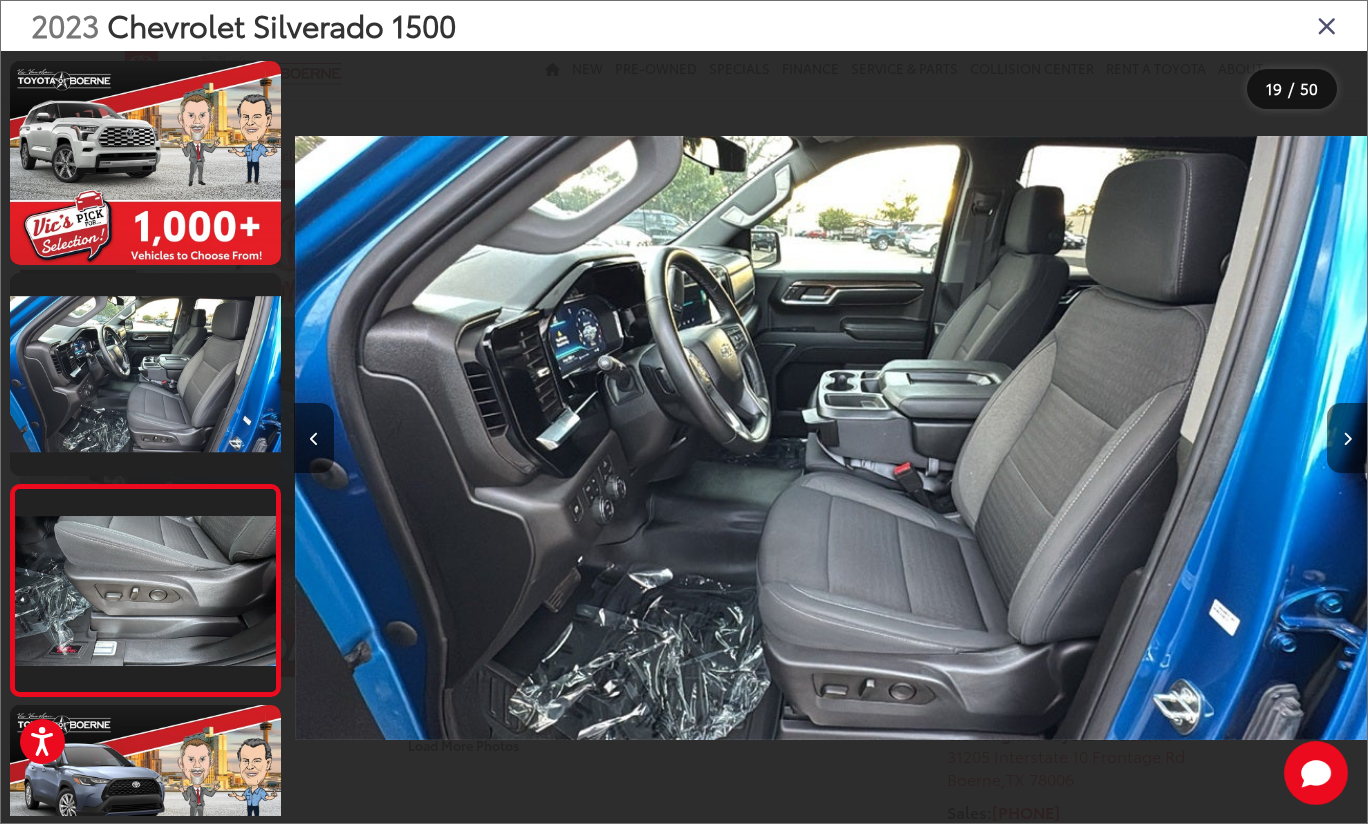 scroll, scrollTop: 0, scrollLeft: 18338, axis: horizontal 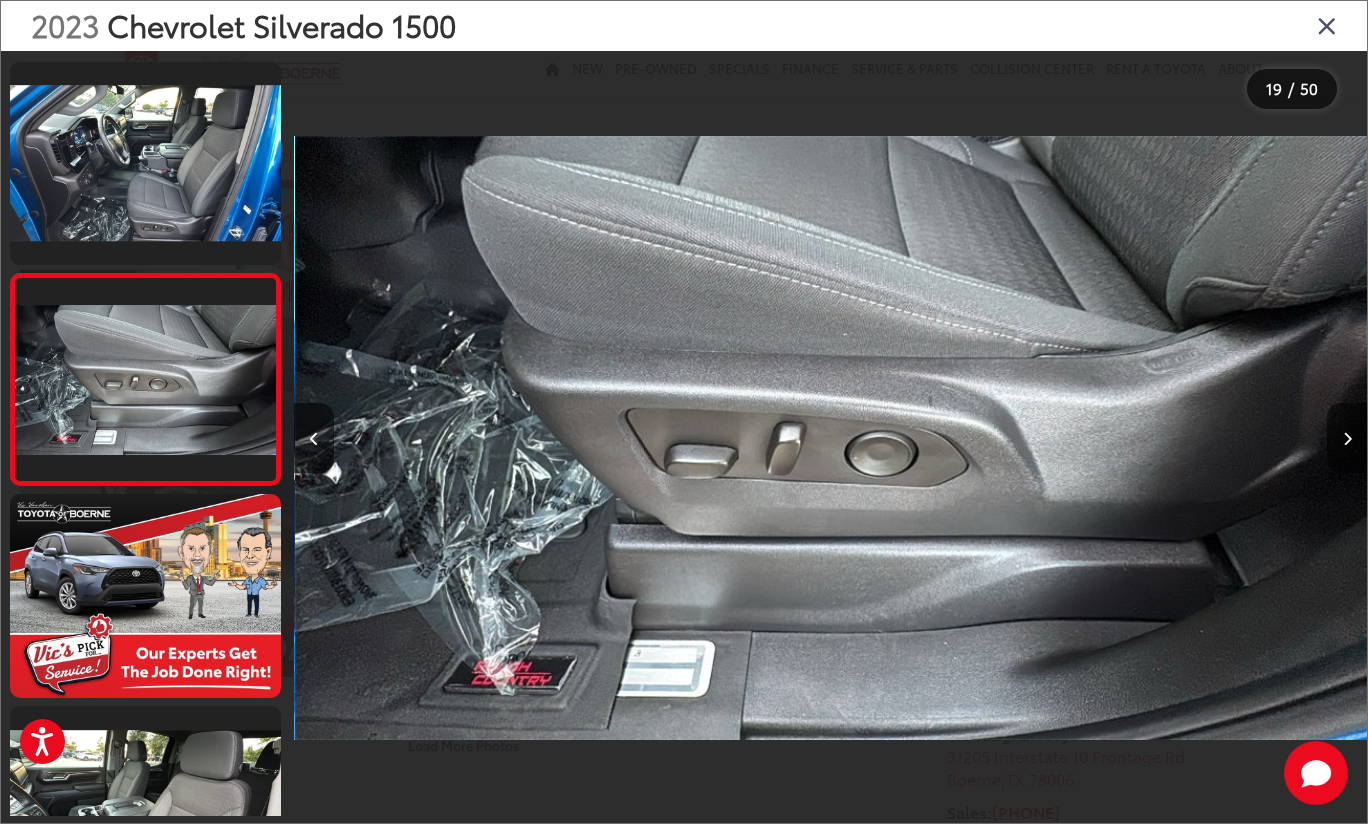 click at bounding box center [1347, 438] 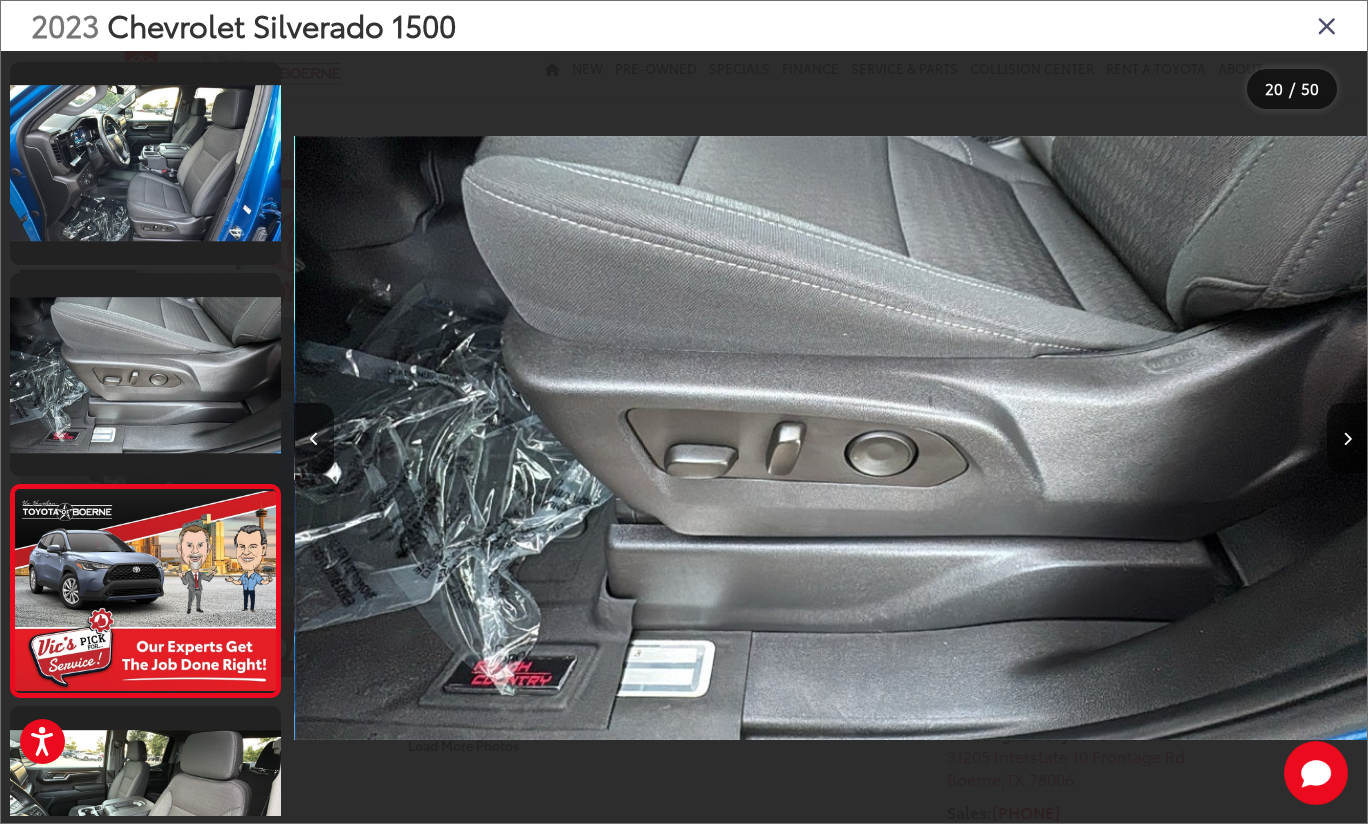 scroll, scrollTop: 0, scrollLeft: 19559, axis: horizontal 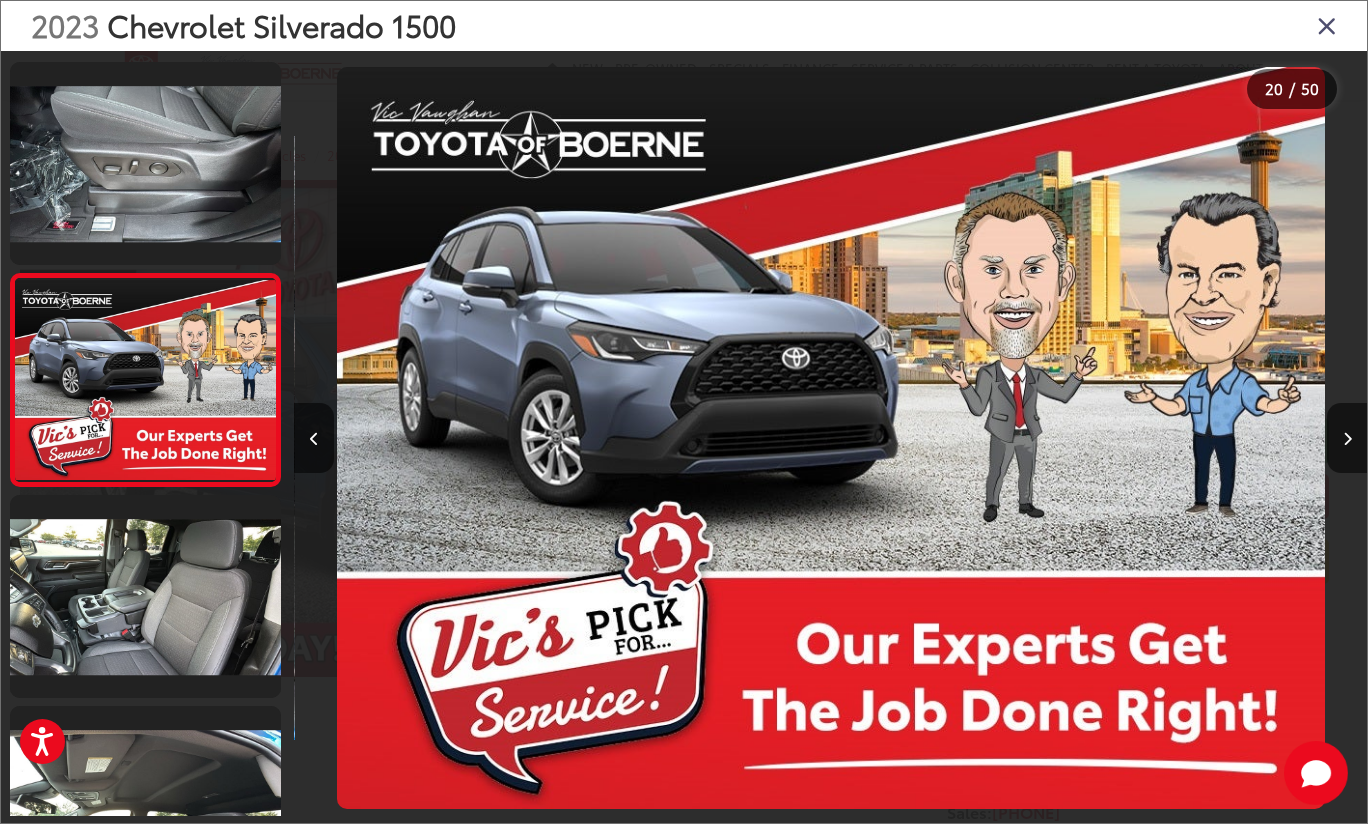 click at bounding box center [1327, 25] 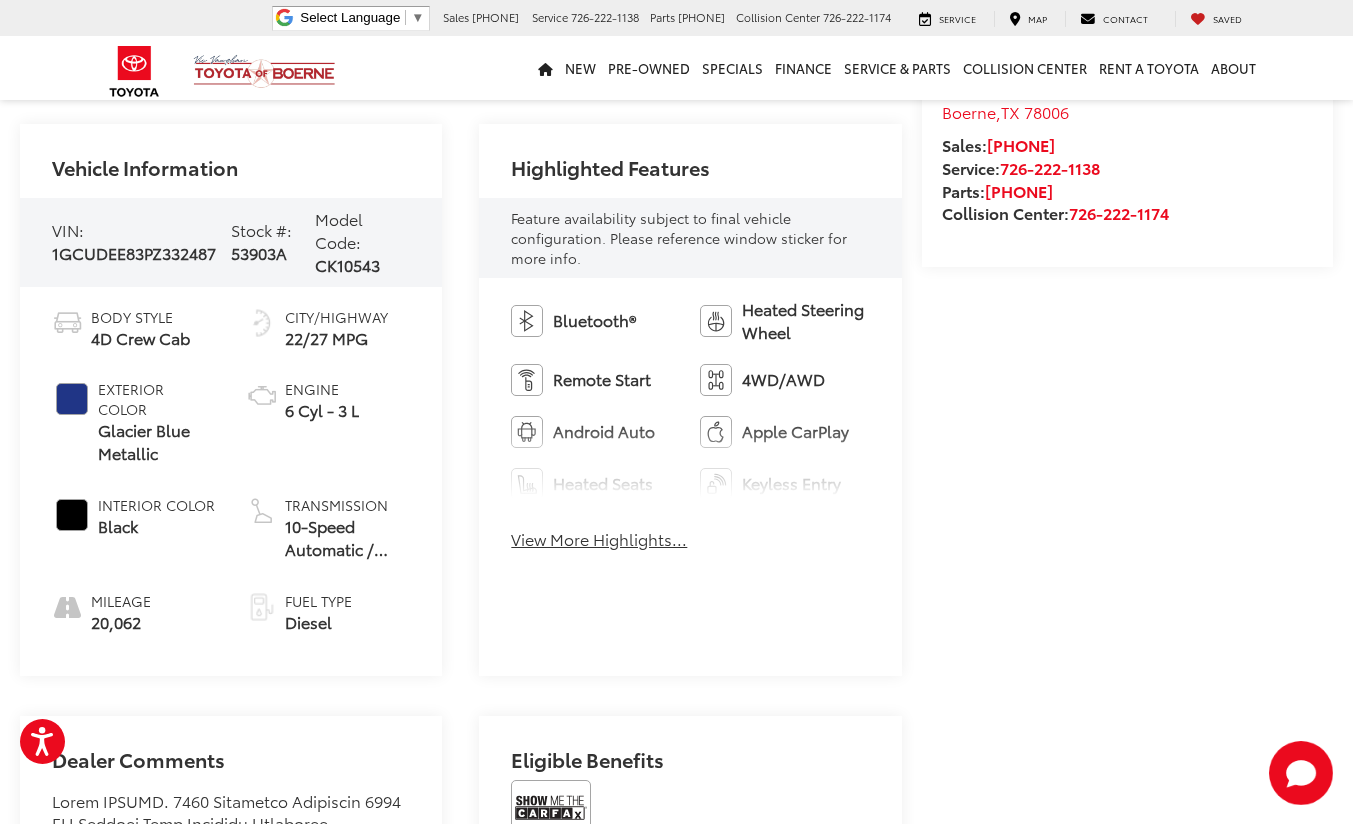 scroll, scrollTop: 695, scrollLeft: 0, axis: vertical 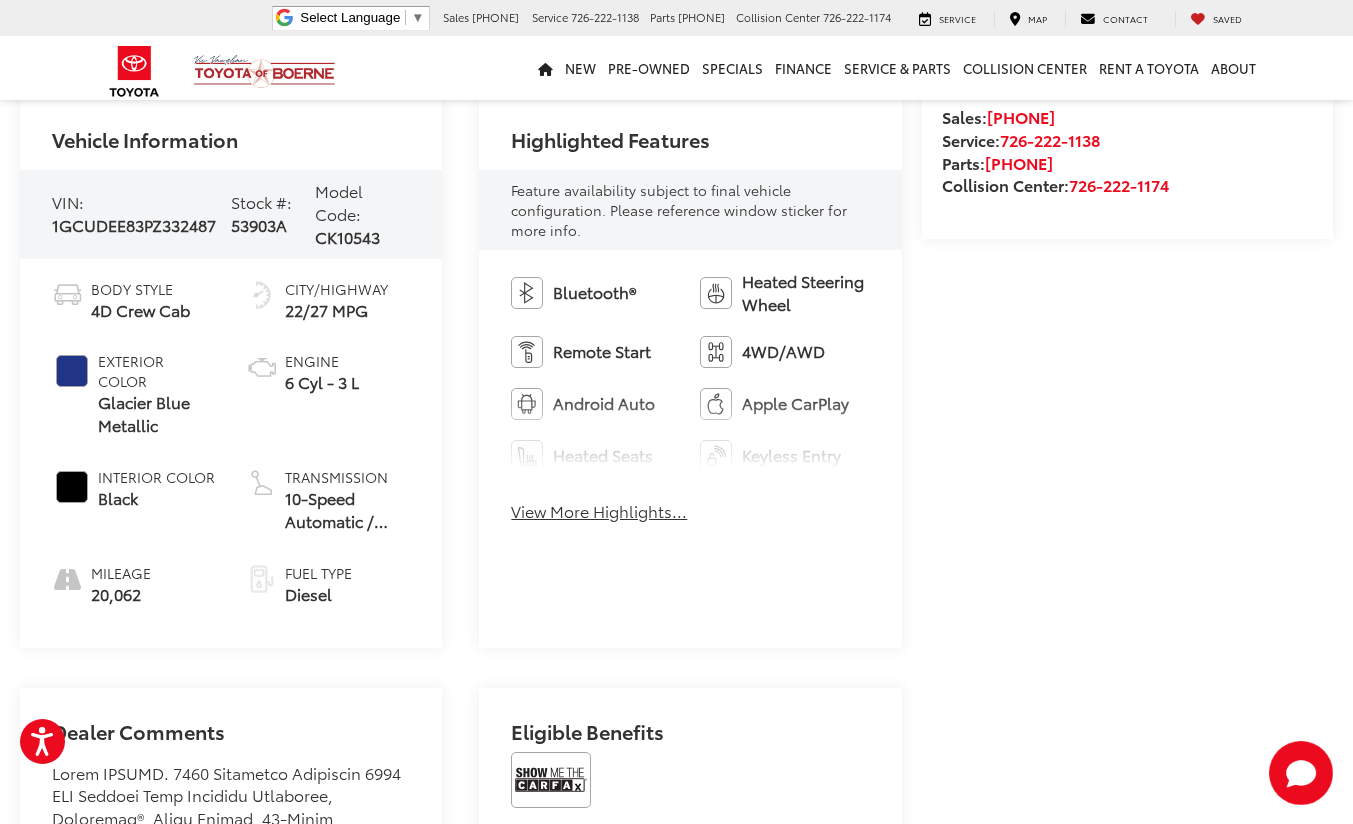 click on "View More Highlights..." at bounding box center [599, 511] 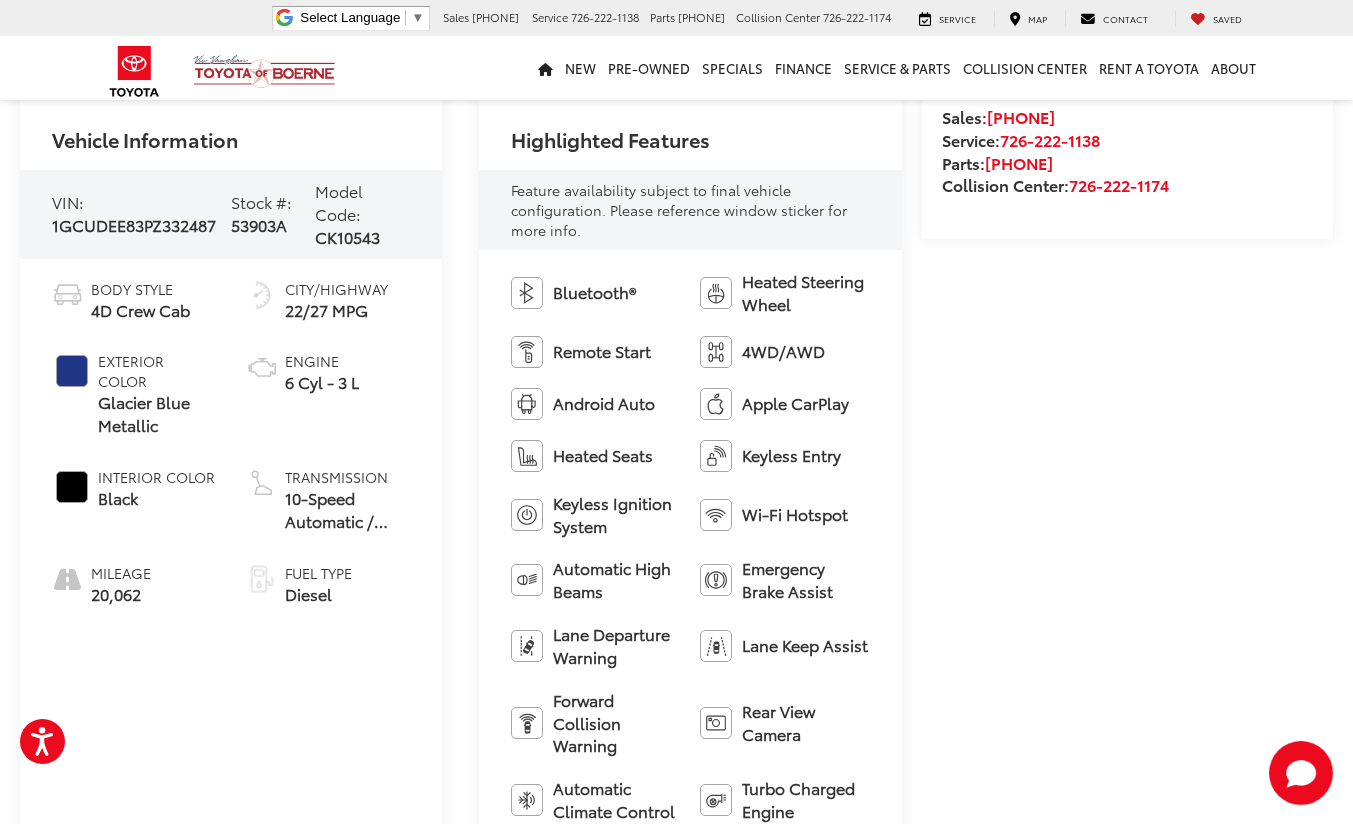 click on "[COMPANY] of [CITY]
Used Vehicles
2023
Chevrolet
Silverado 1500
RST
Confirm Availability
Photos
1
/
50" at bounding box center [676, 1082] 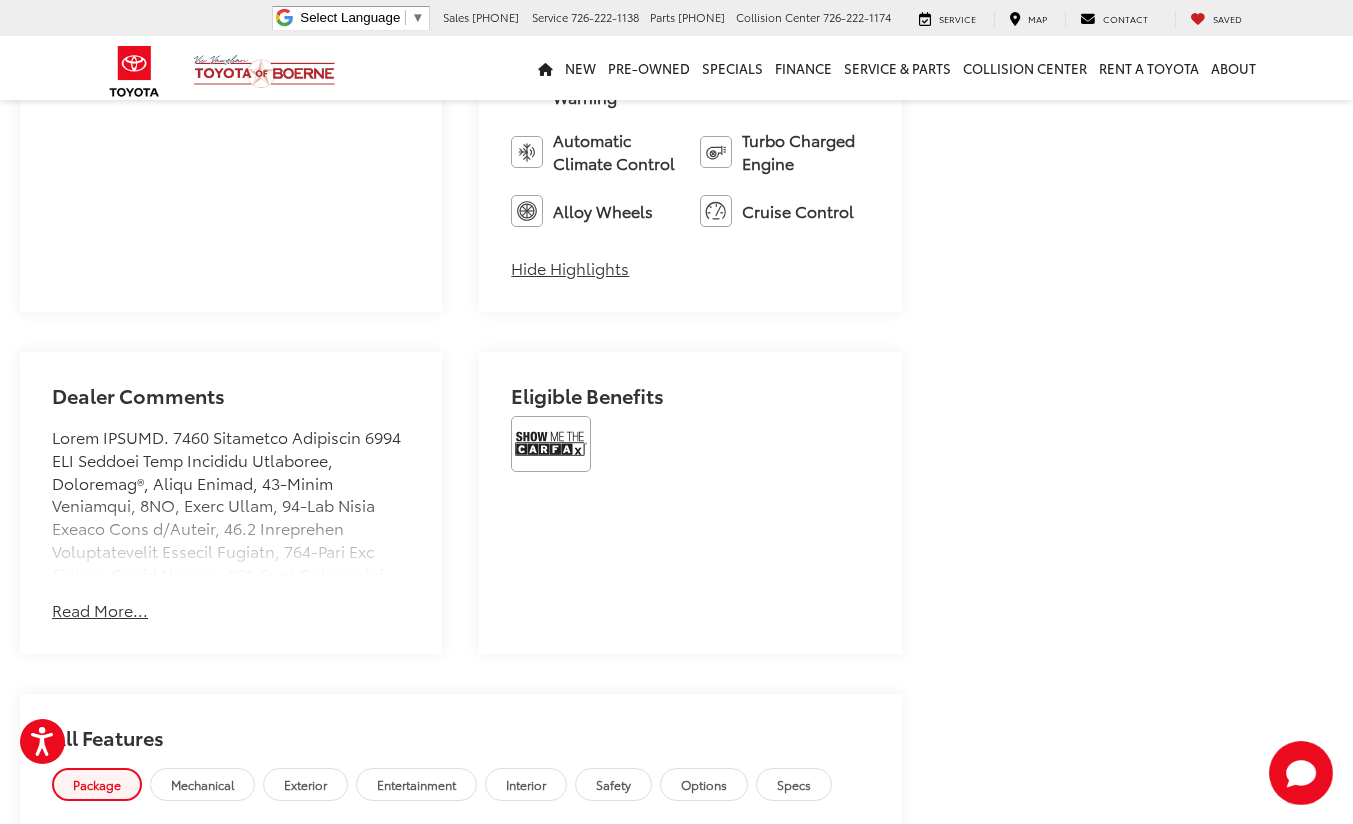 scroll, scrollTop: 1344, scrollLeft: 0, axis: vertical 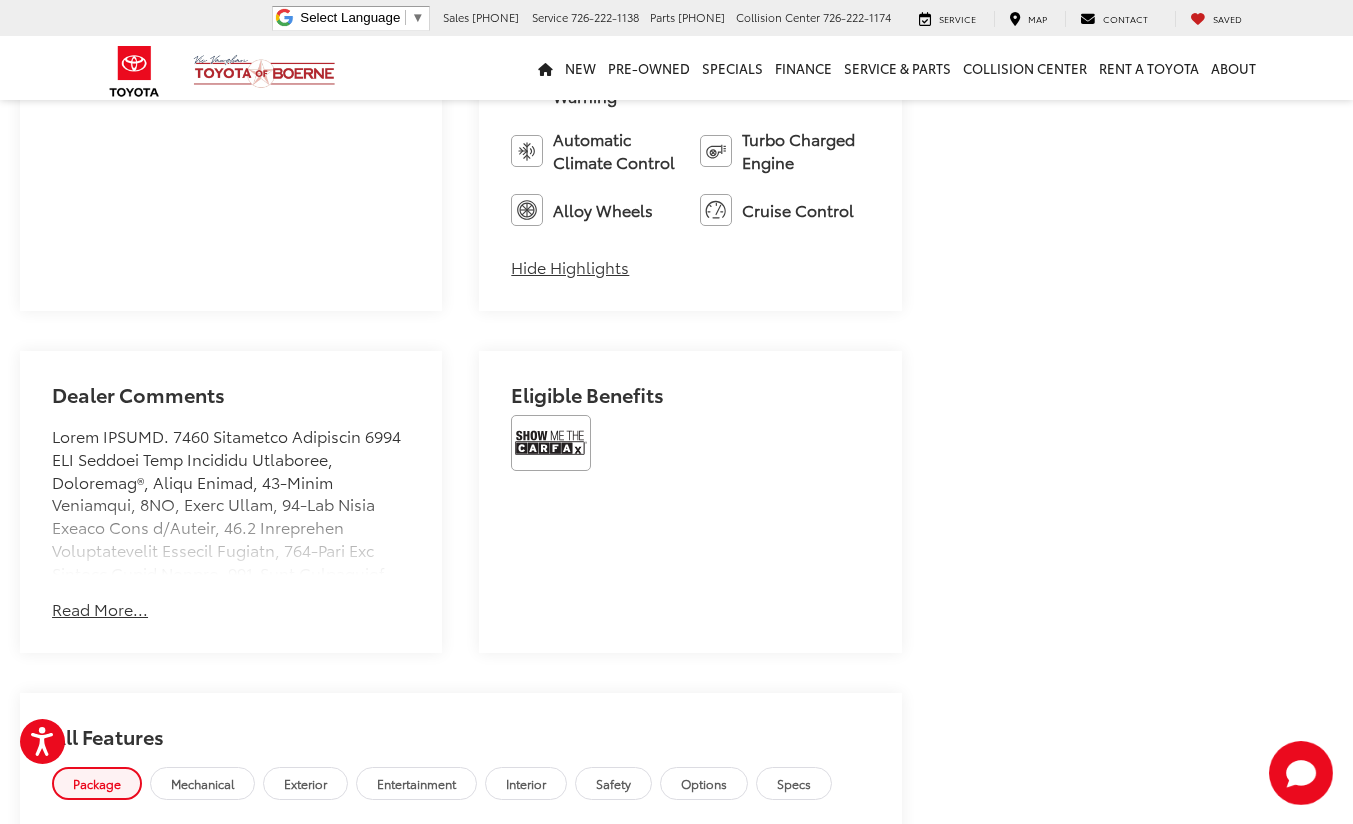 click on "Read More..." at bounding box center (100, 609) 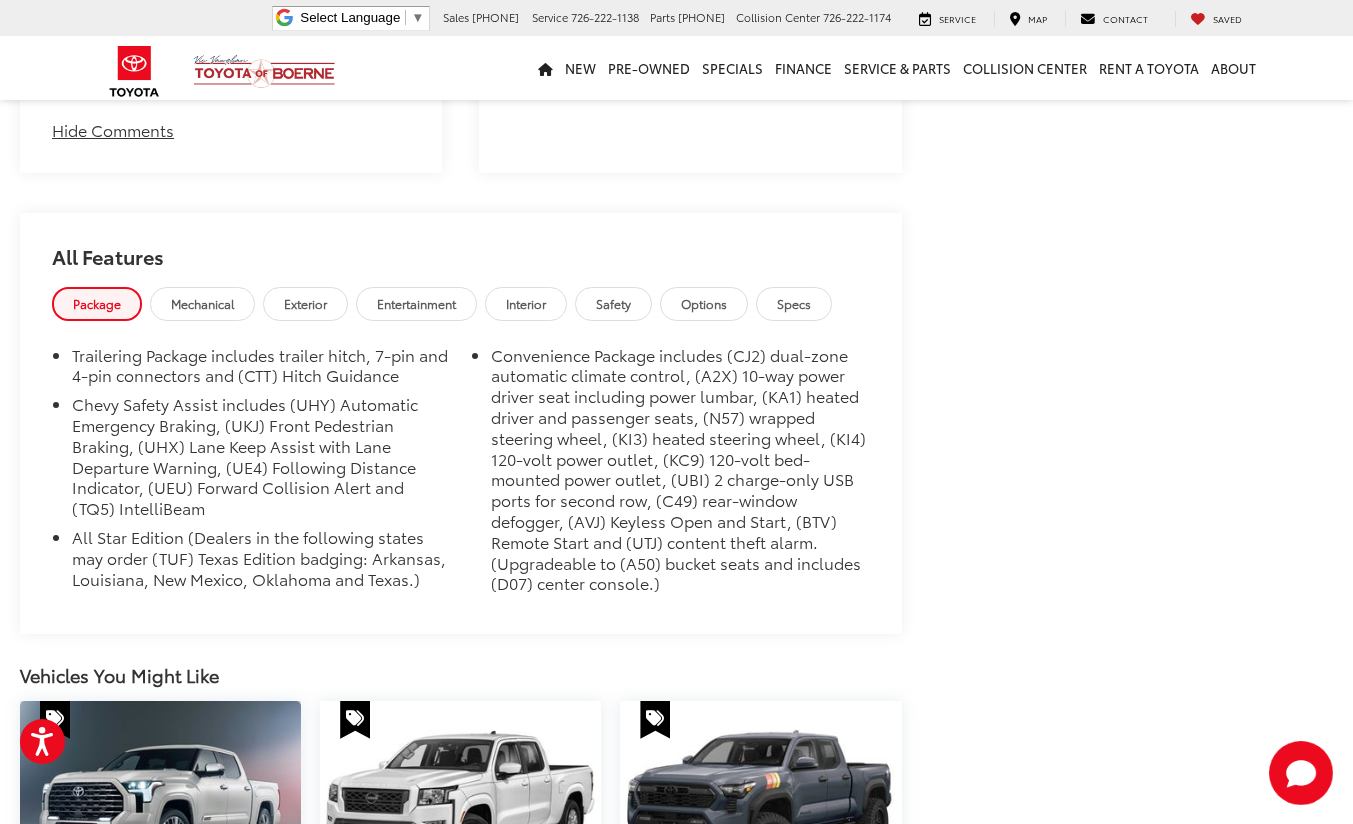 scroll, scrollTop: 2727, scrollLeft: 0, axis: vertical 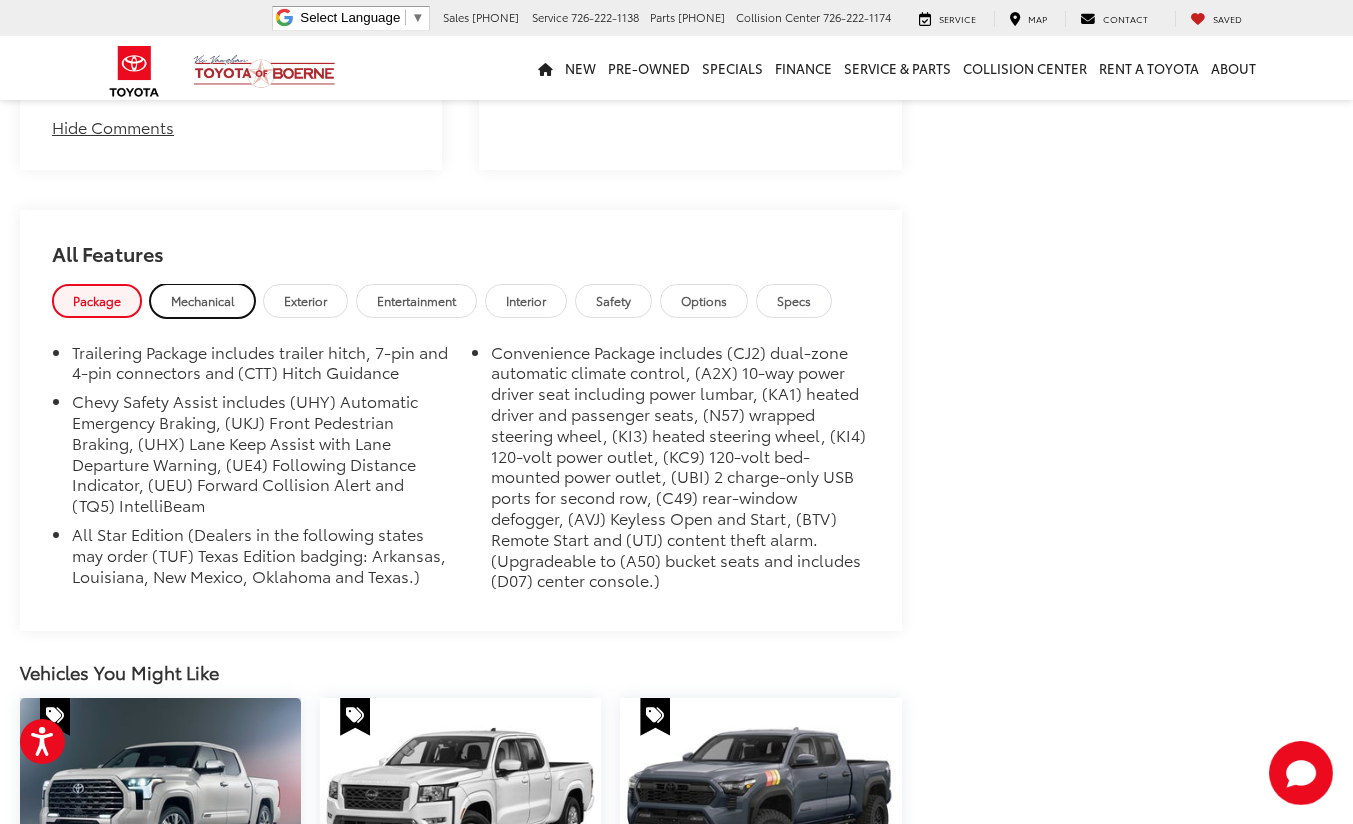 click on "Mechanical" at bounding box center [202, 300] 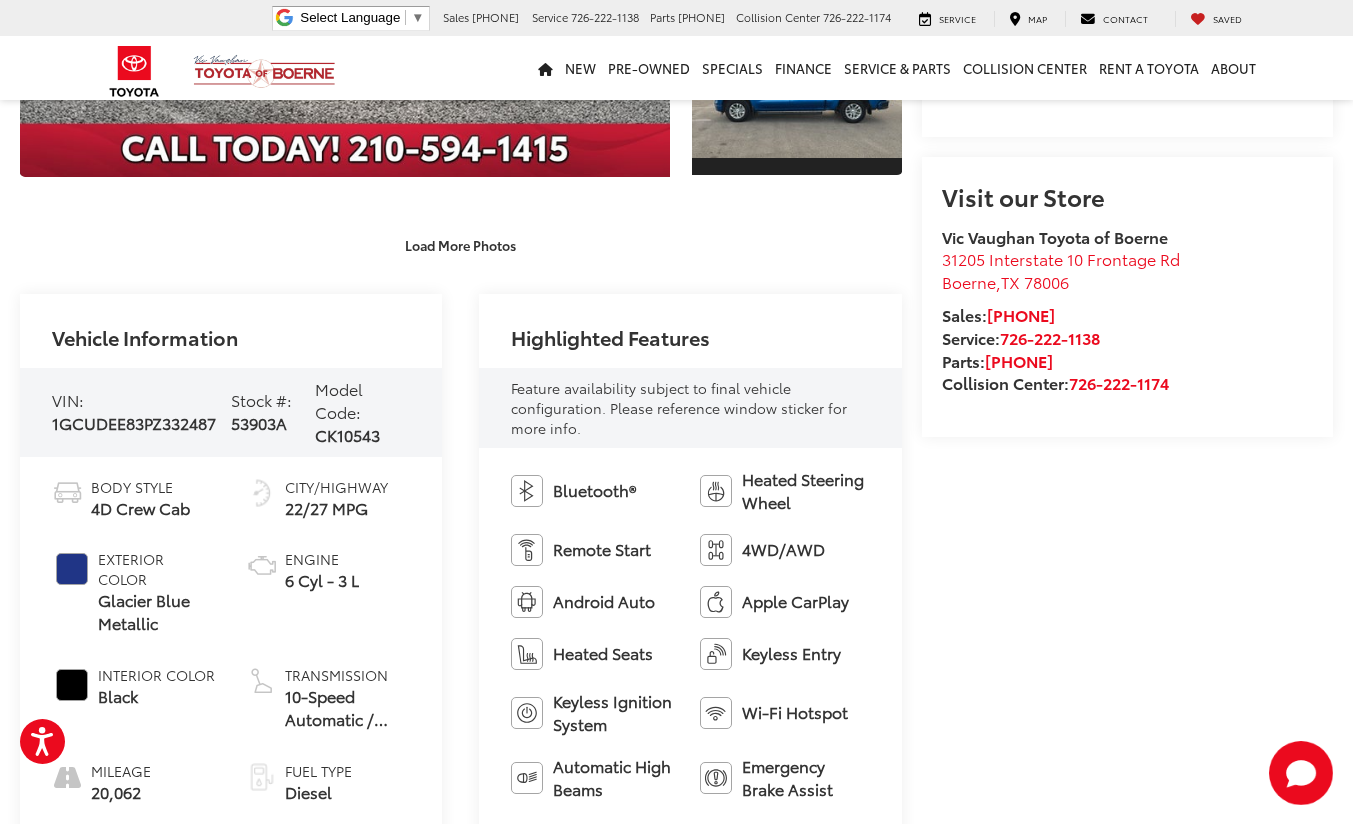 scroll, scrollTop: 504, scrollLeft: 0, axis: vertical 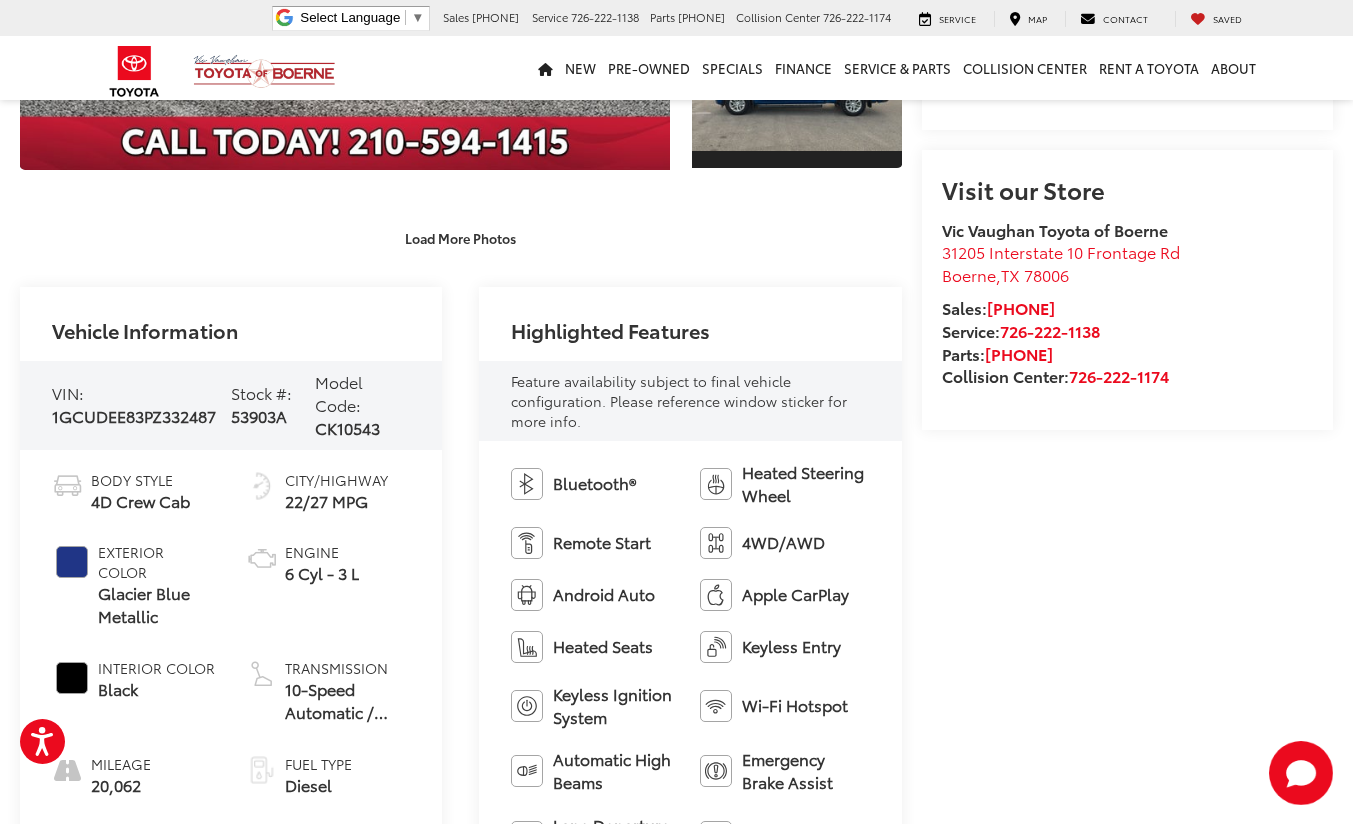 click on "1GCUDEE83PZ332487" at bounding box center (134, 415) 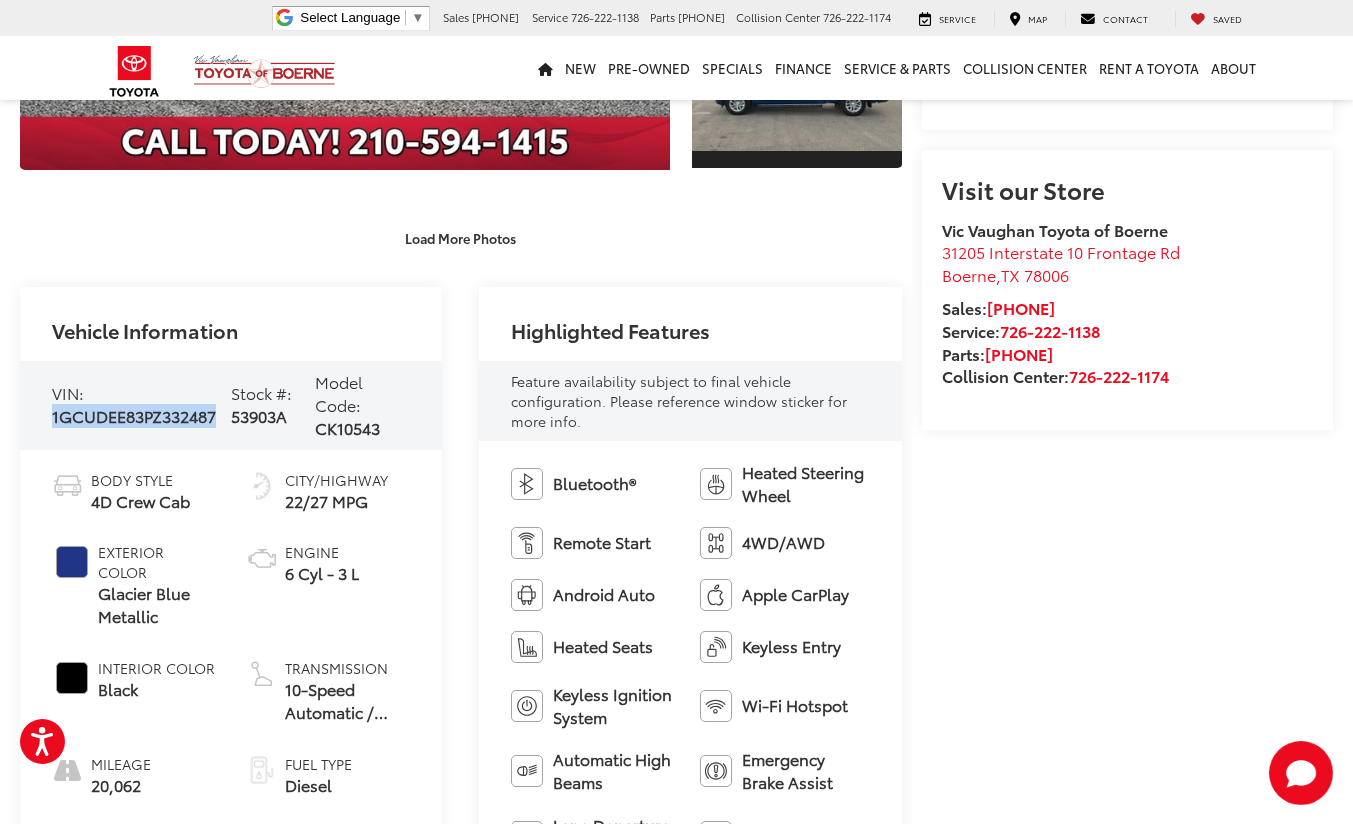 click on "1GCUDEE83PZ332487" at bounding box center (134, 415) 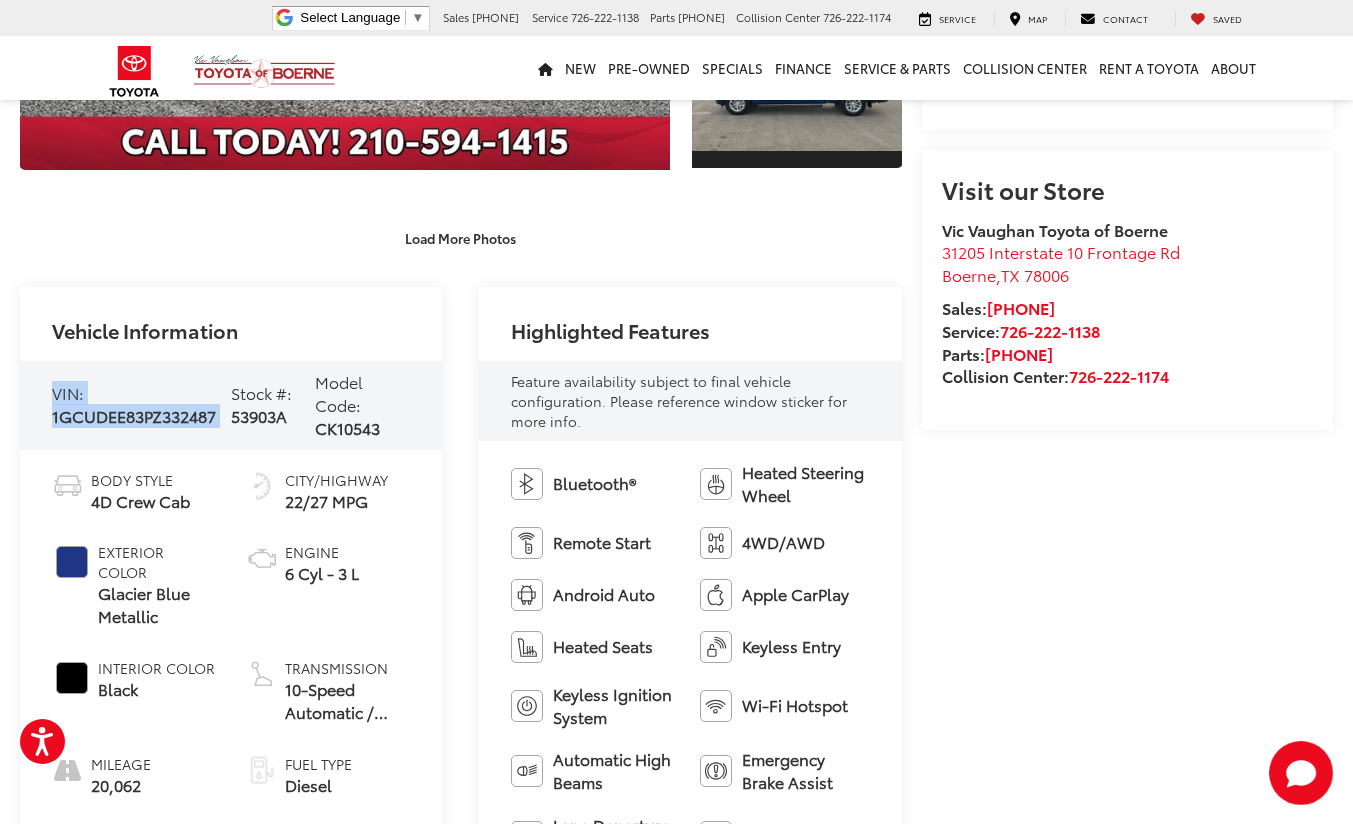 click on "1GCUDEE83PZ332487" at bounding box center [134, 415] 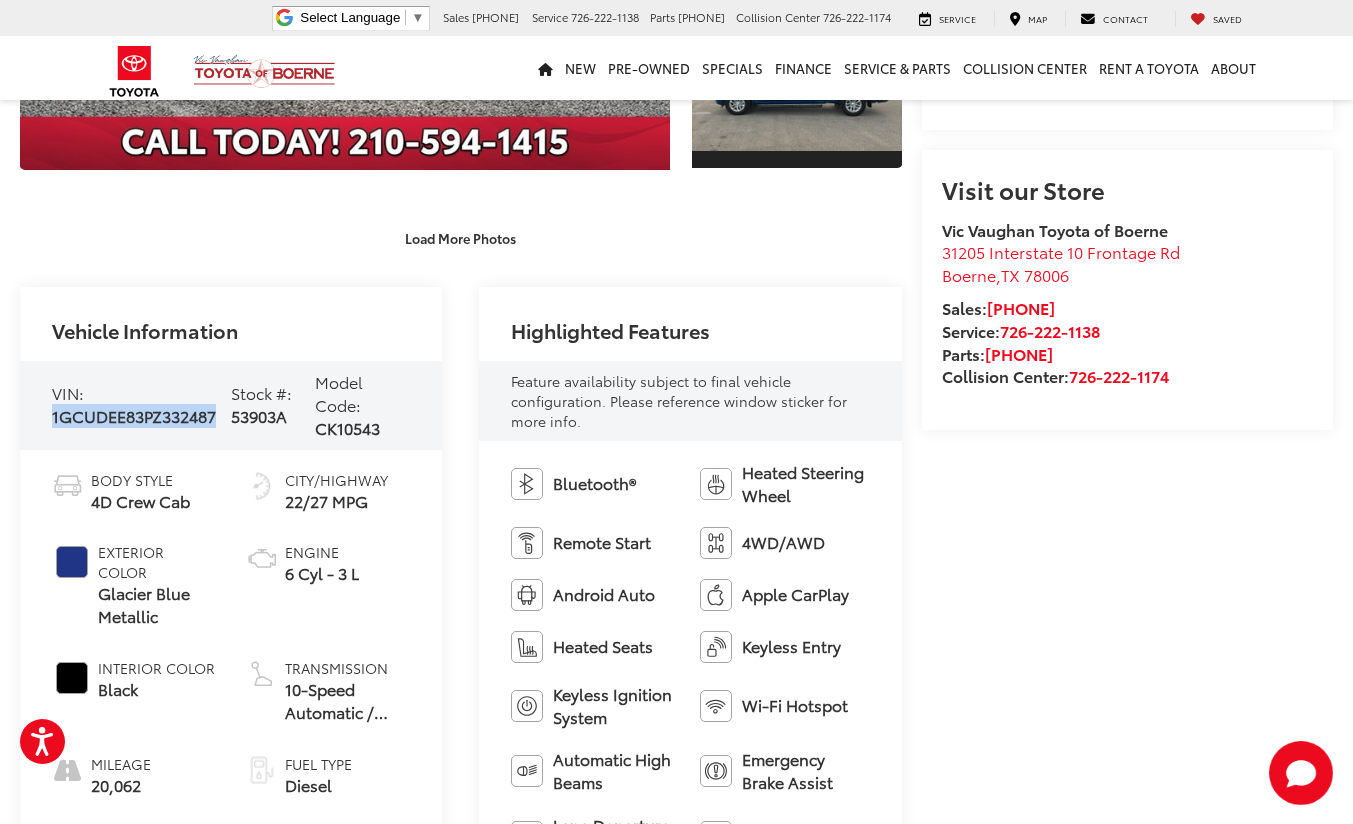 click on "1GCUDEE83PZ332487" at bounding box center (134, 415) 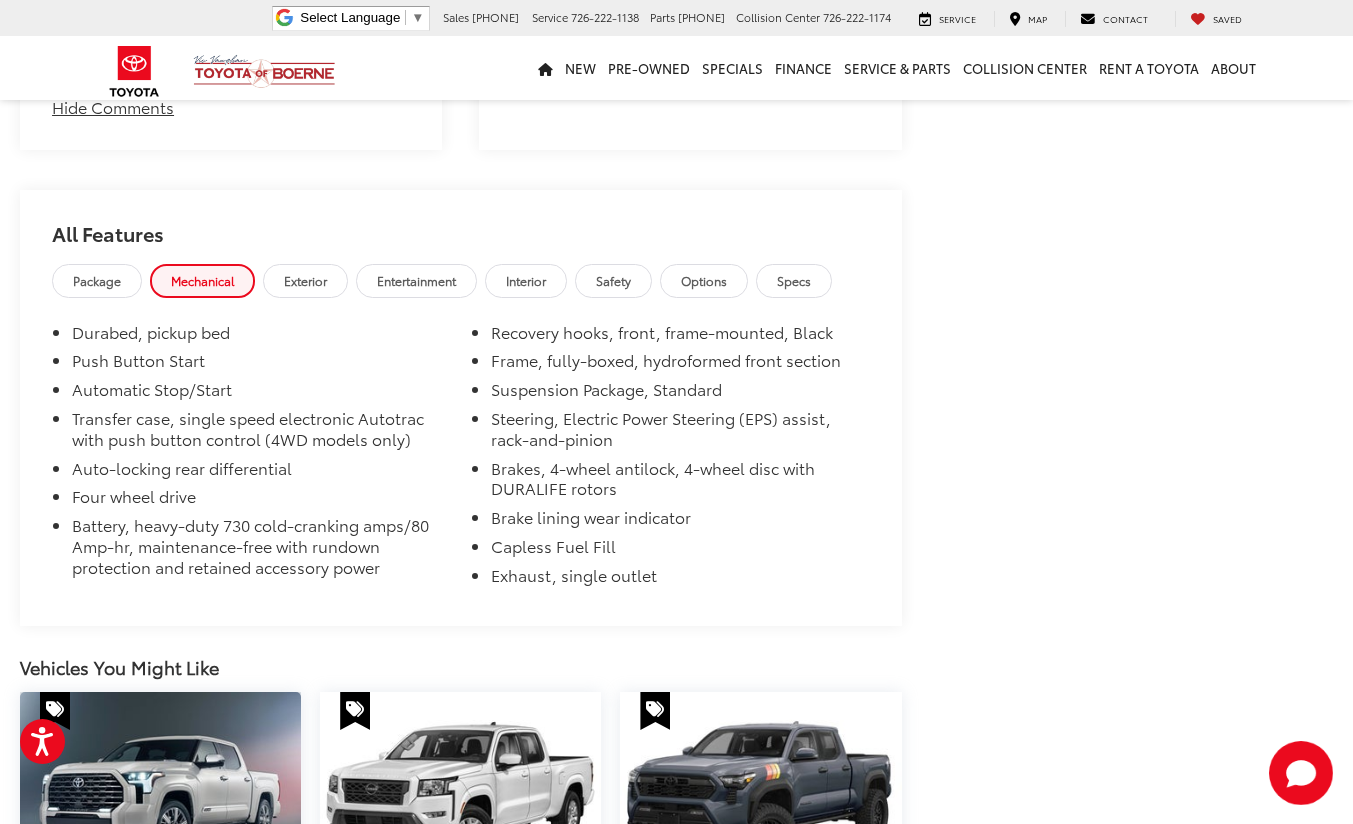 scroll, scrollTop: 2746, scrollLeft: 0, axis: vertical 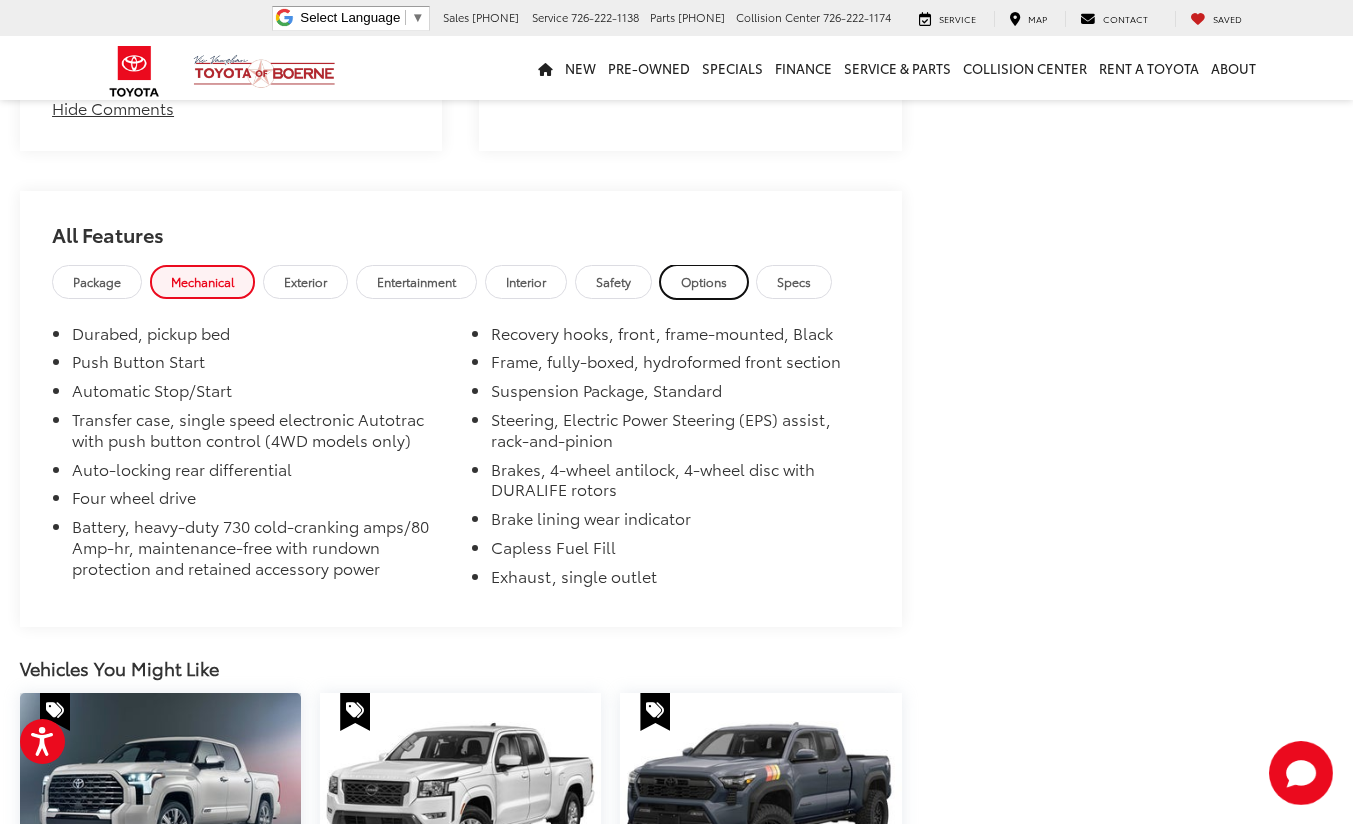 click on "Options" at bounding box center [704, 281] 